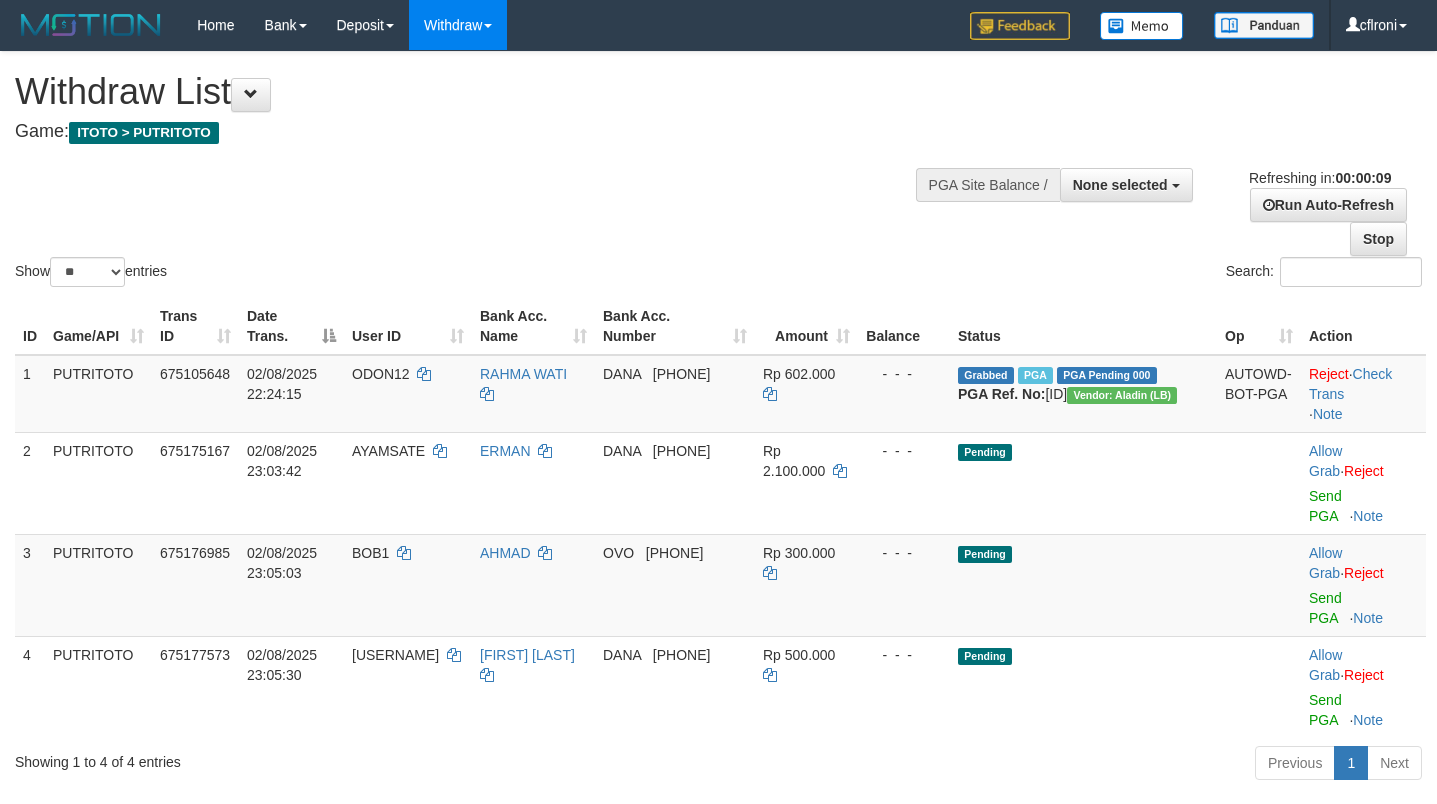 select 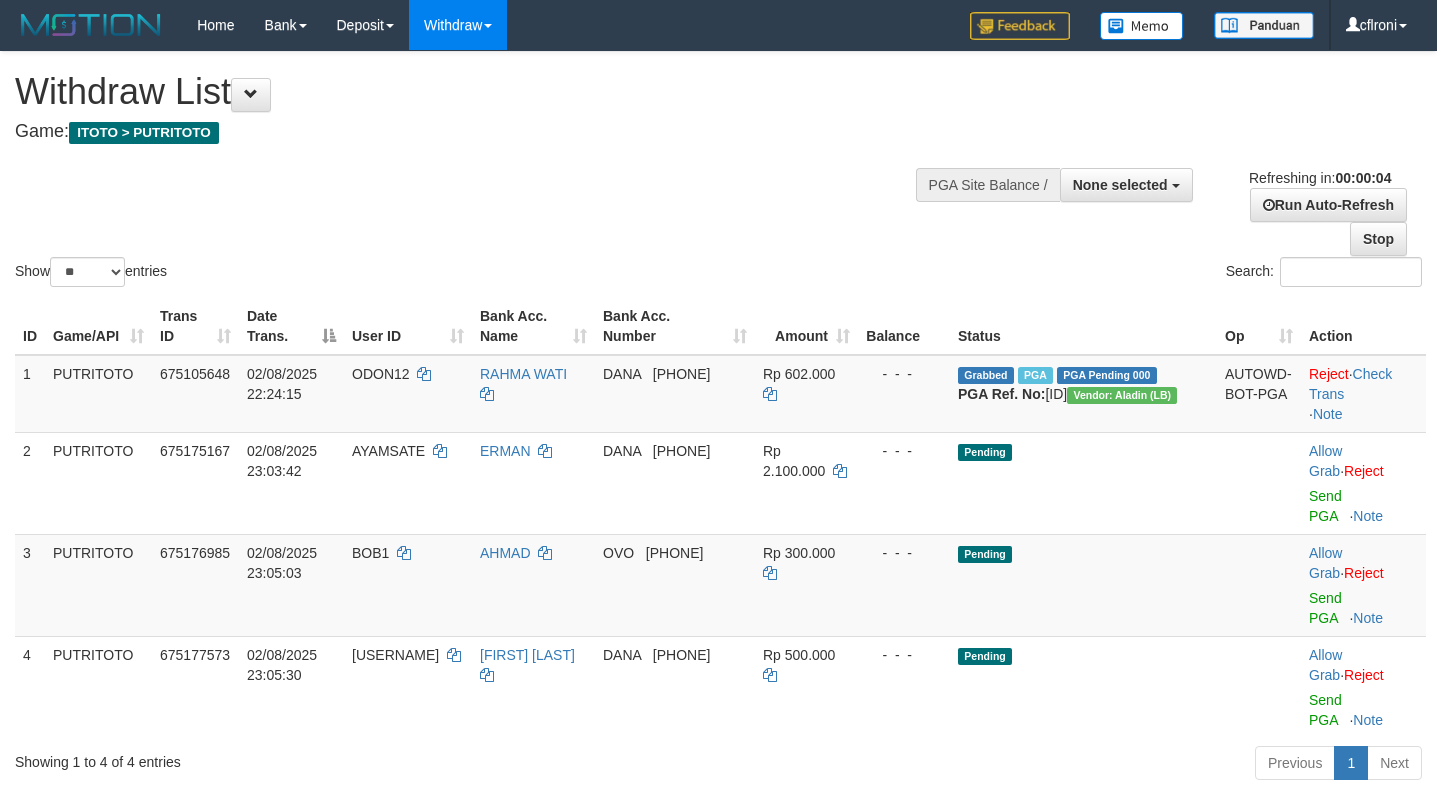 scroll, scrollTop: 0, scrollLeft: 0, axis: both 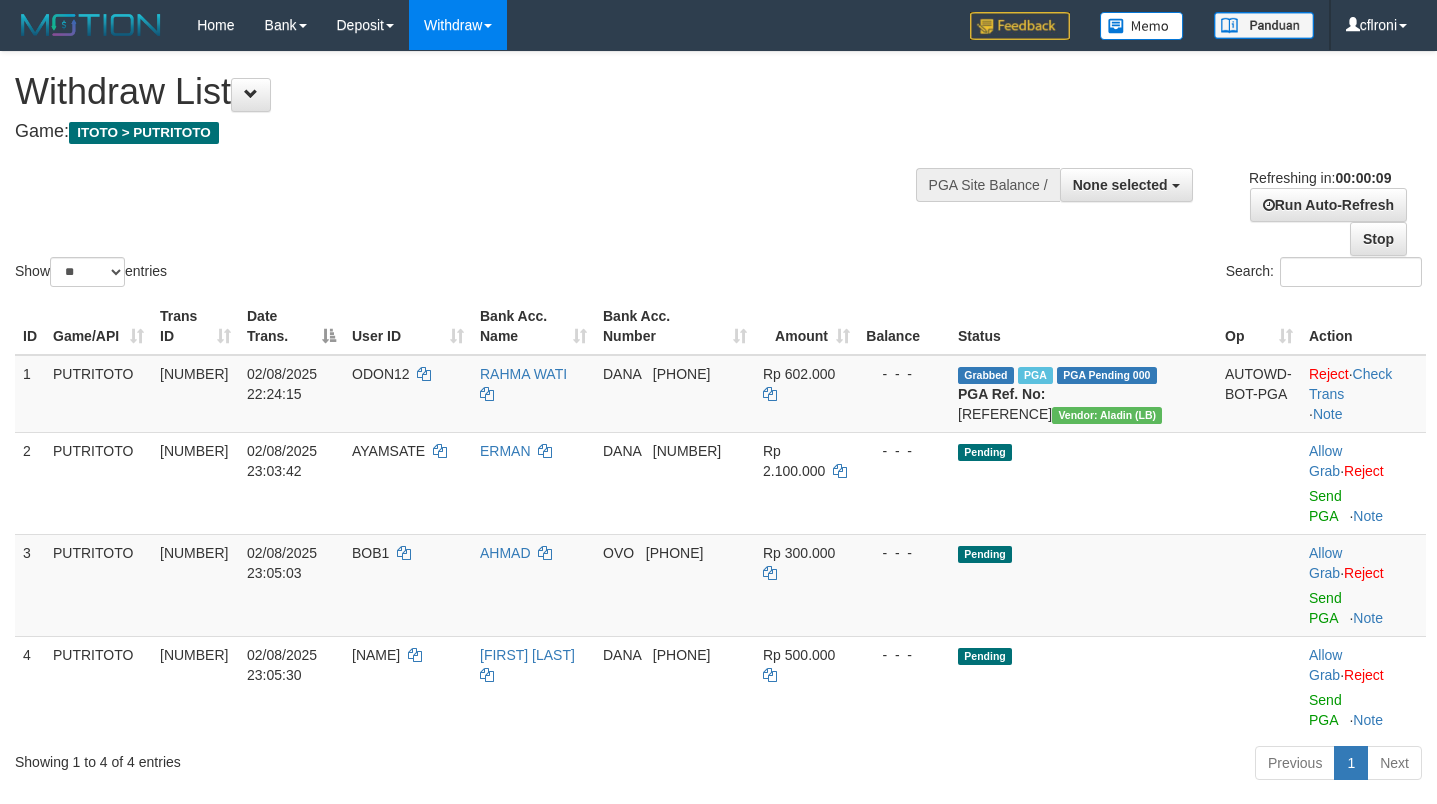select 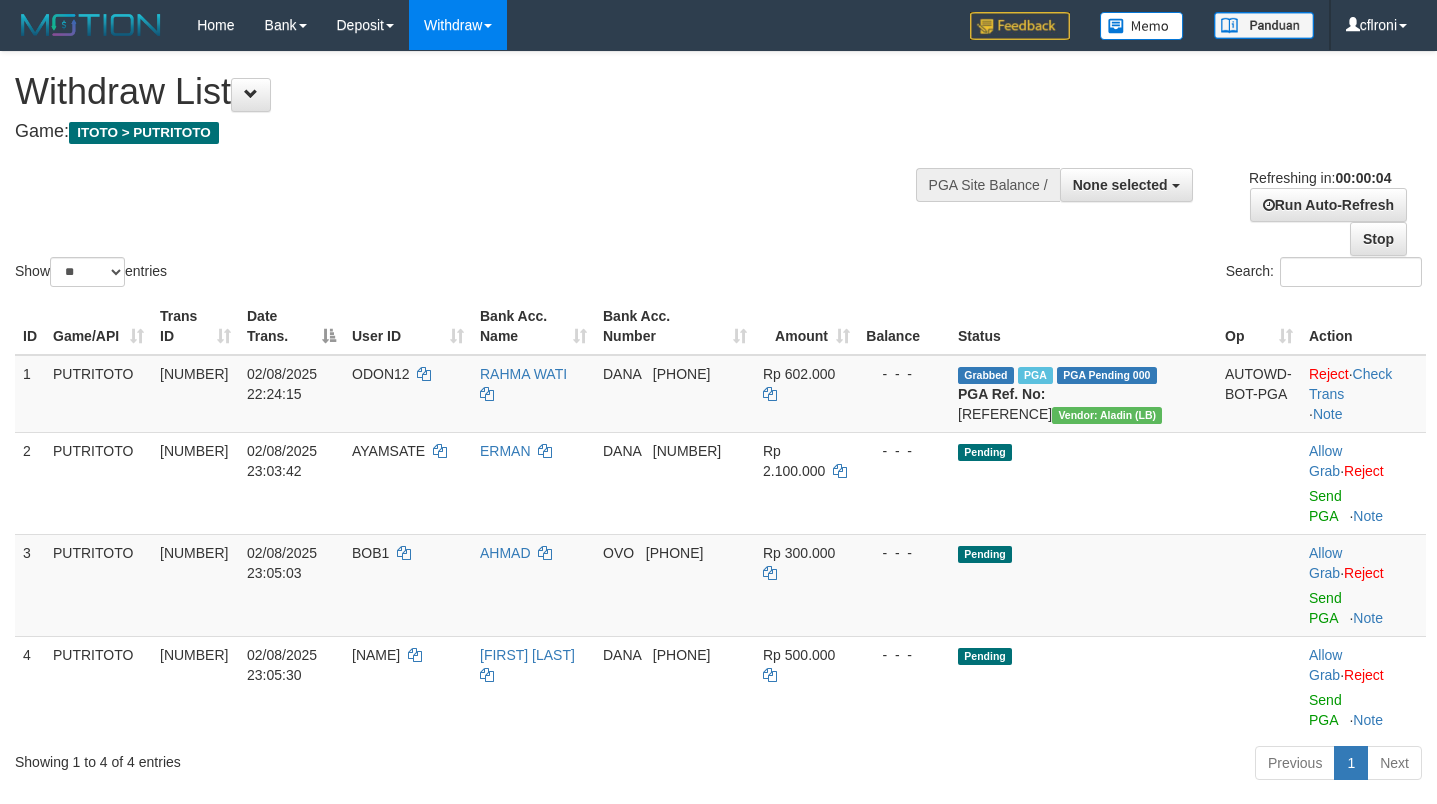 scroll, scrollTop: 0, scrollLeft: 0, axis: both 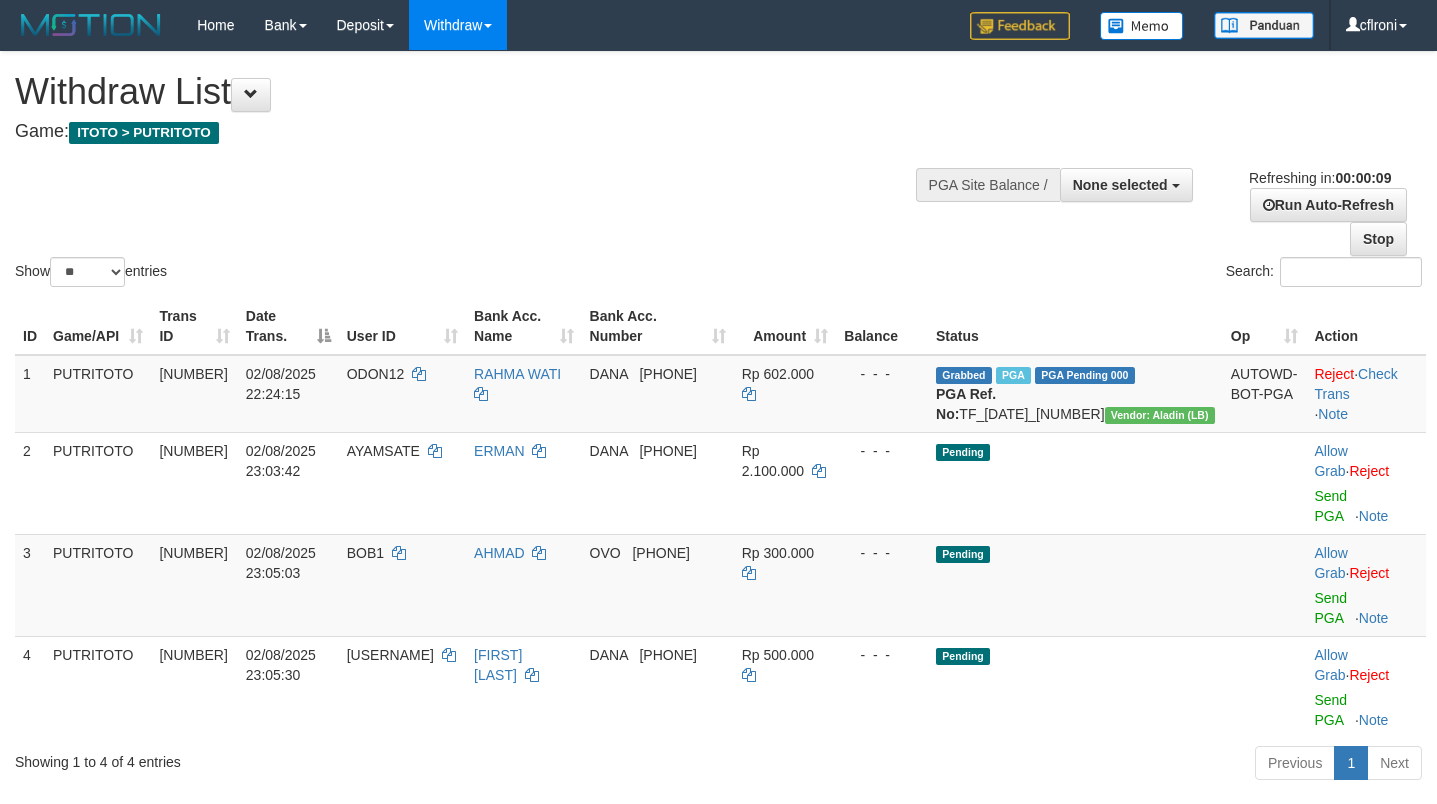 select 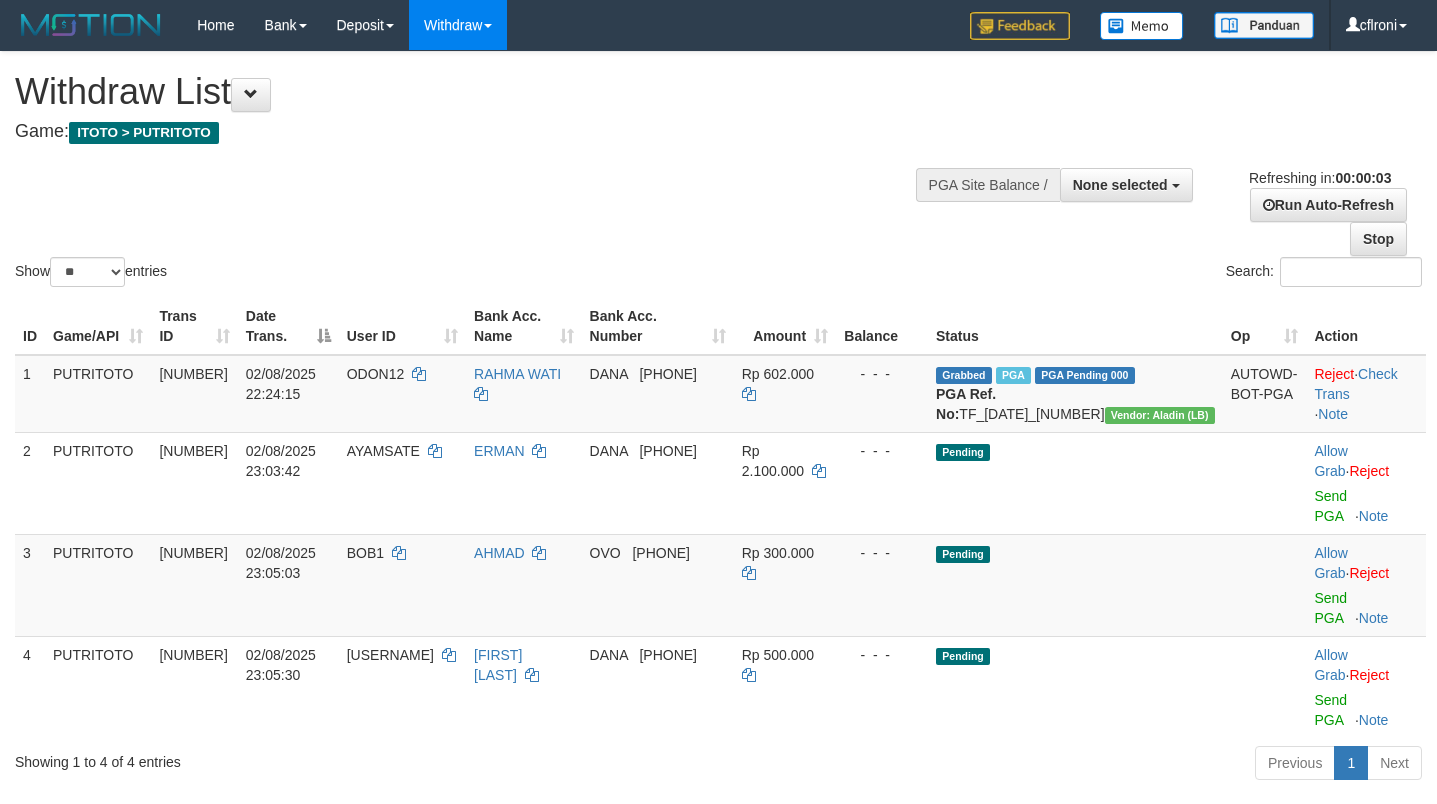 scroll, scrollTop: 0, scrollLeft: 0, axis: both 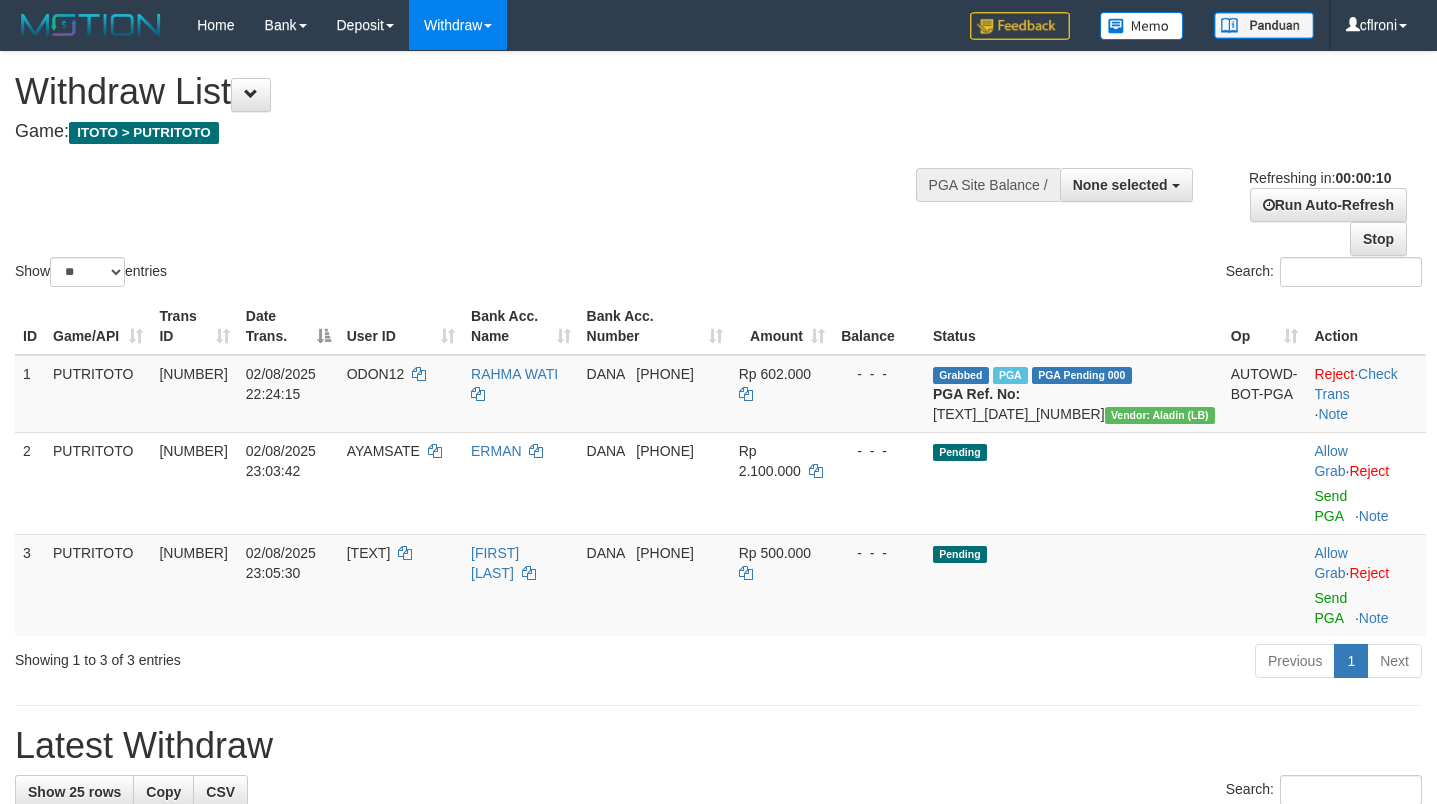 select 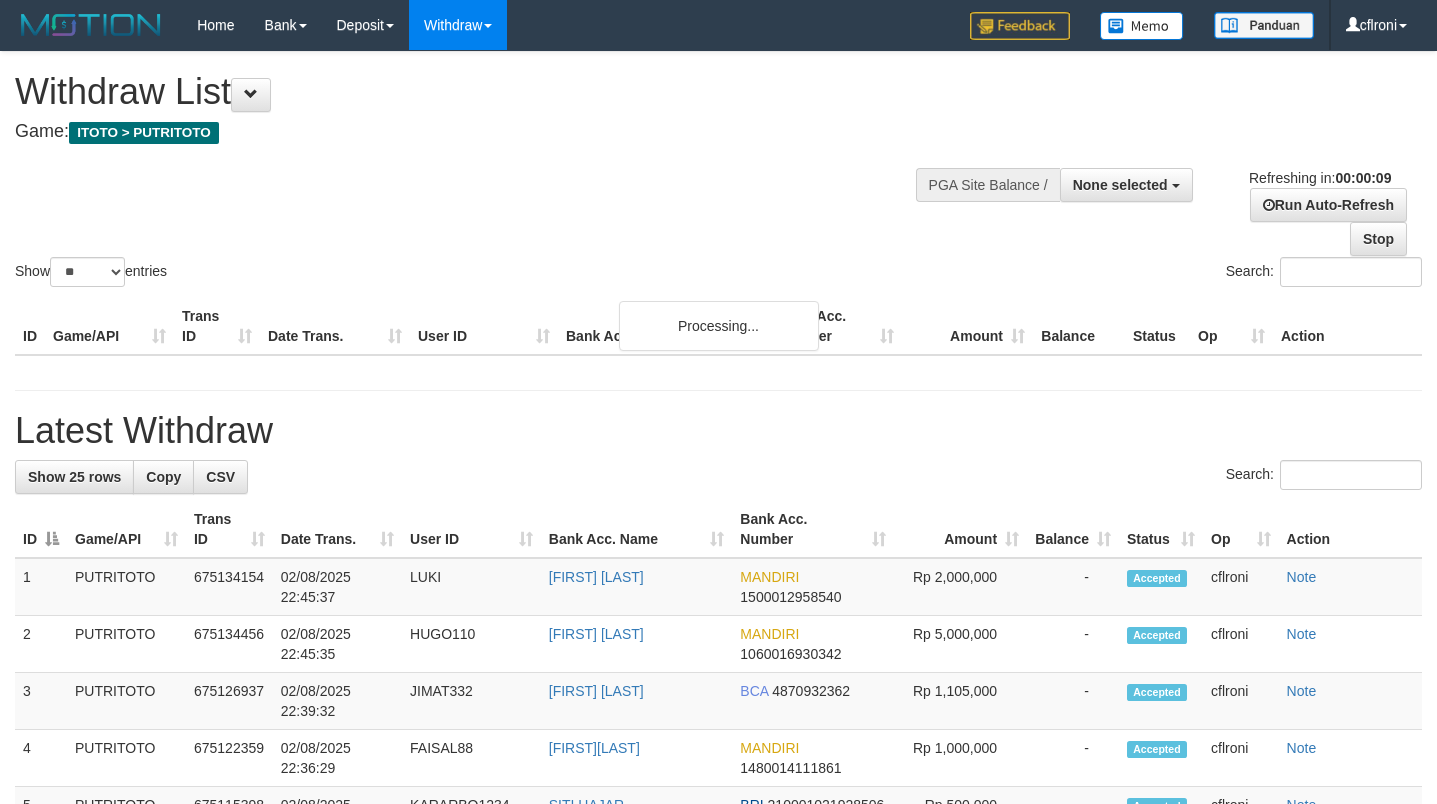 select 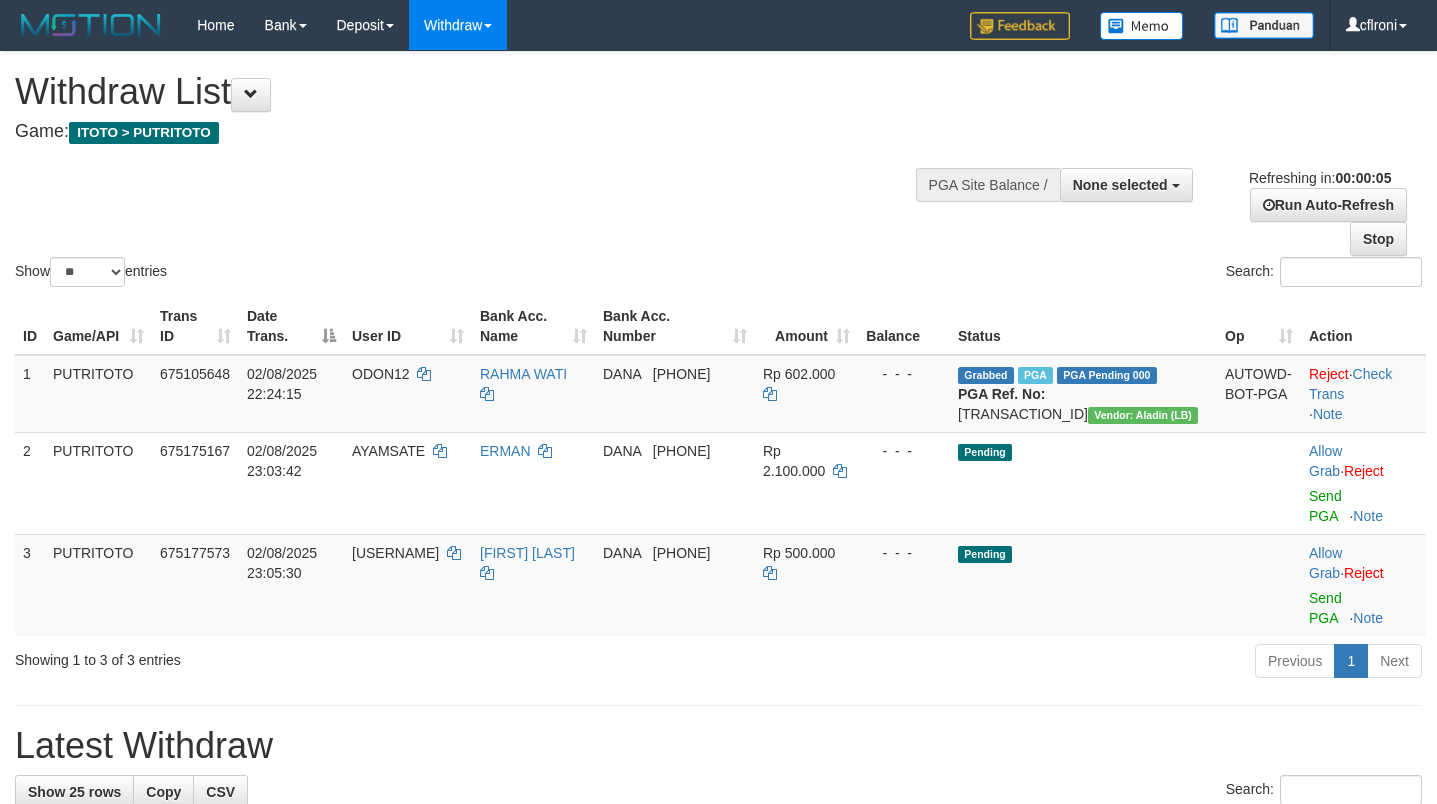 scroll, scrollTop: 0, scrollLeft: 0, axis: both 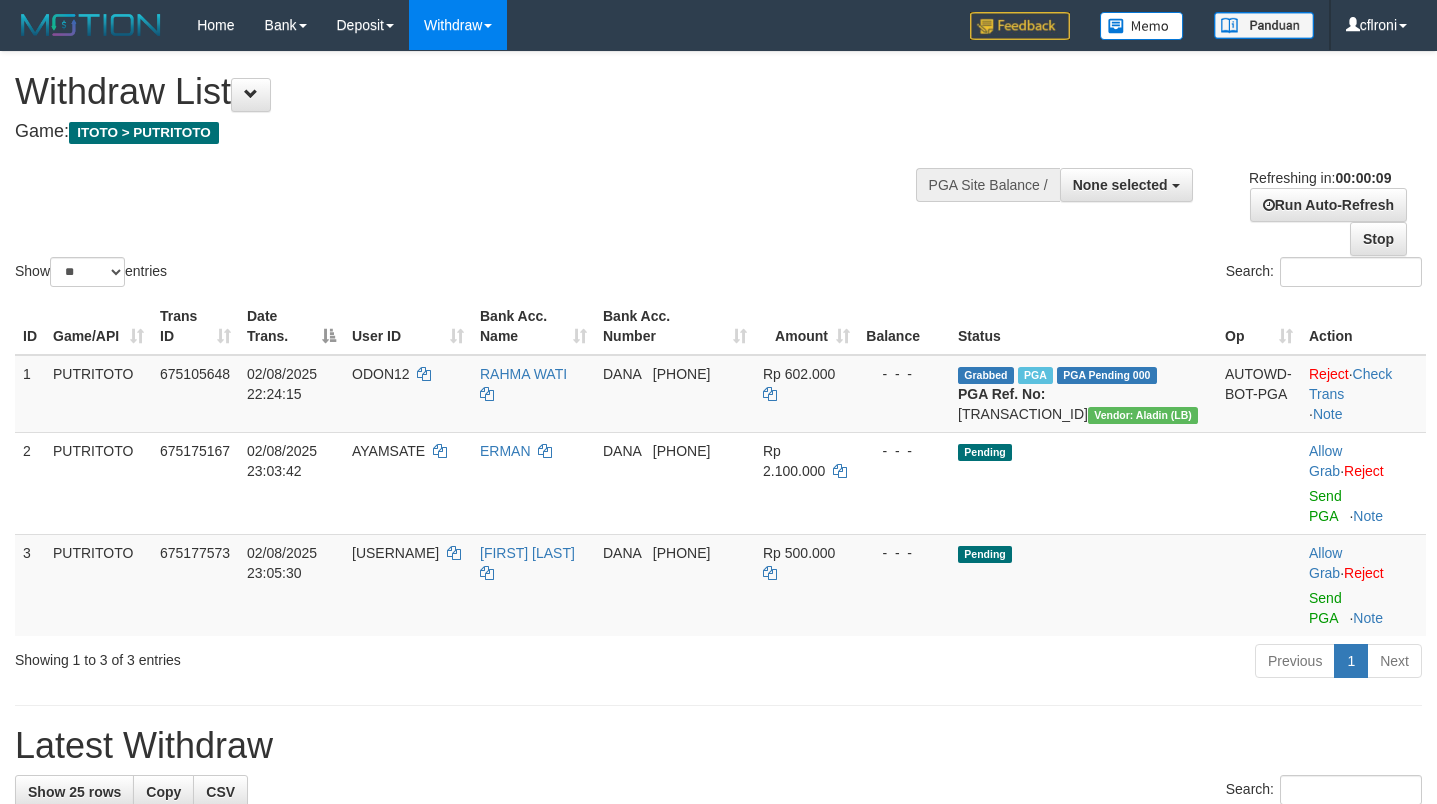 select 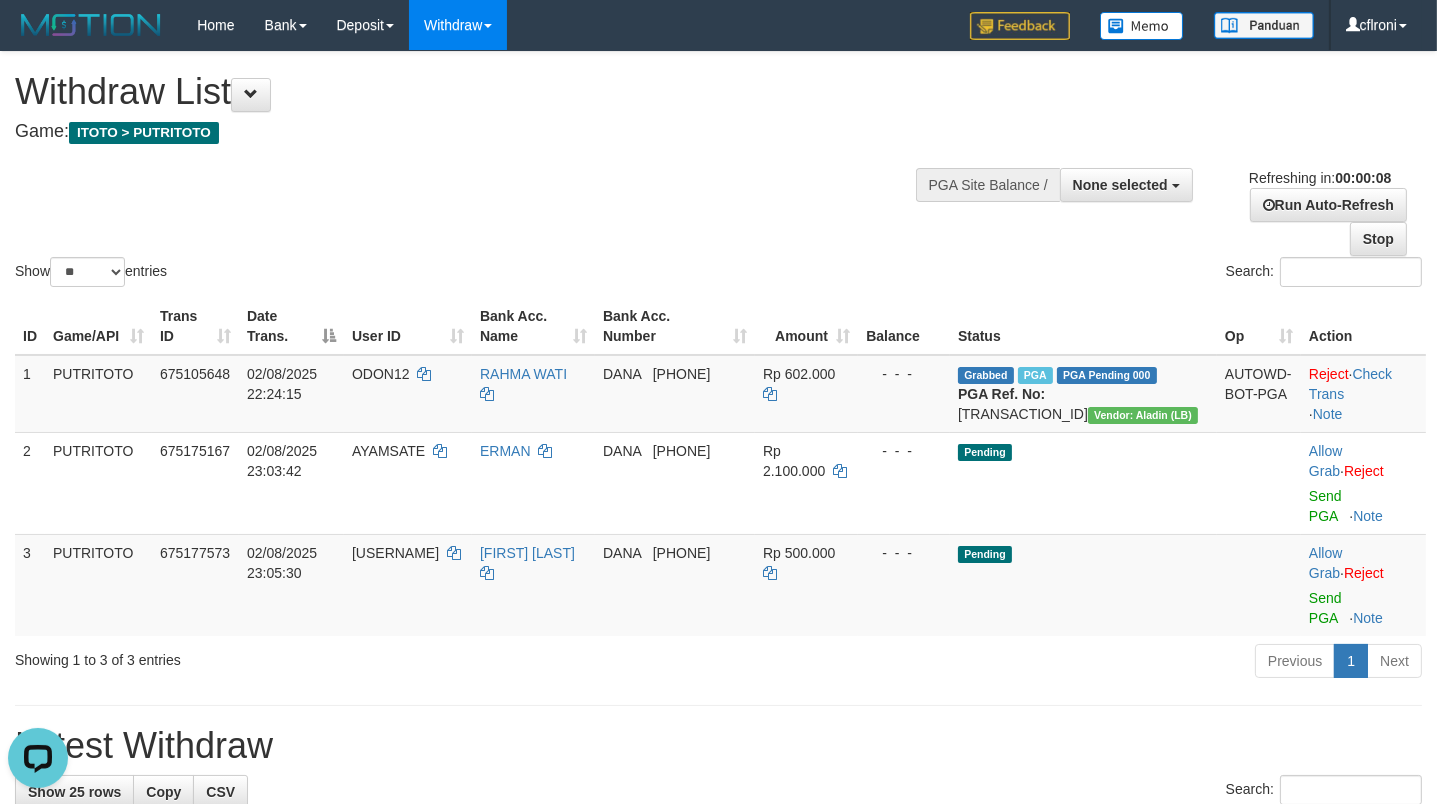 scroll, scrollTop: 0, scrollLeft: 0, axis: both 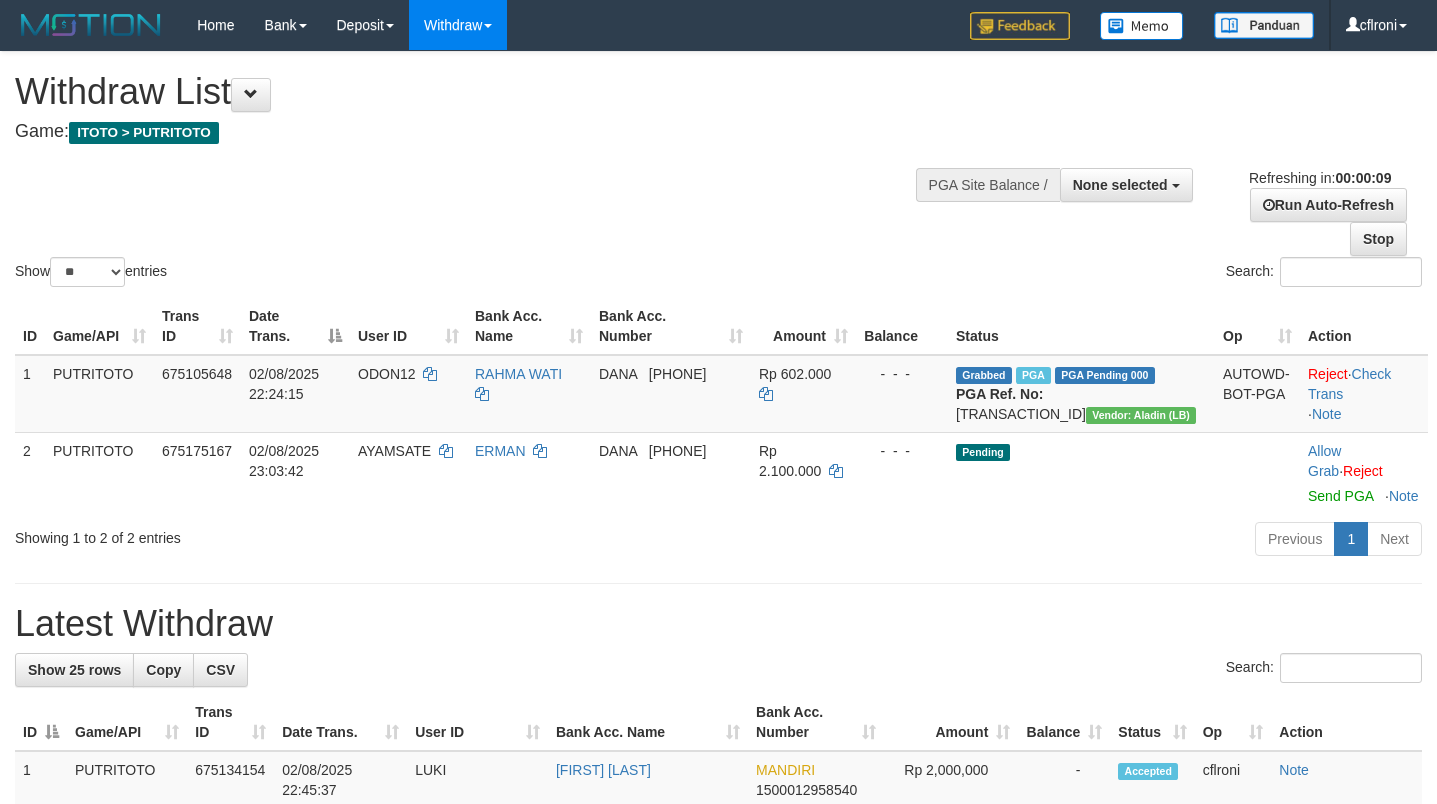 select 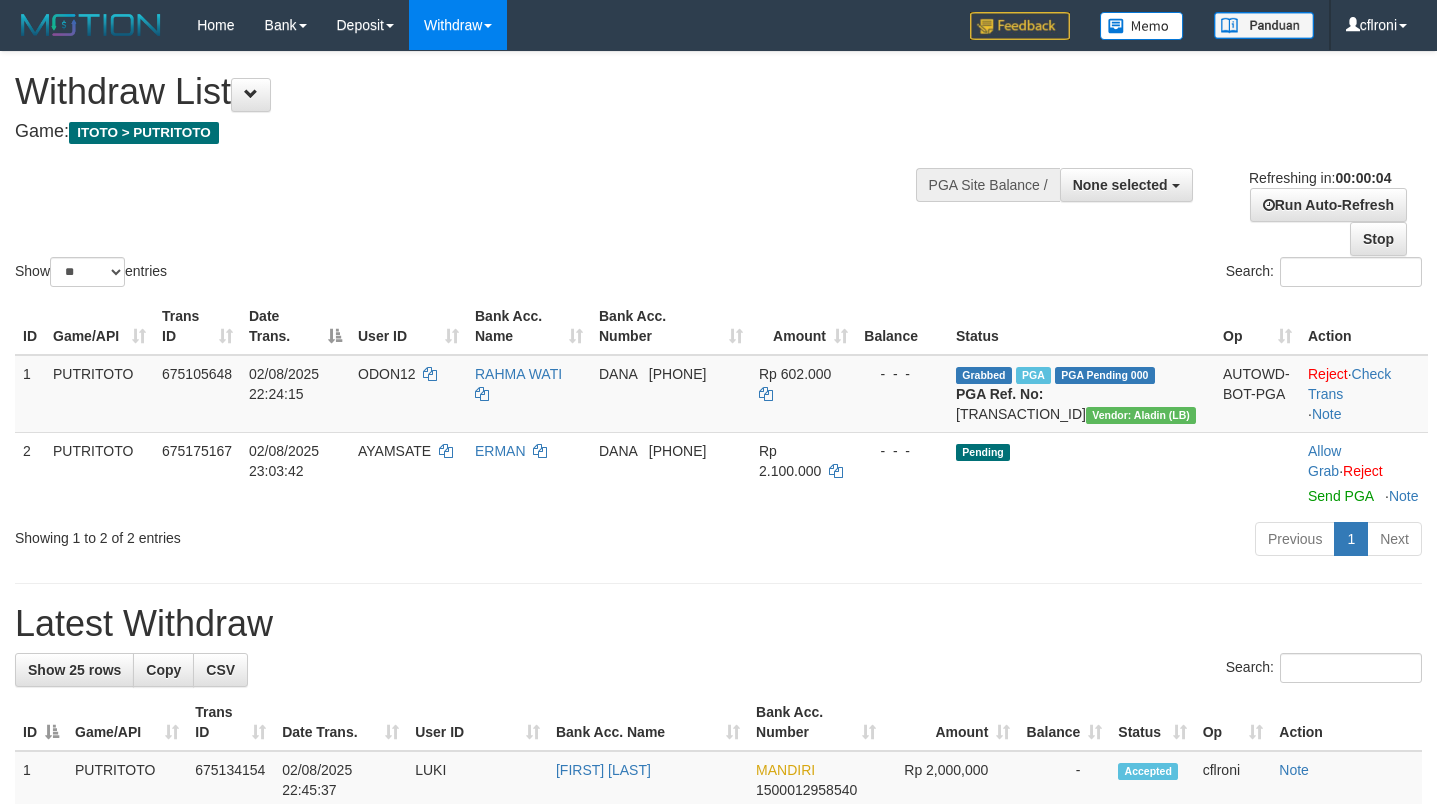 scroll, scrollTop: 0, scrollLeft: 0, axis: both 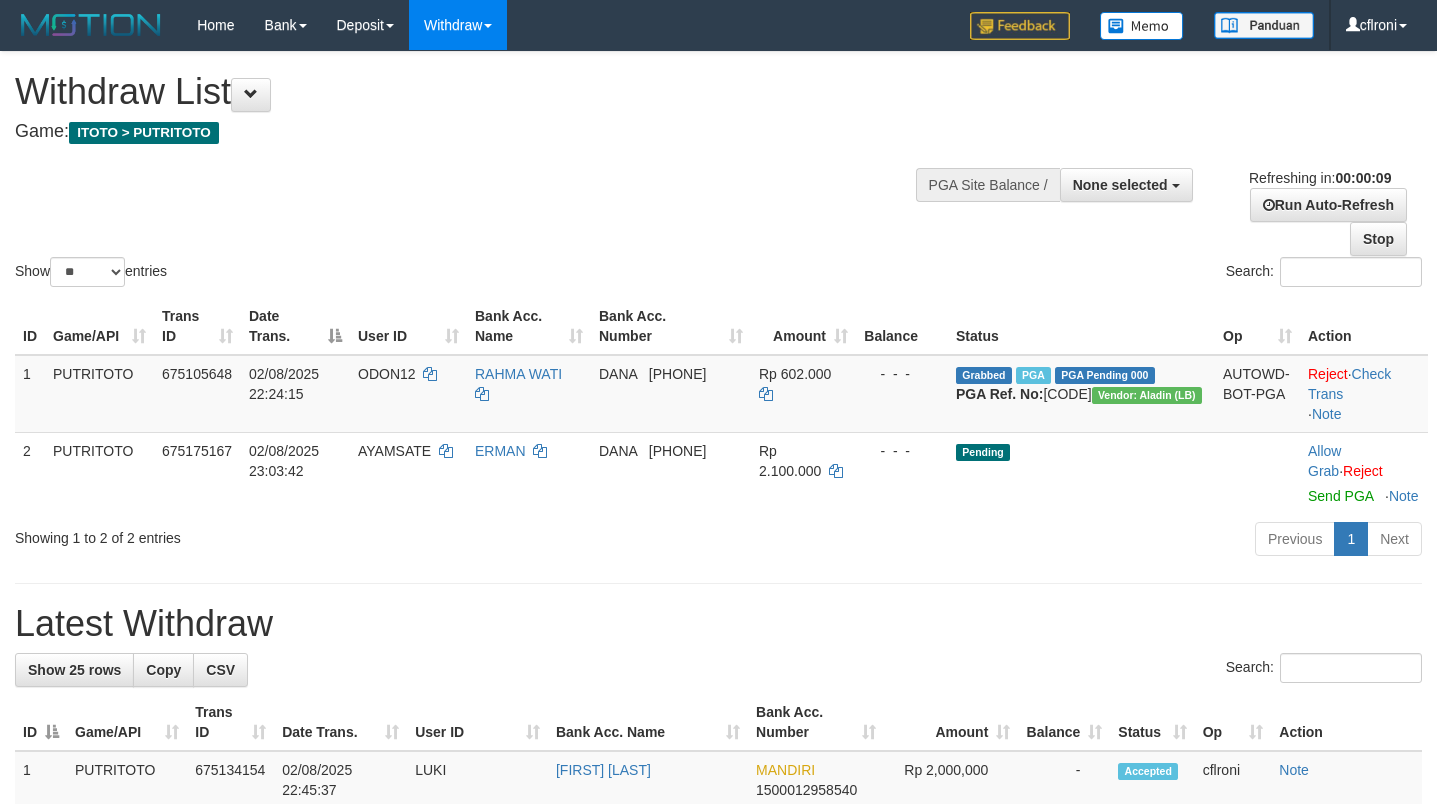 select 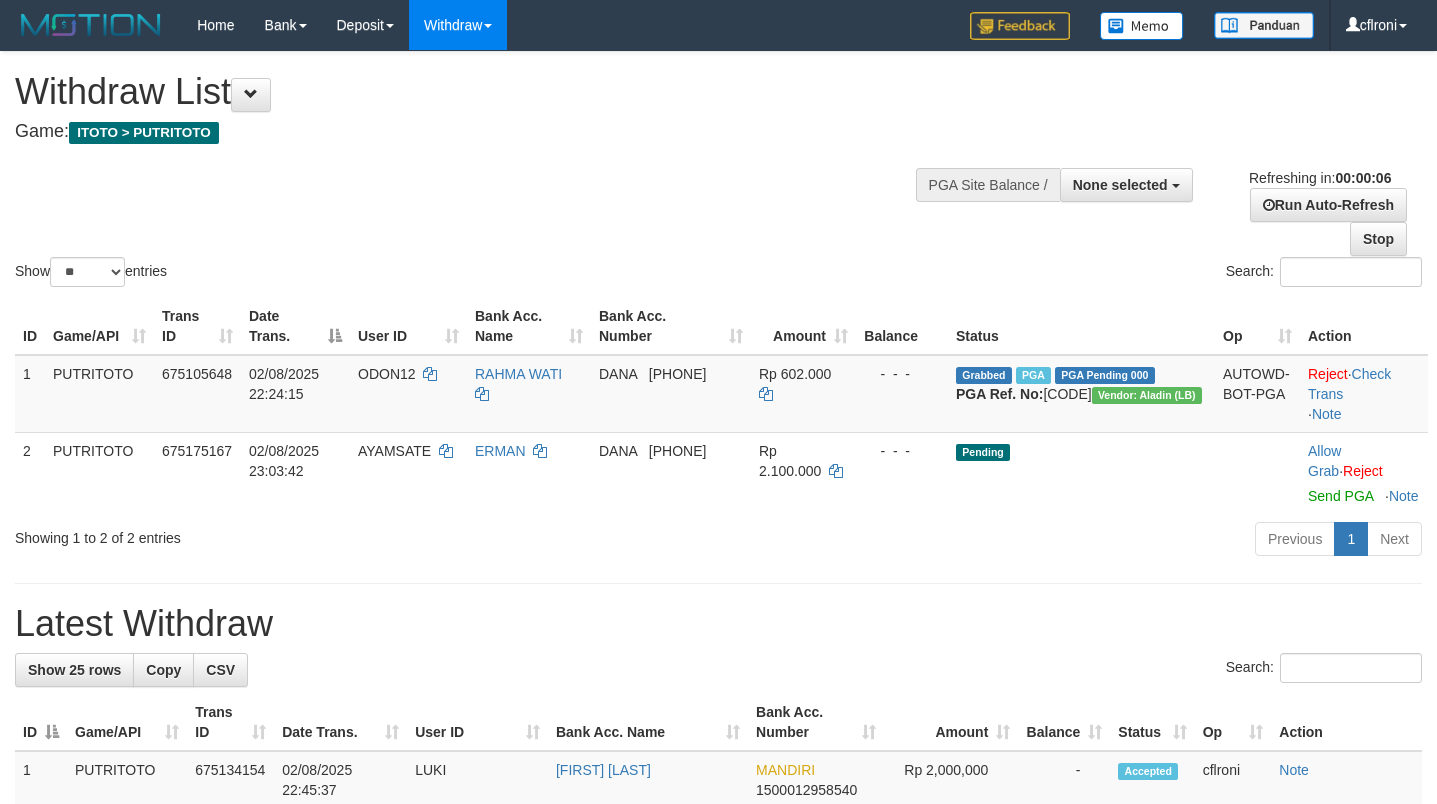 scroll, scrollTop: 0, scrollLeft: 0, axis: both 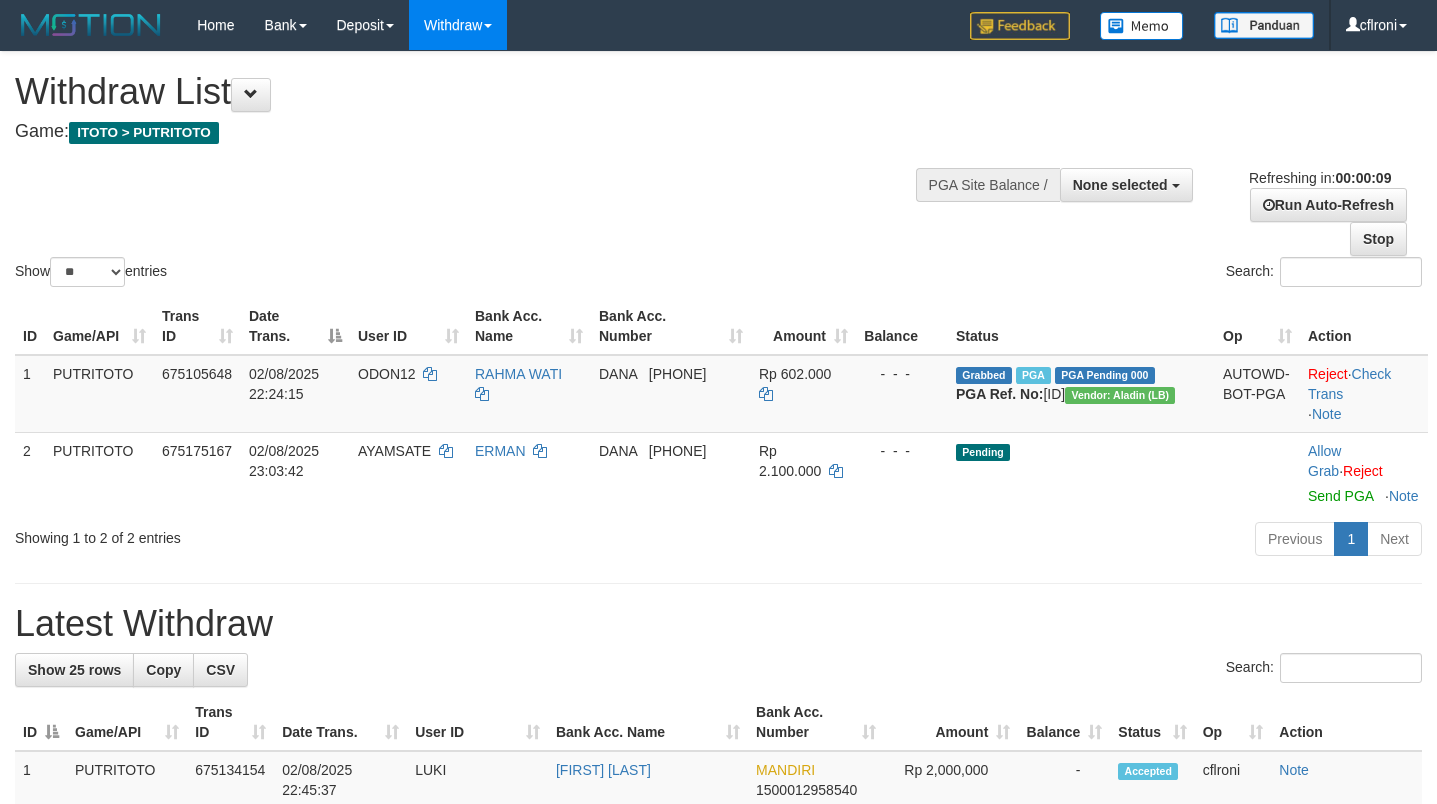 select 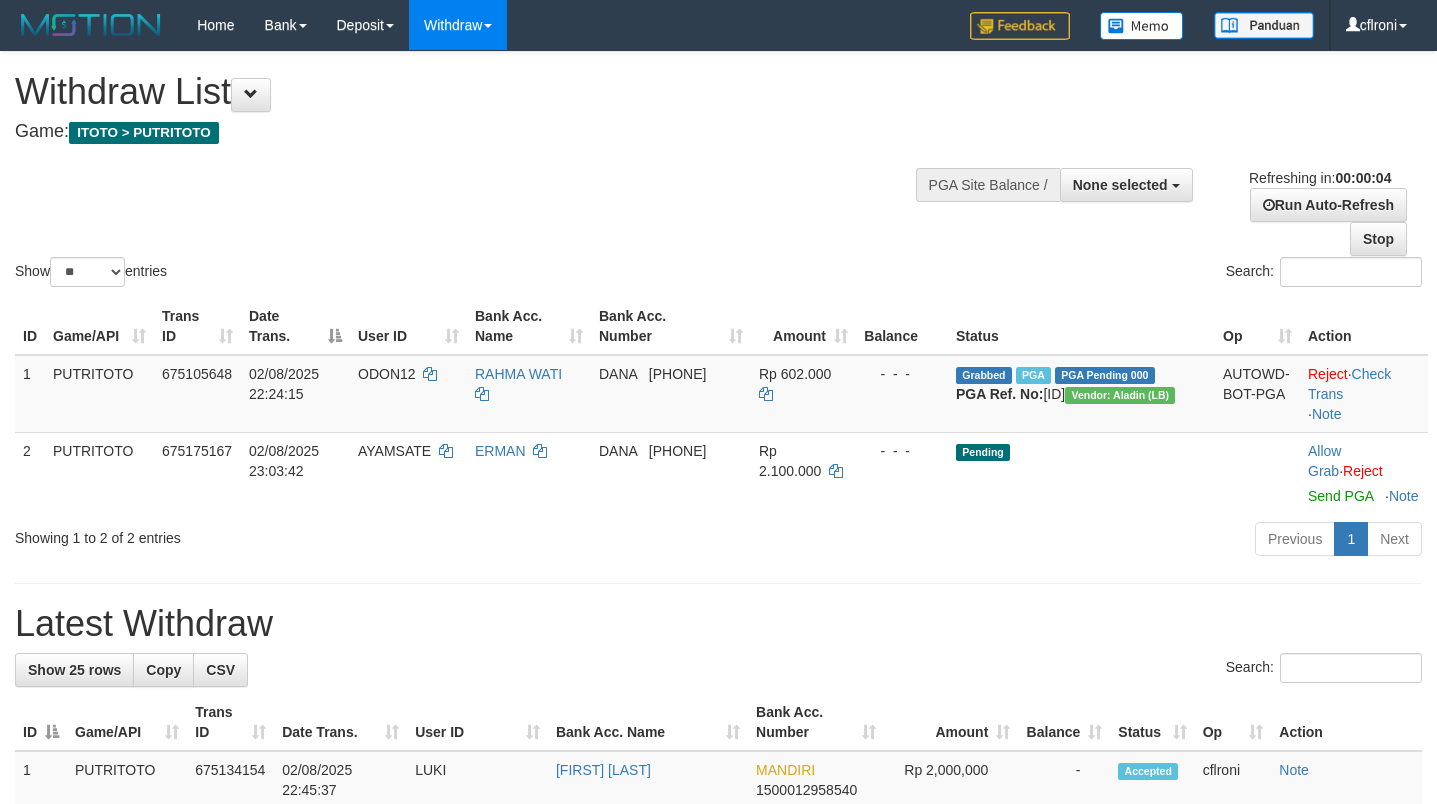 scroll, scrollTop: 0, scrollLeft: 0, axis: both 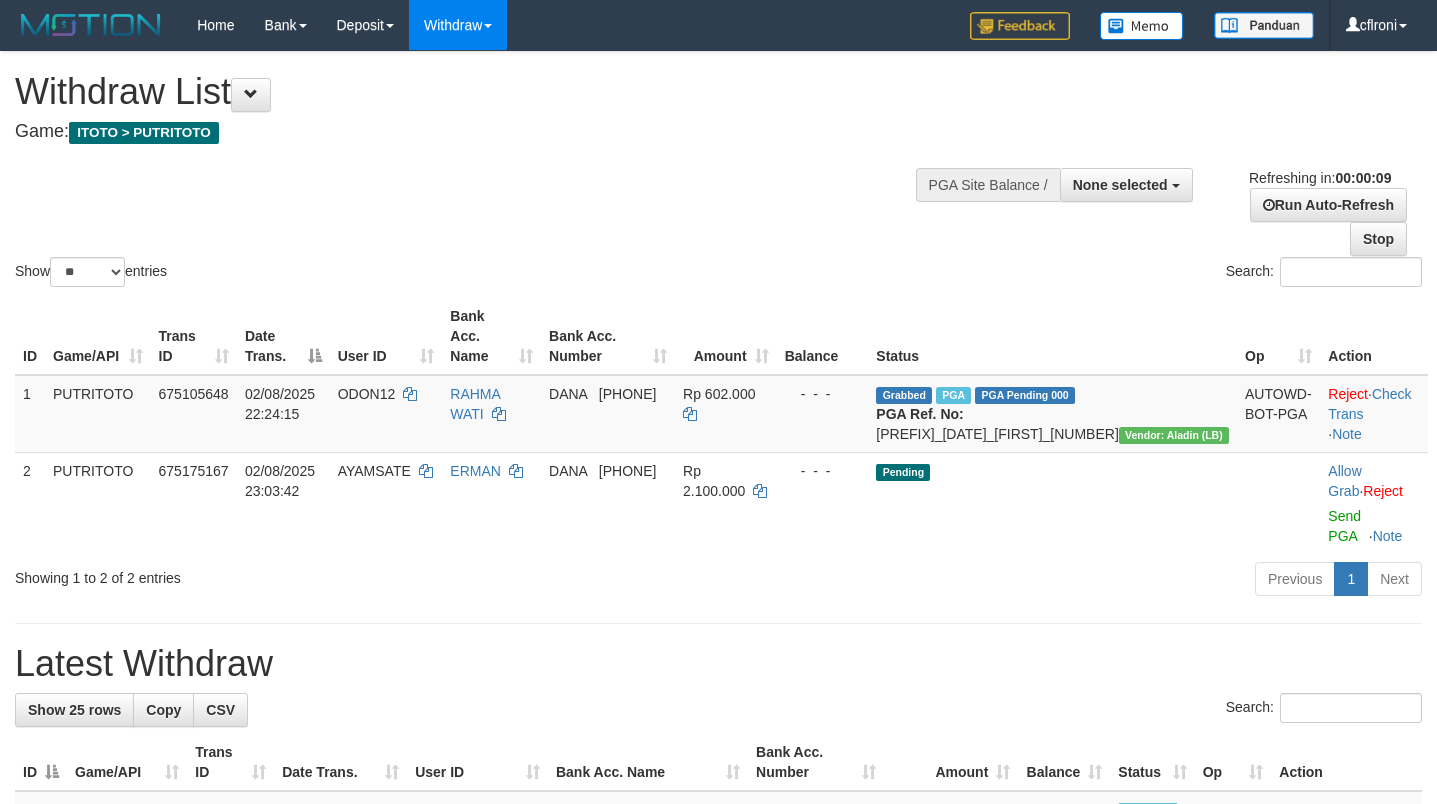 select 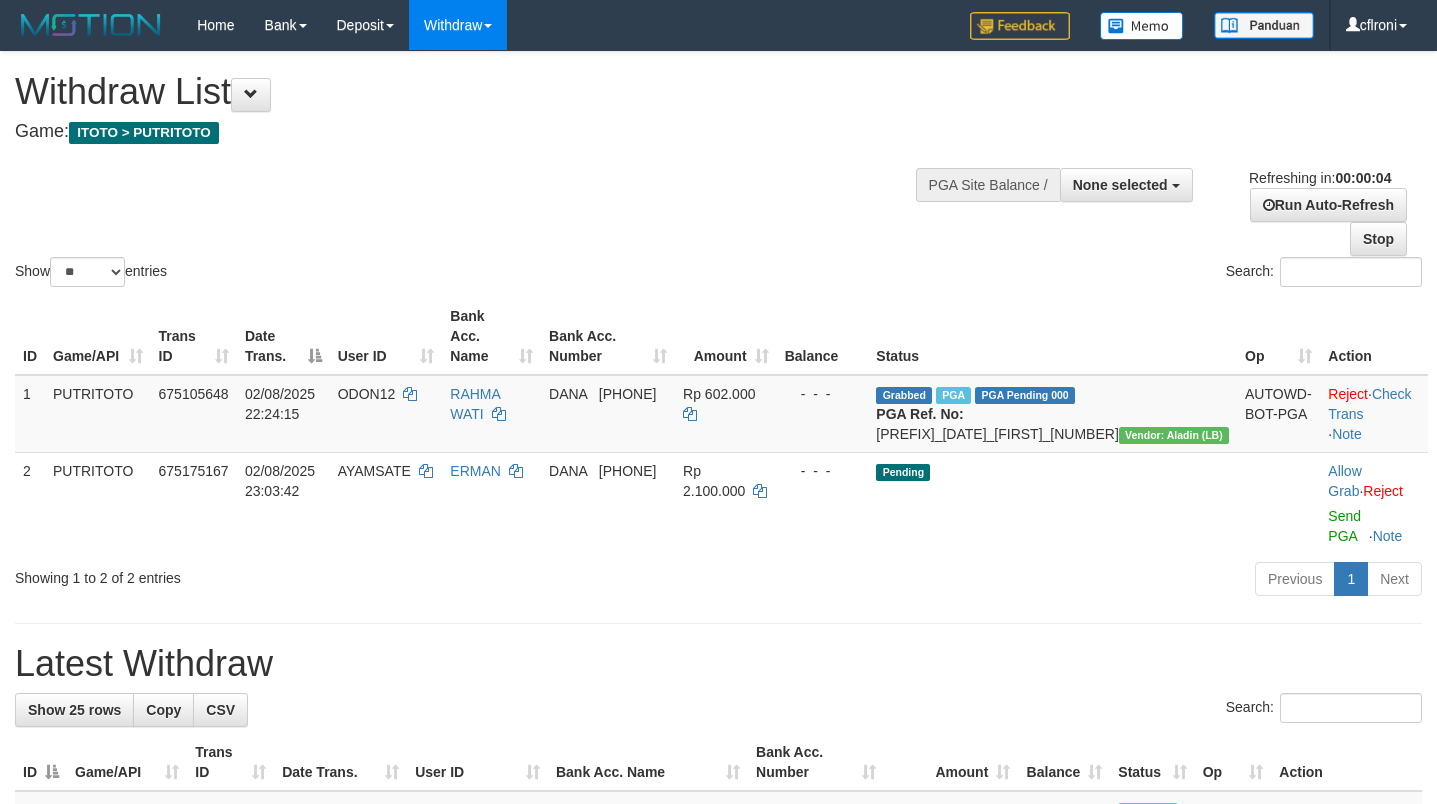 scroll, scrollTop: 0, scrollLeft: 0, axis: both 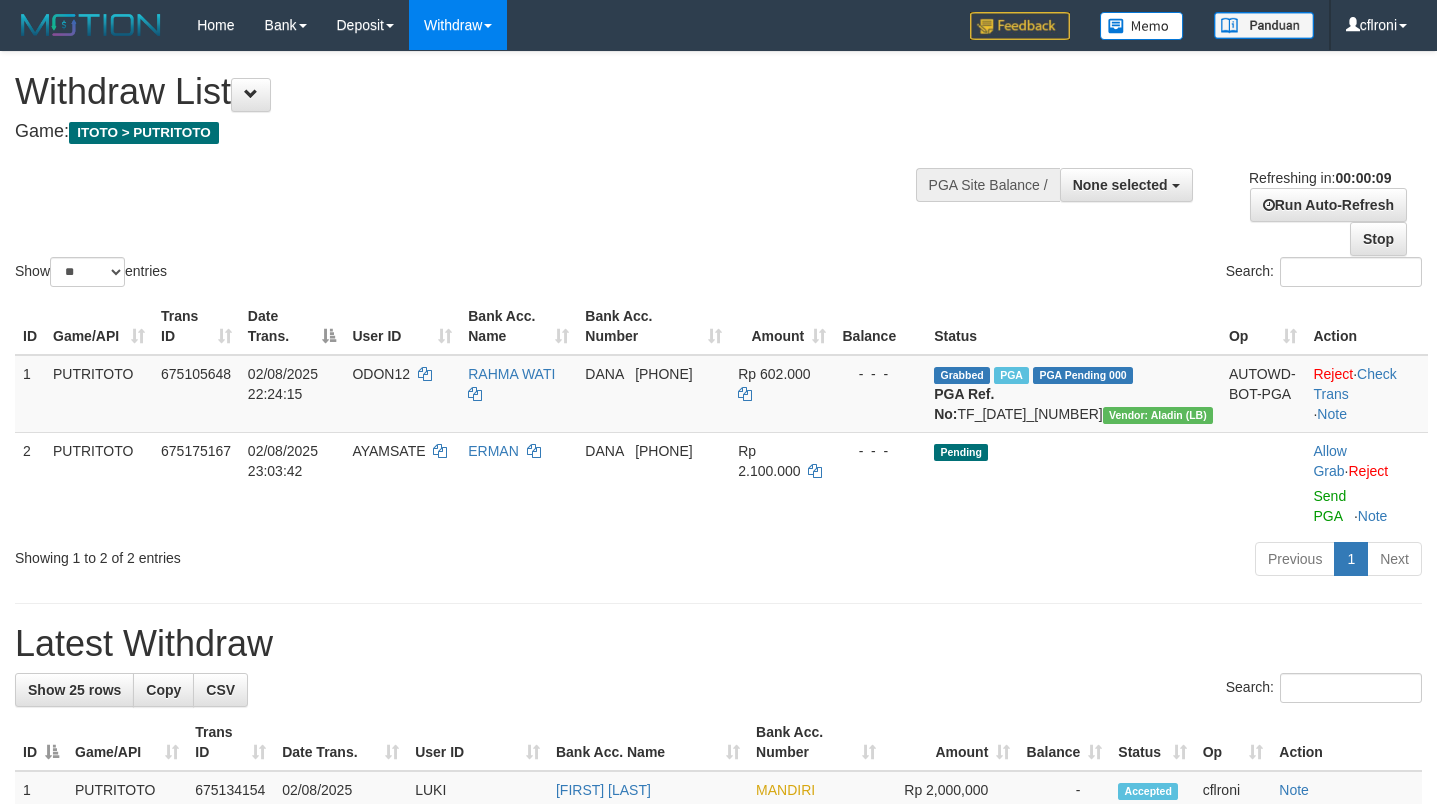 select 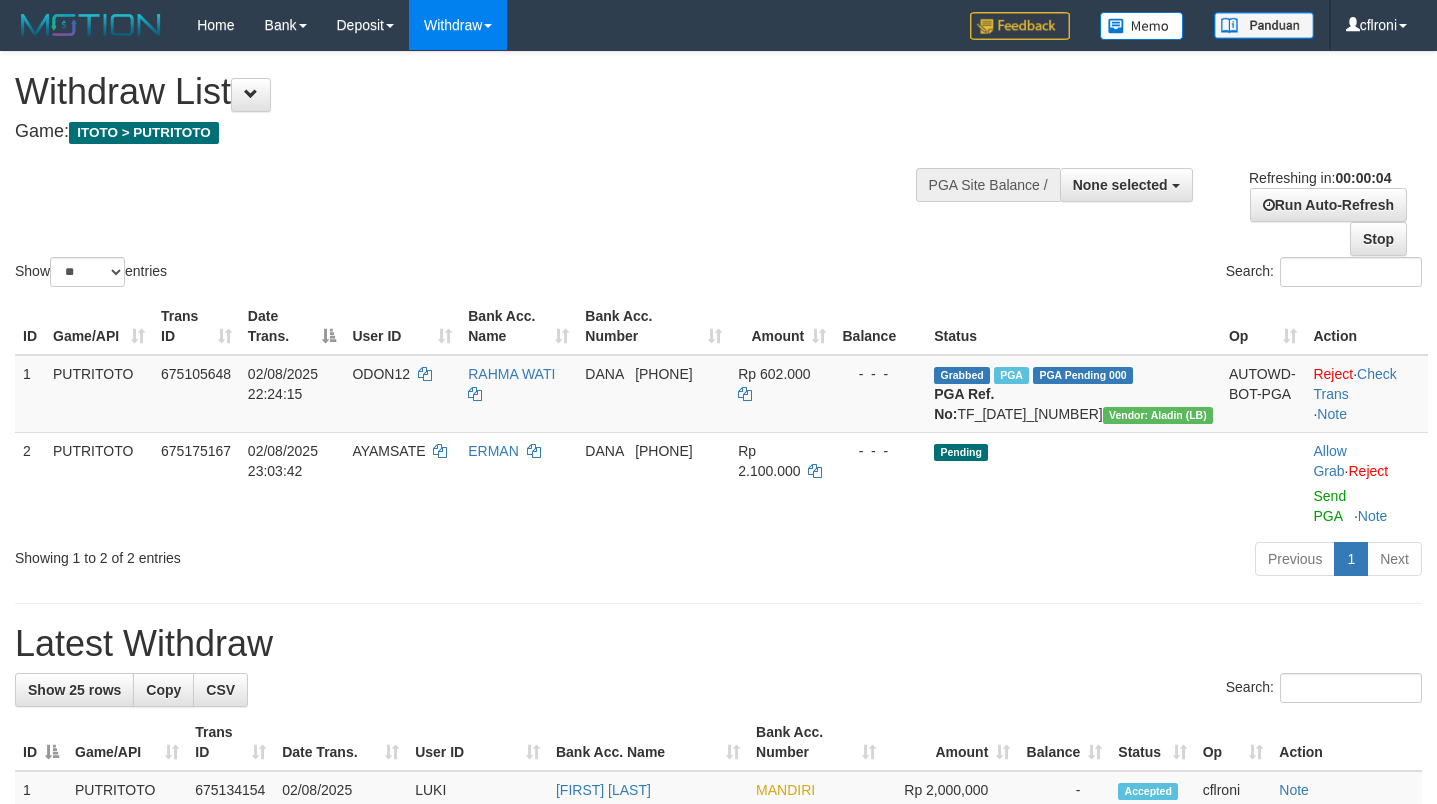 scroll, scrollTop: 0, scrollLeft: 0, axis: both 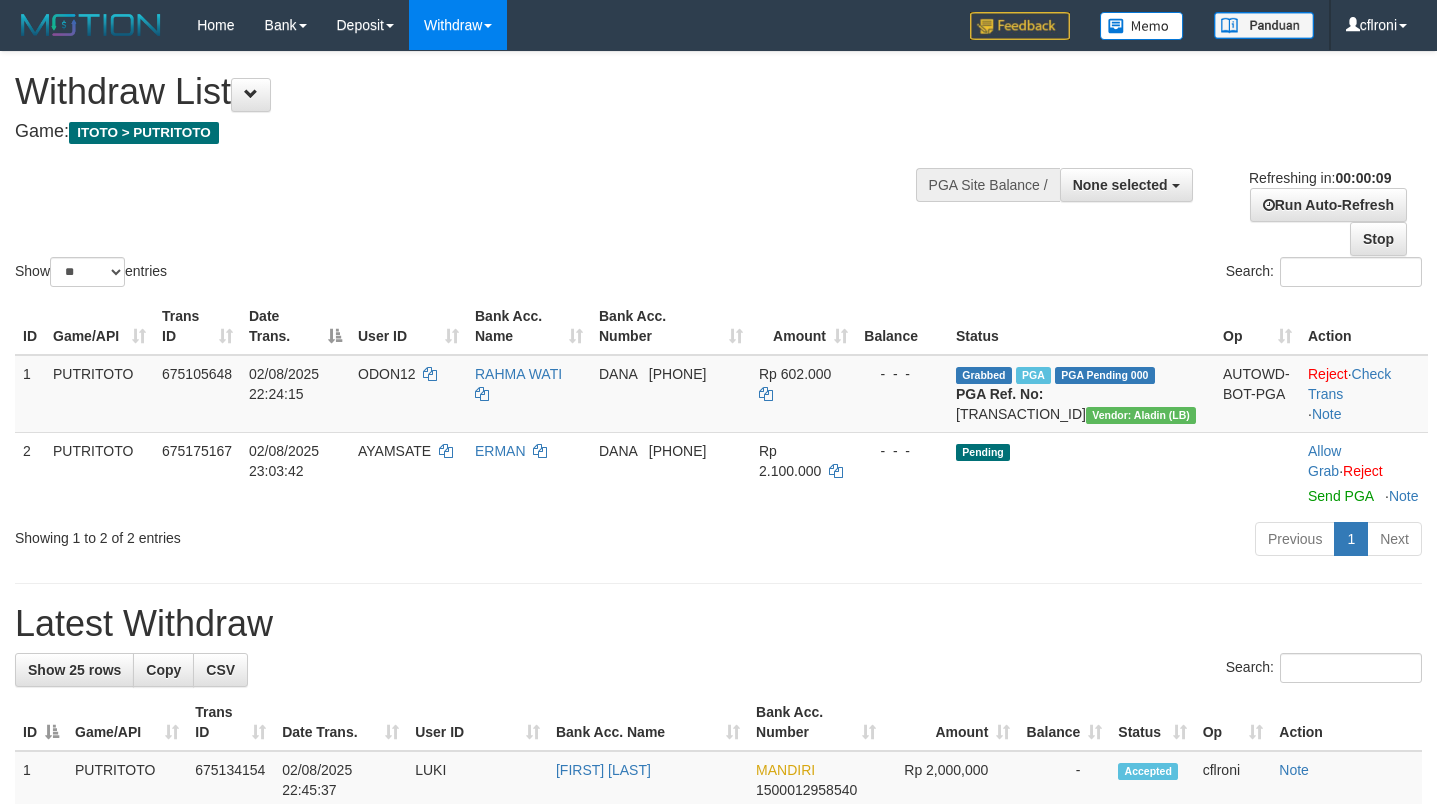 select 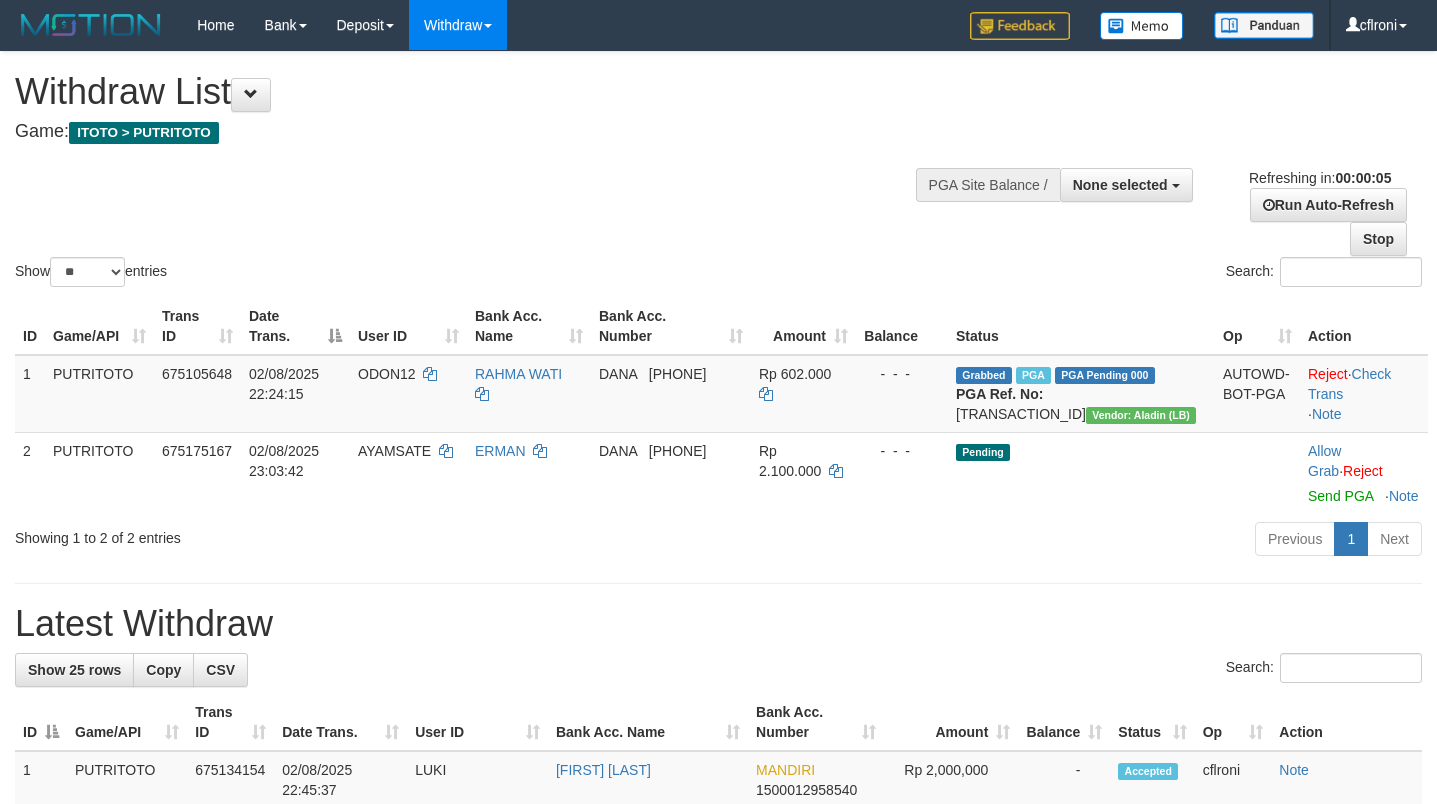 scroll, scrollTop: 0, scrollLeft: 0, axis: both 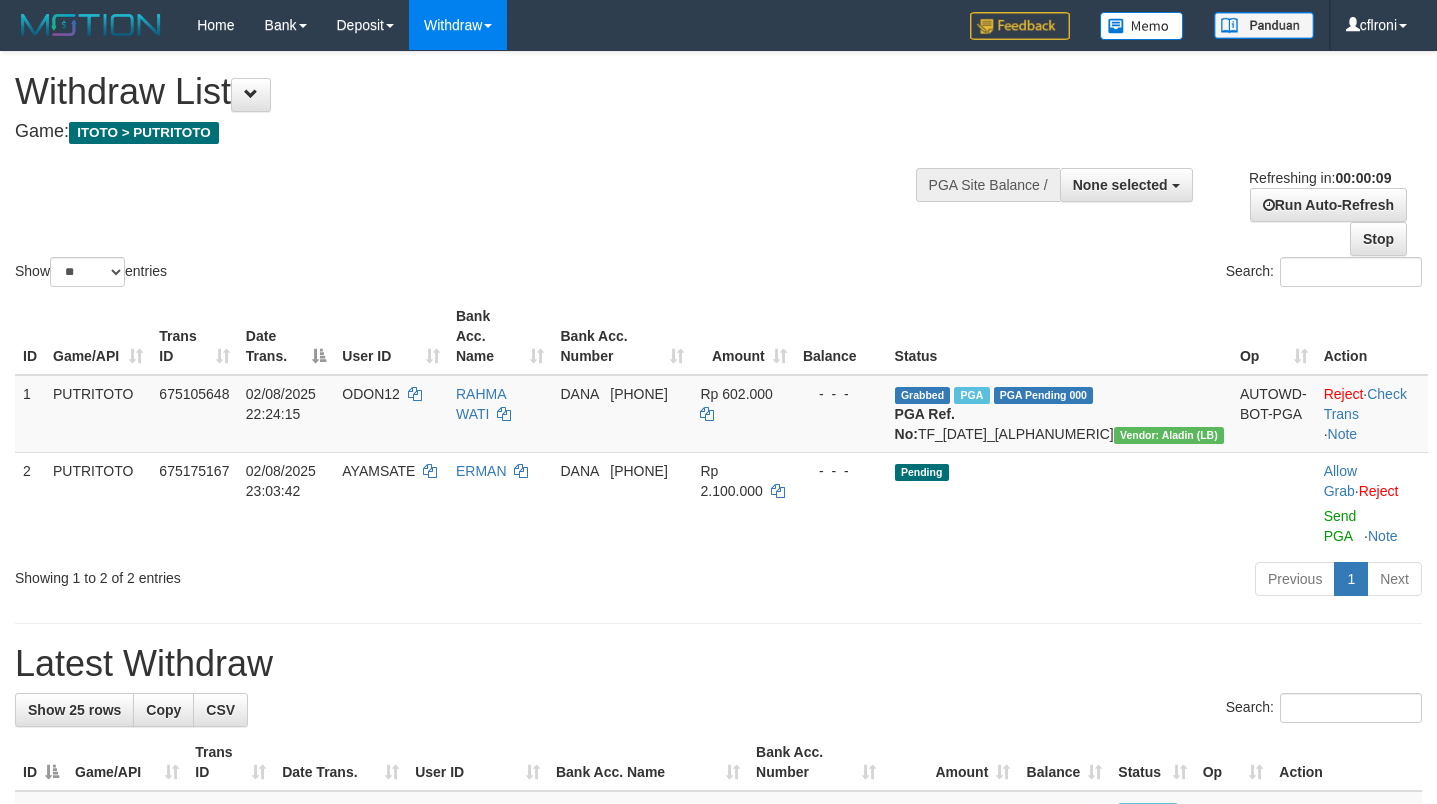 select 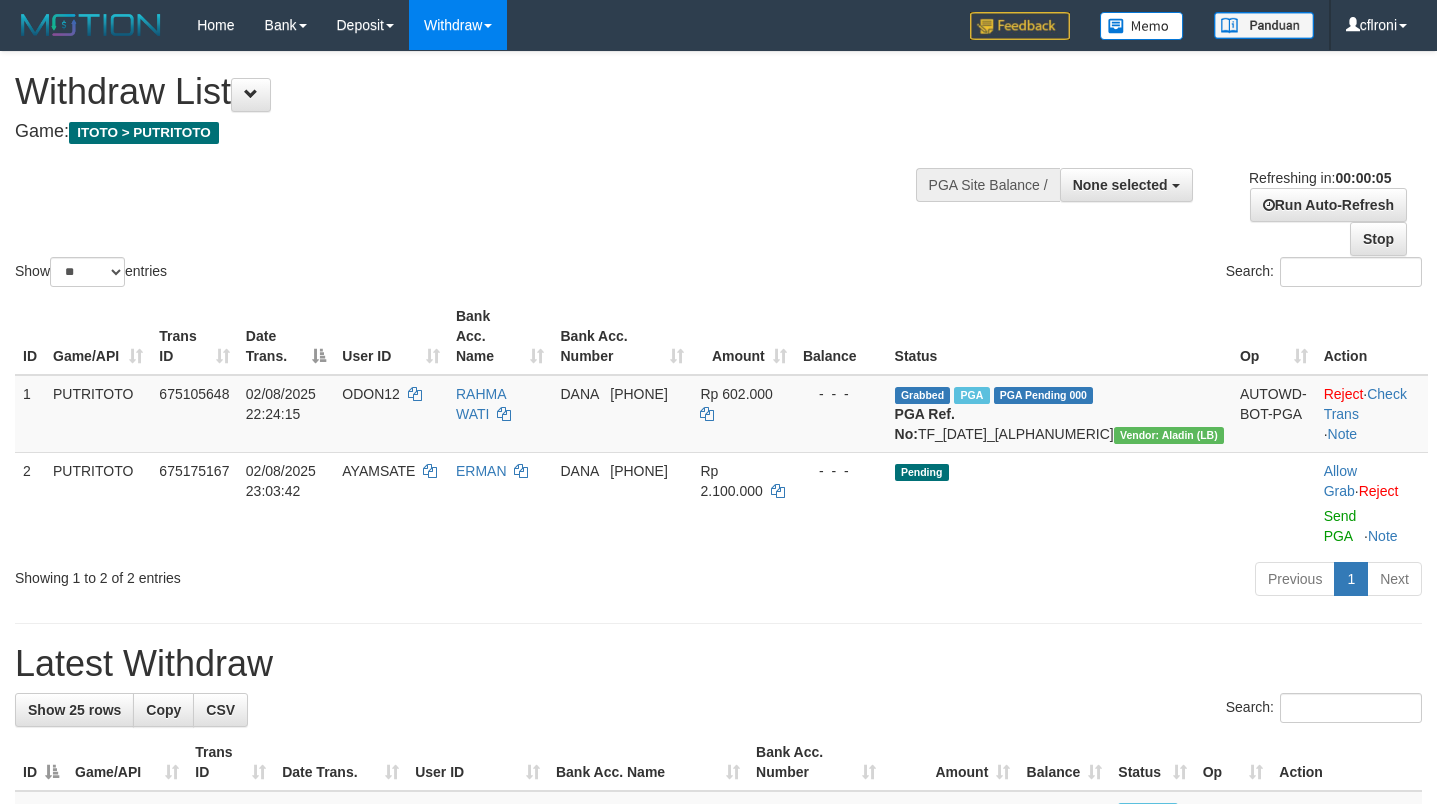 scroll, scrollTop: 0, scrollLeft: 0, axis: both 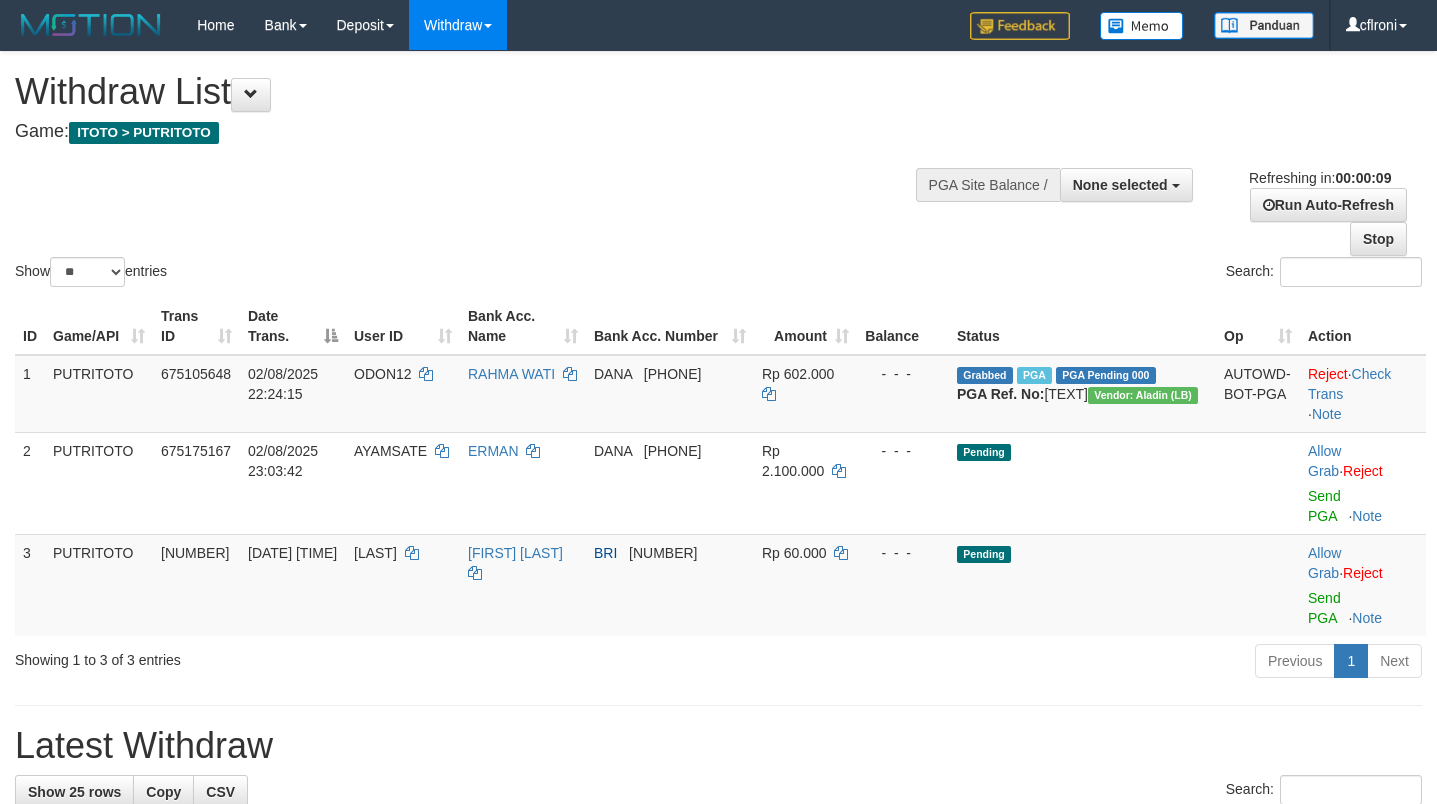 select 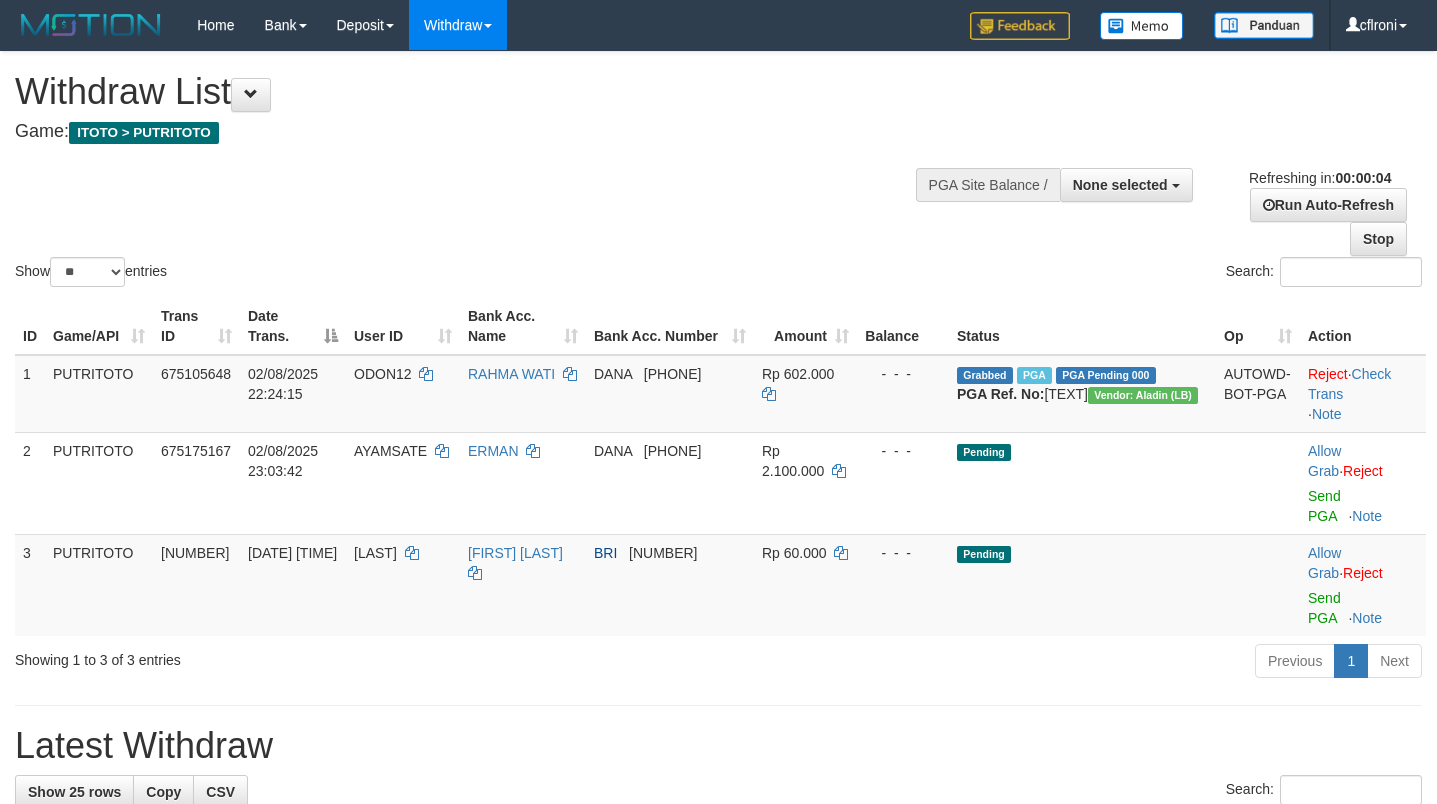 scroll, scrollTop: 0, scrollLeft: 0, axis: both 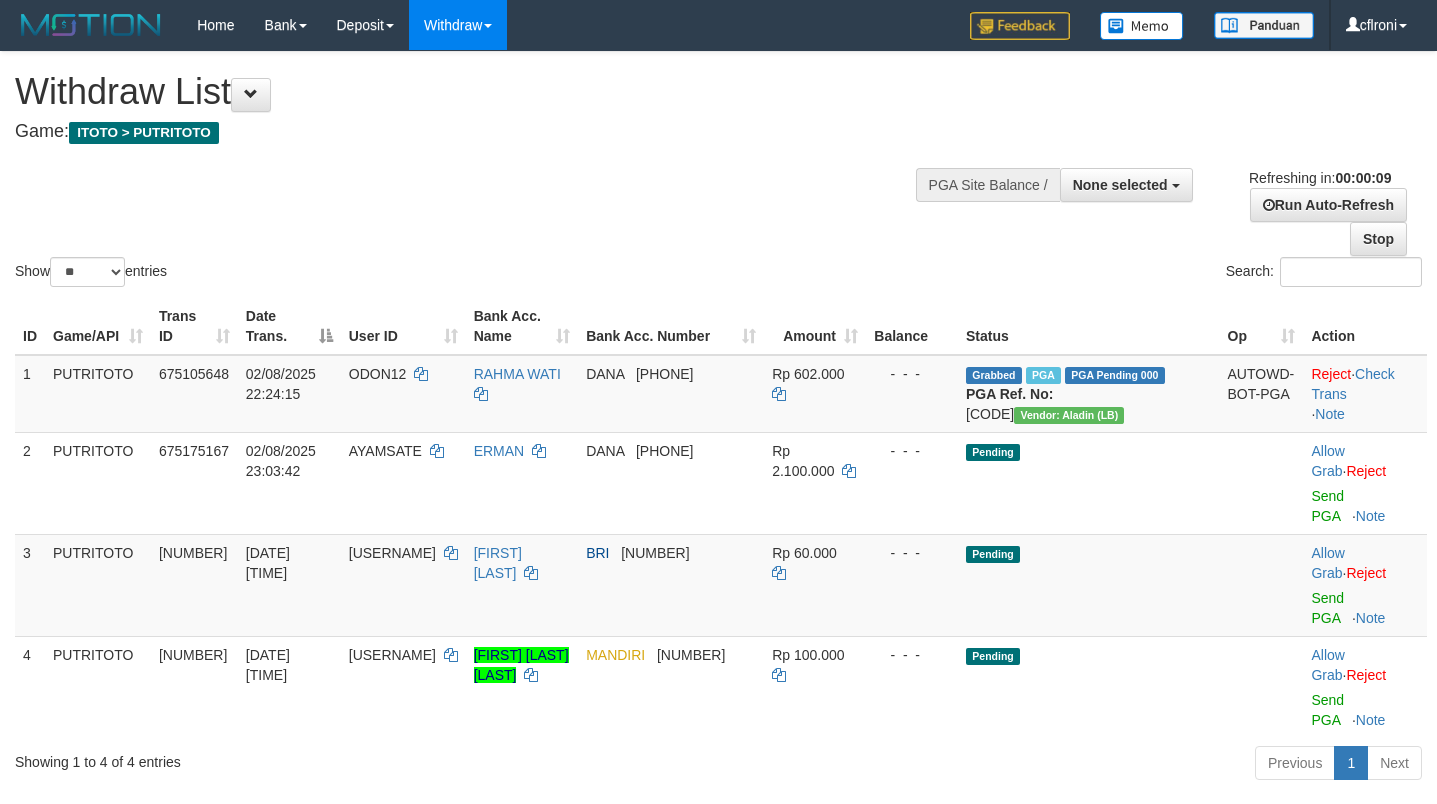 select 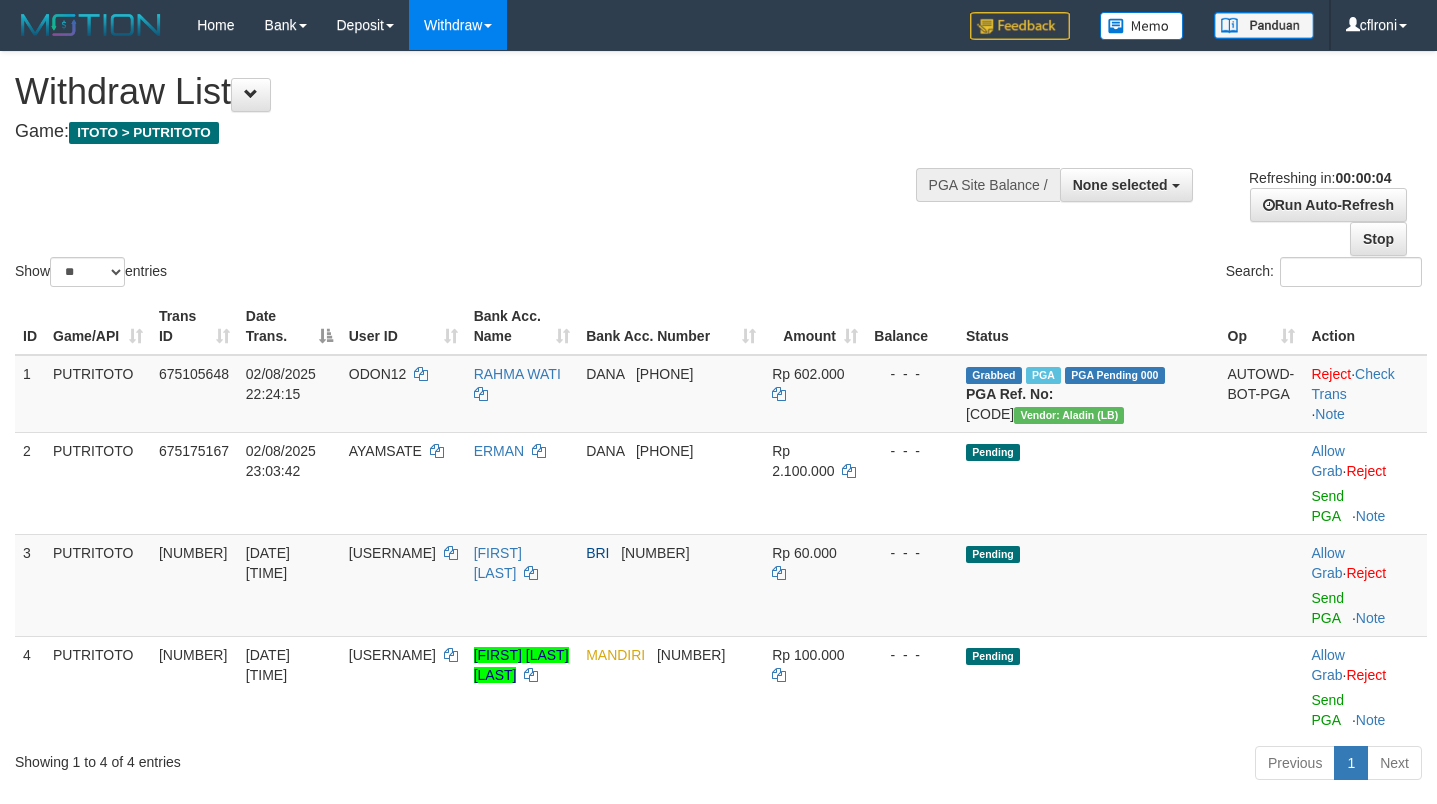 scroll, scrollTop: 0, scrollLeft: 0, axis: both 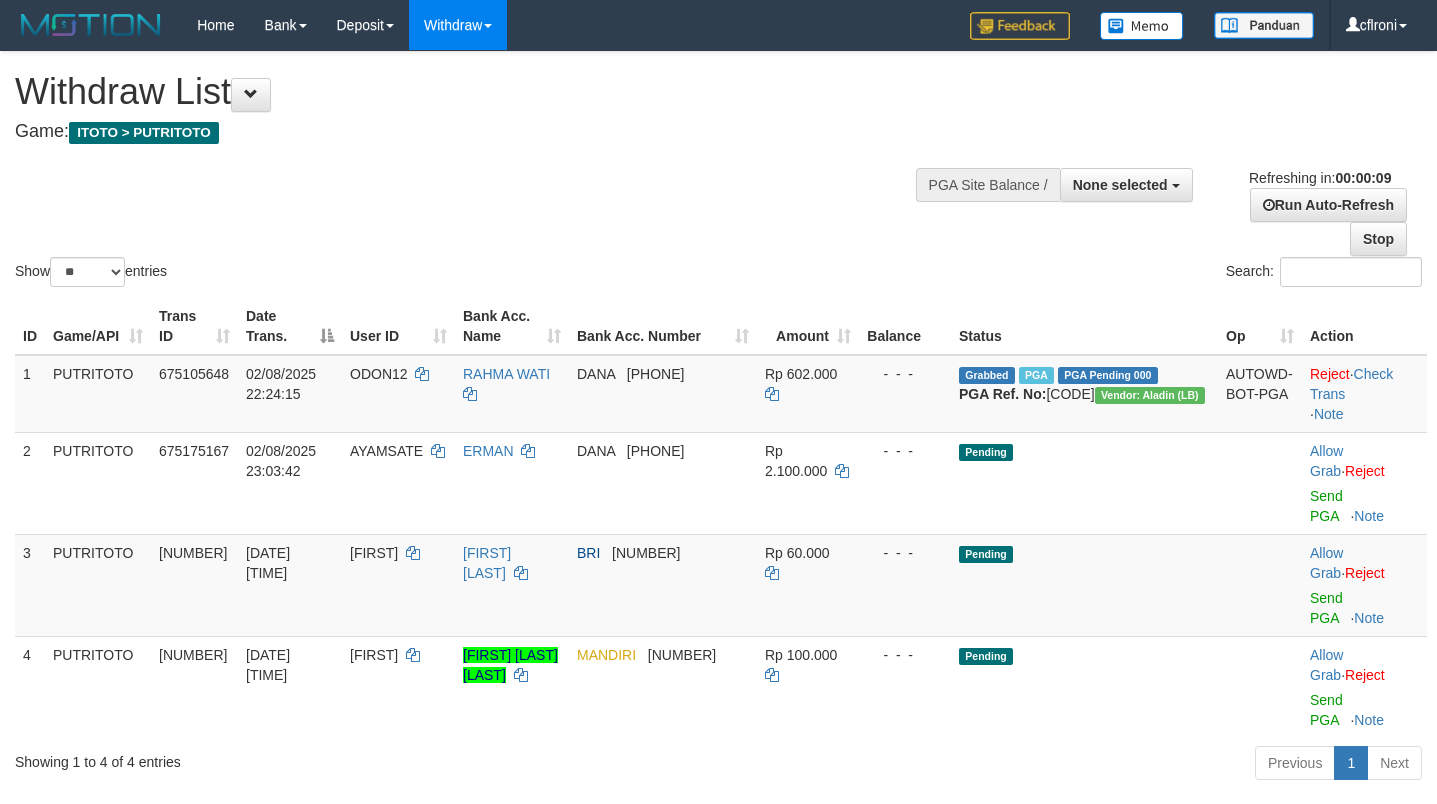 select 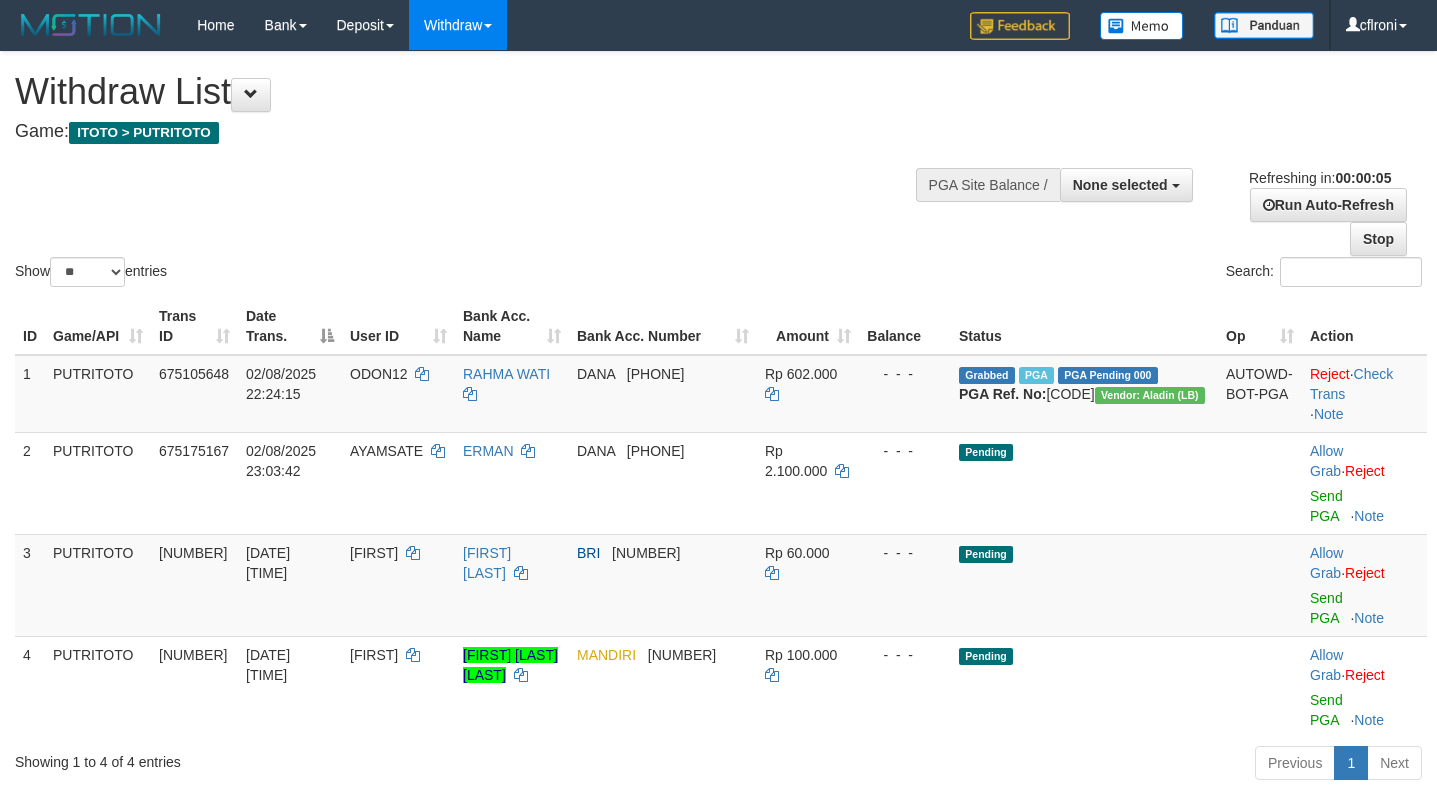 scroll, scrollTop: 0, scrollLeft: 0, axis: both 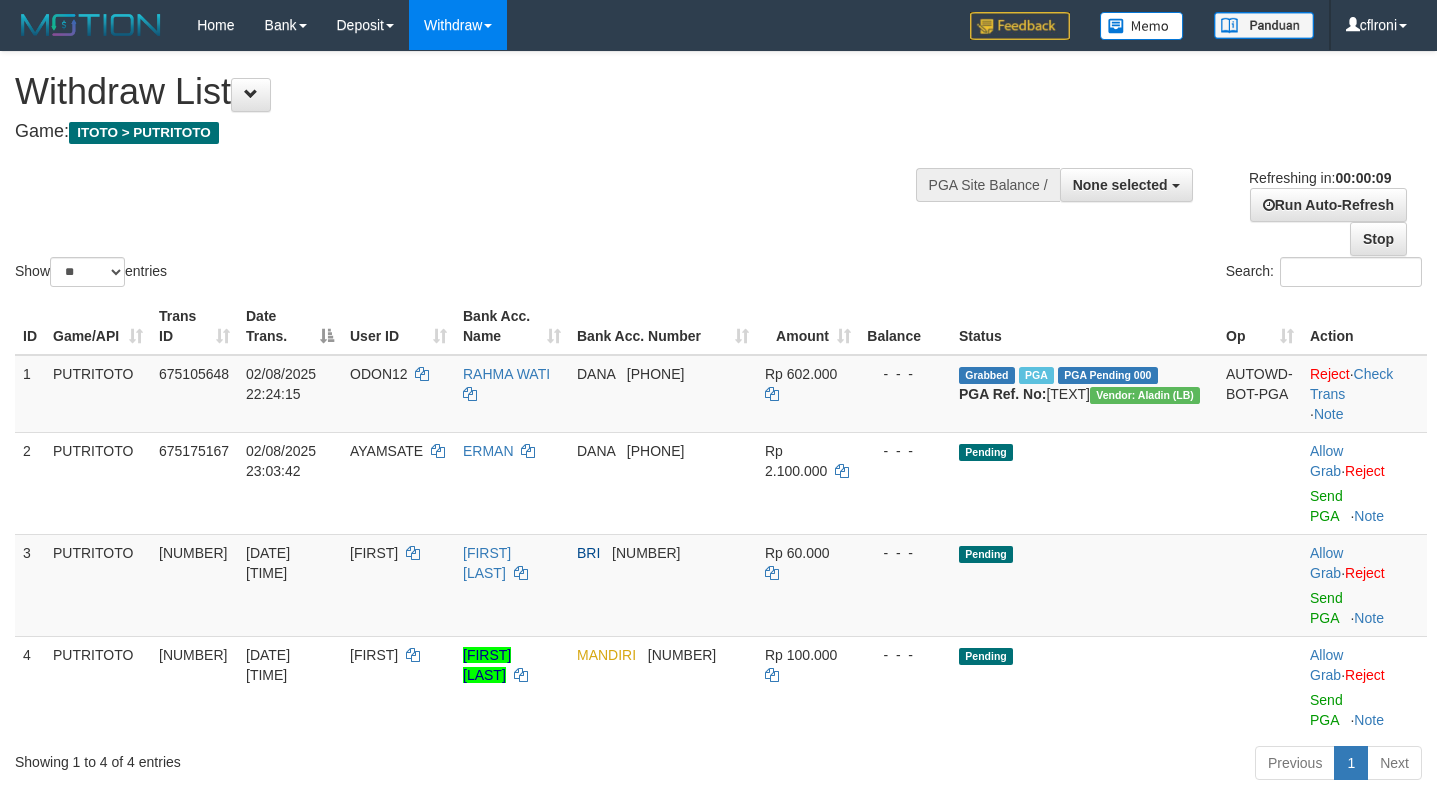 select 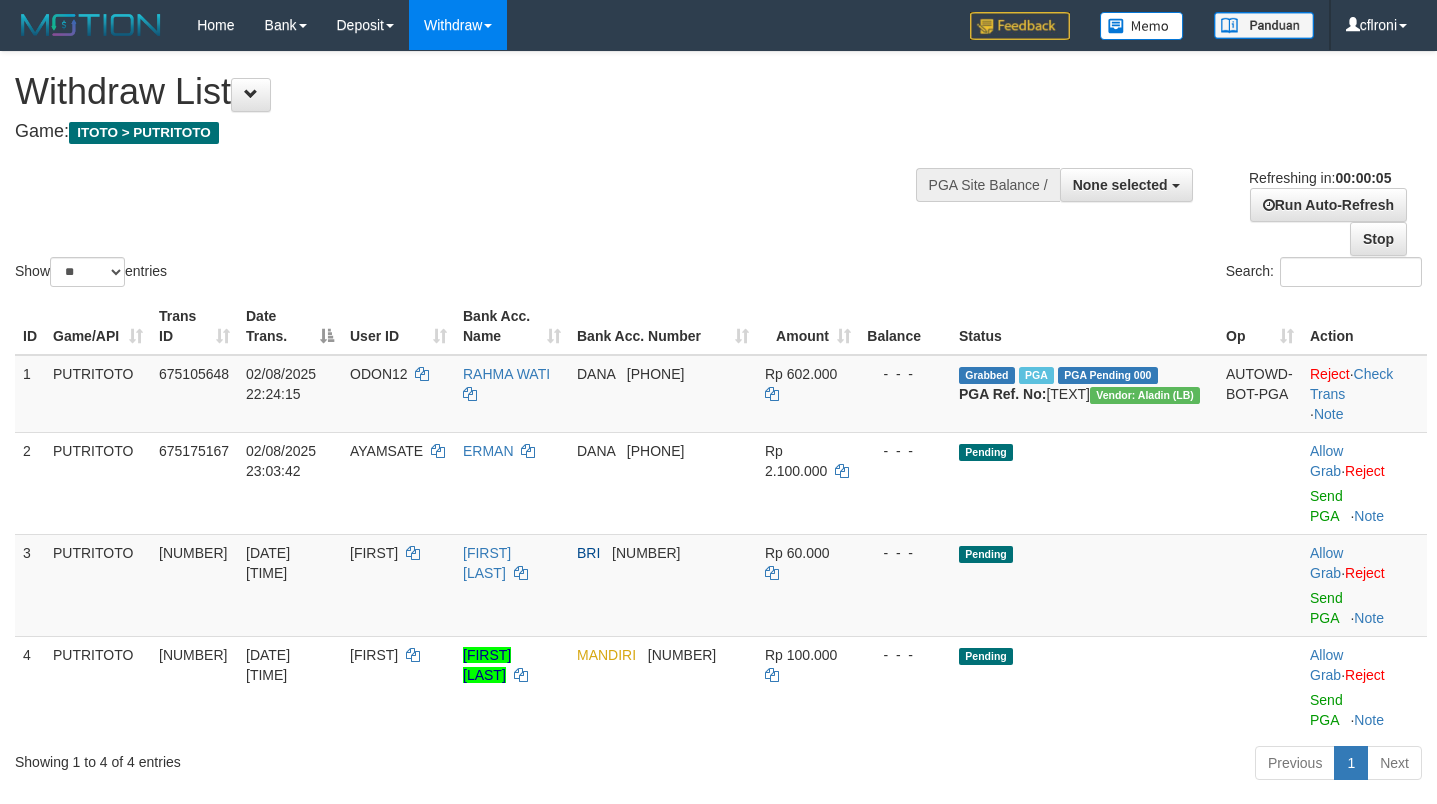 scroll, scrollTop: 0, scrollLeft: 0, axis: both 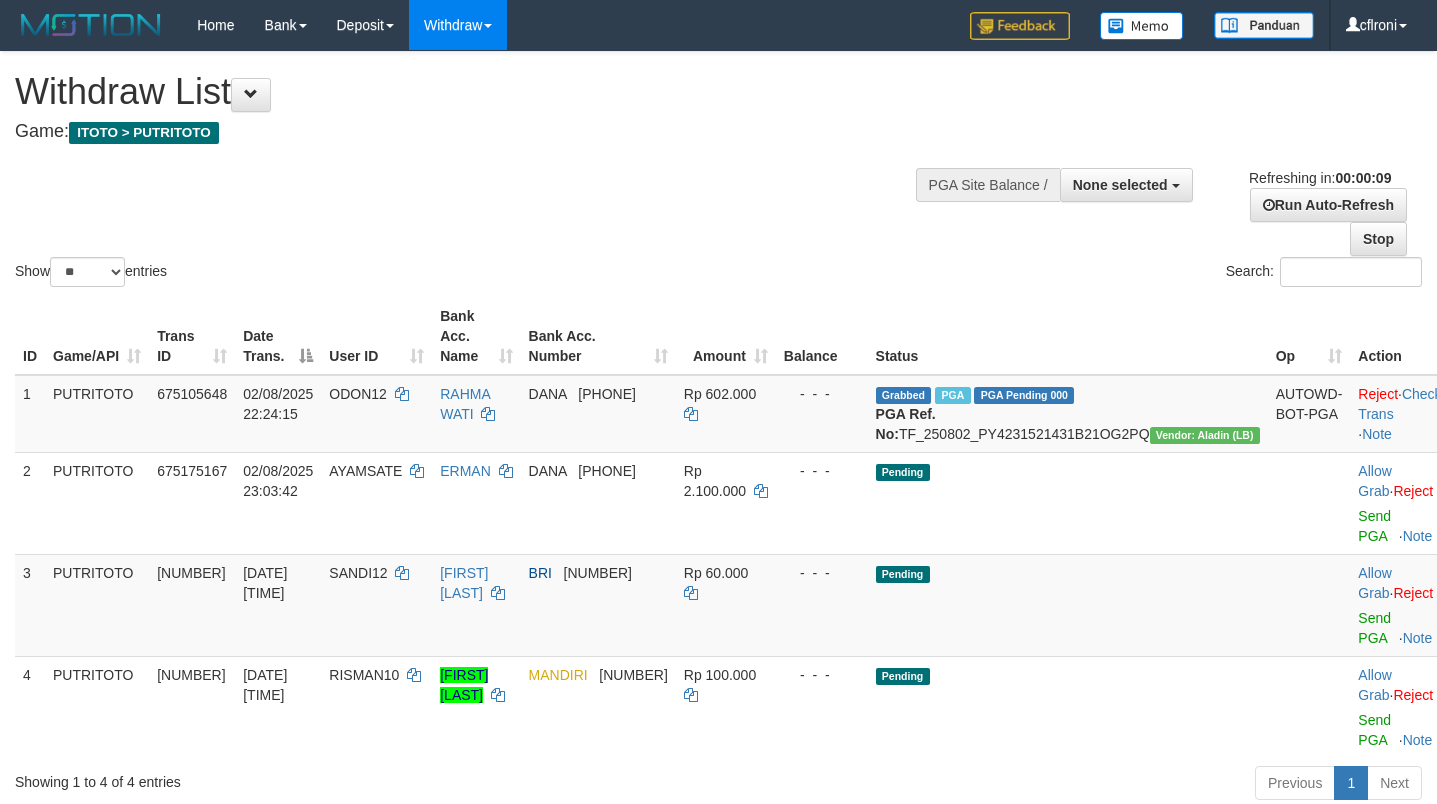 select 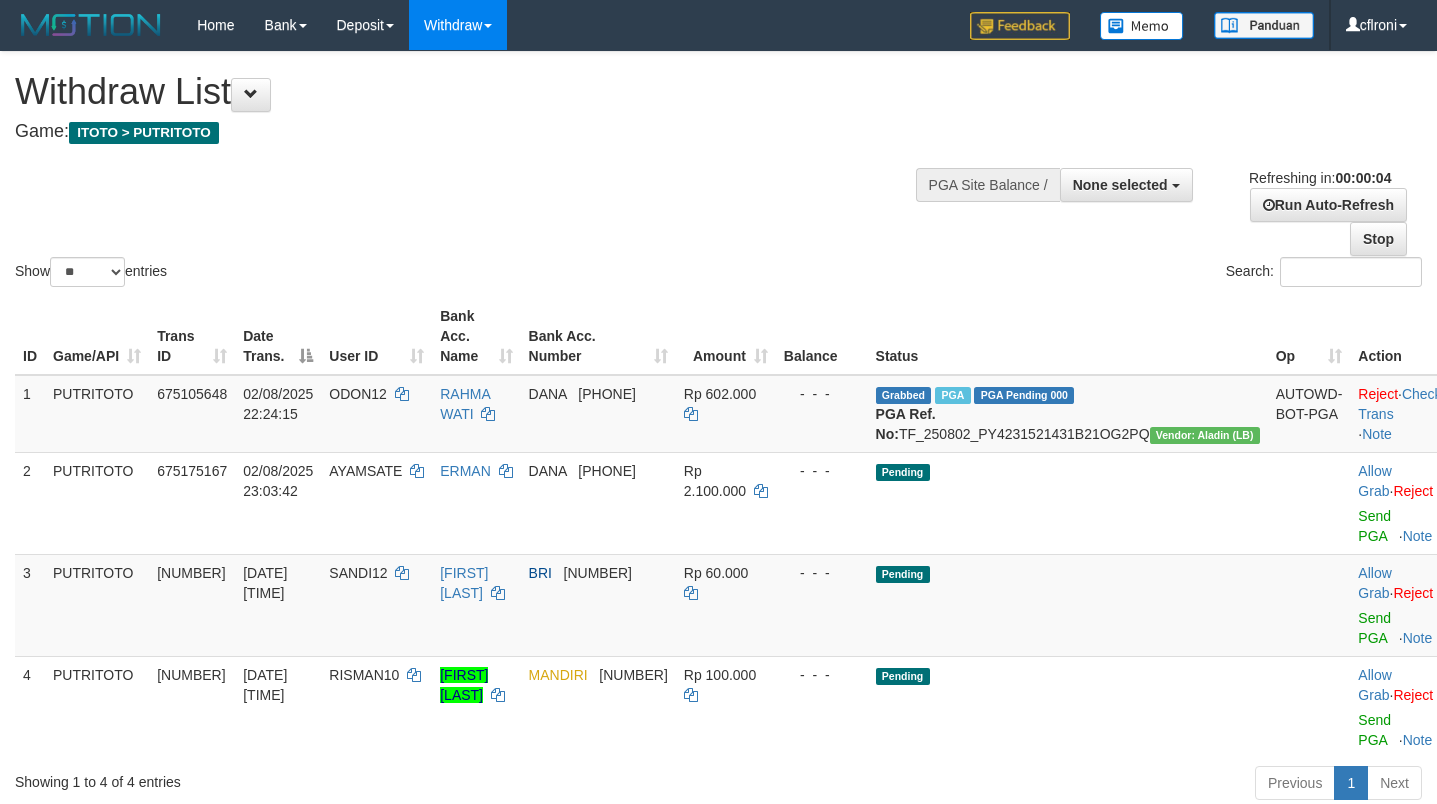 scroll, scrollTop: 0, scrollLeft: 0, axis: both 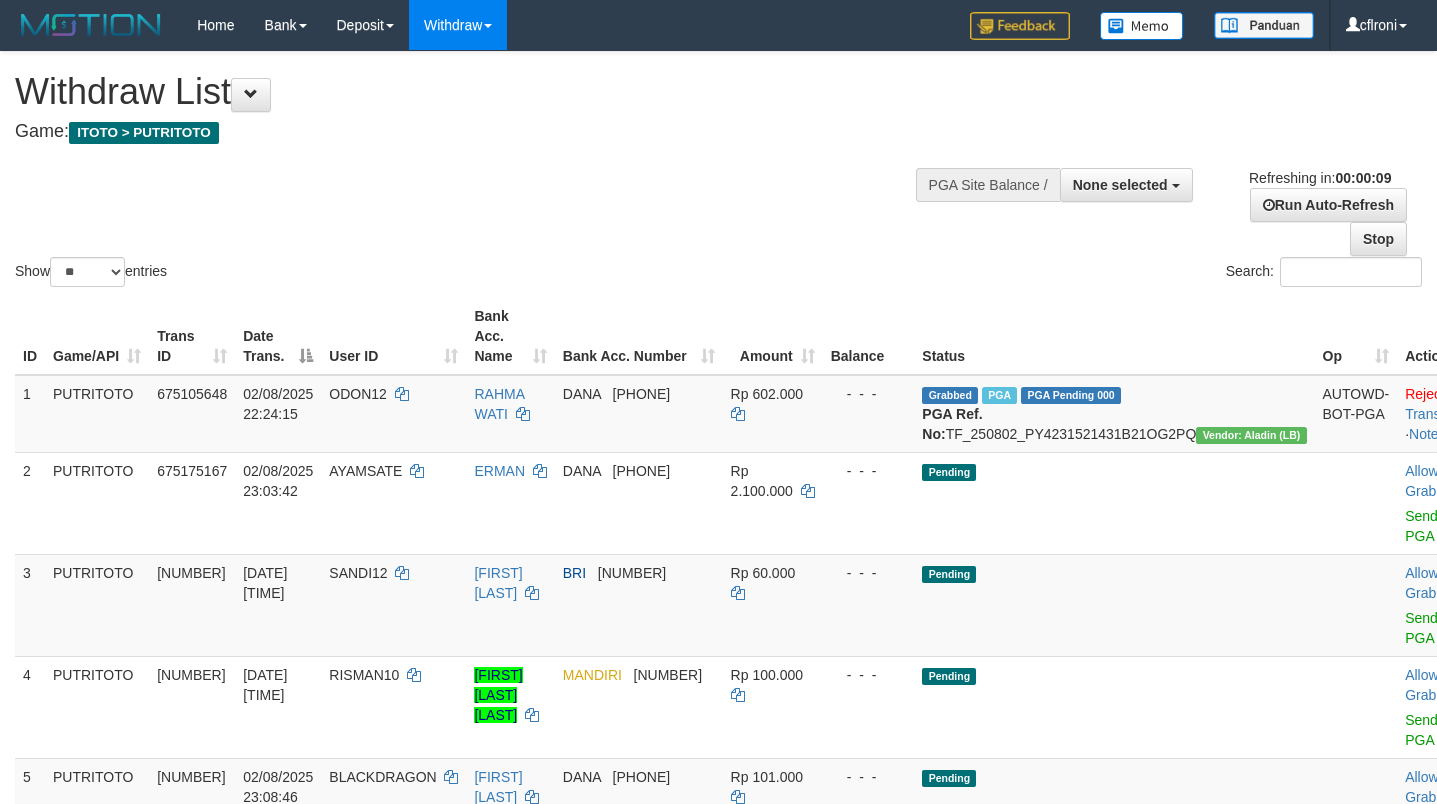select 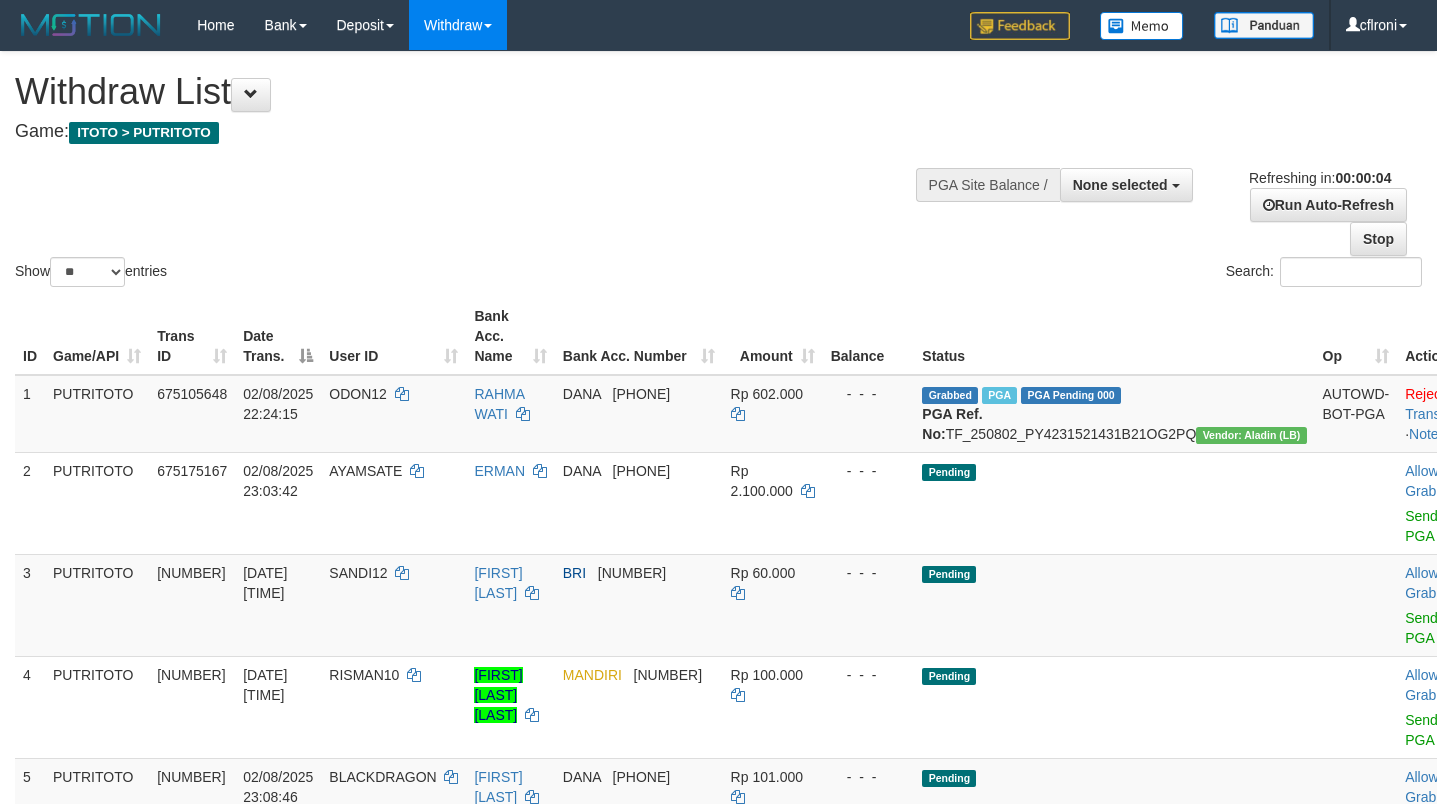 scroll, scrollTop: 0, scrollLeft: 0, axis: both 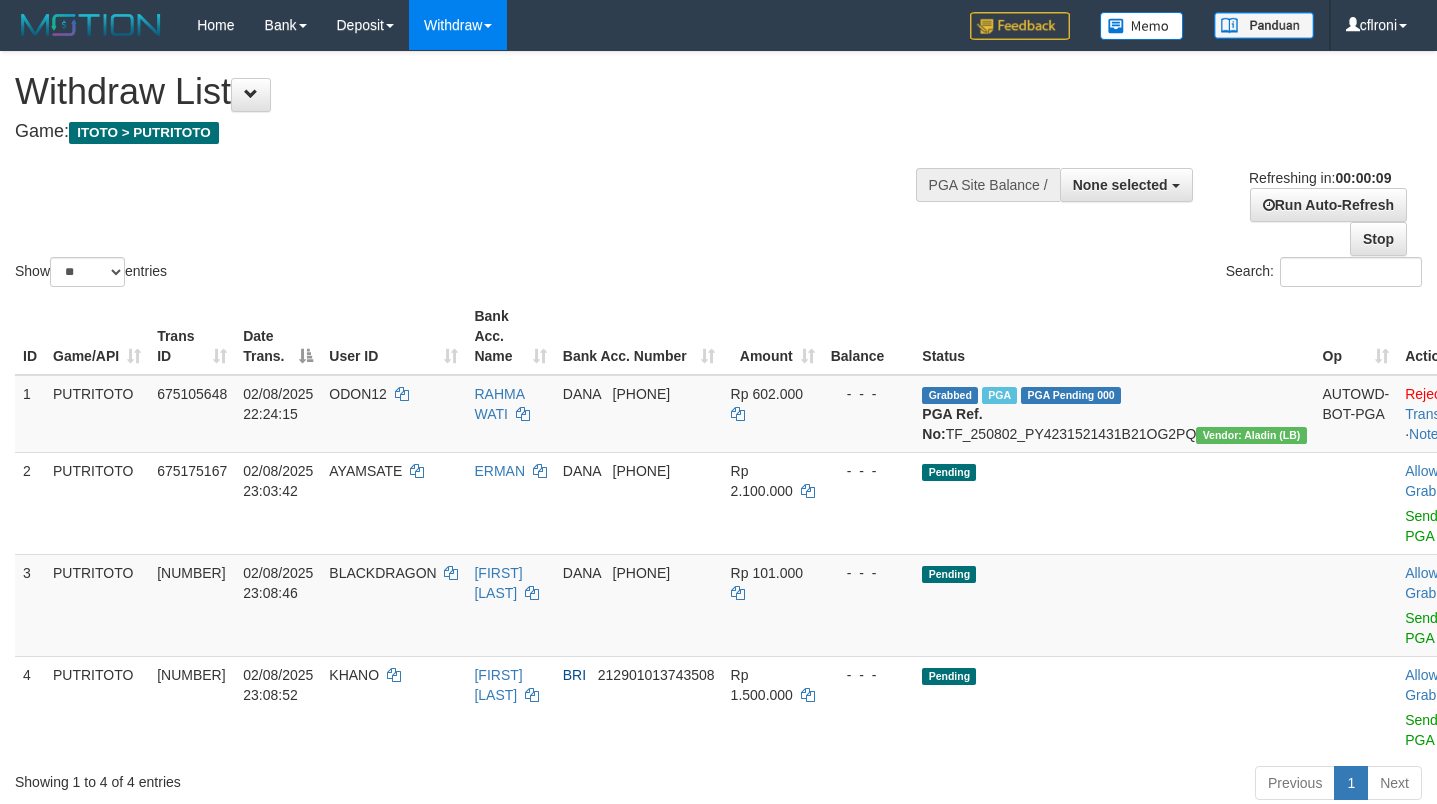 select 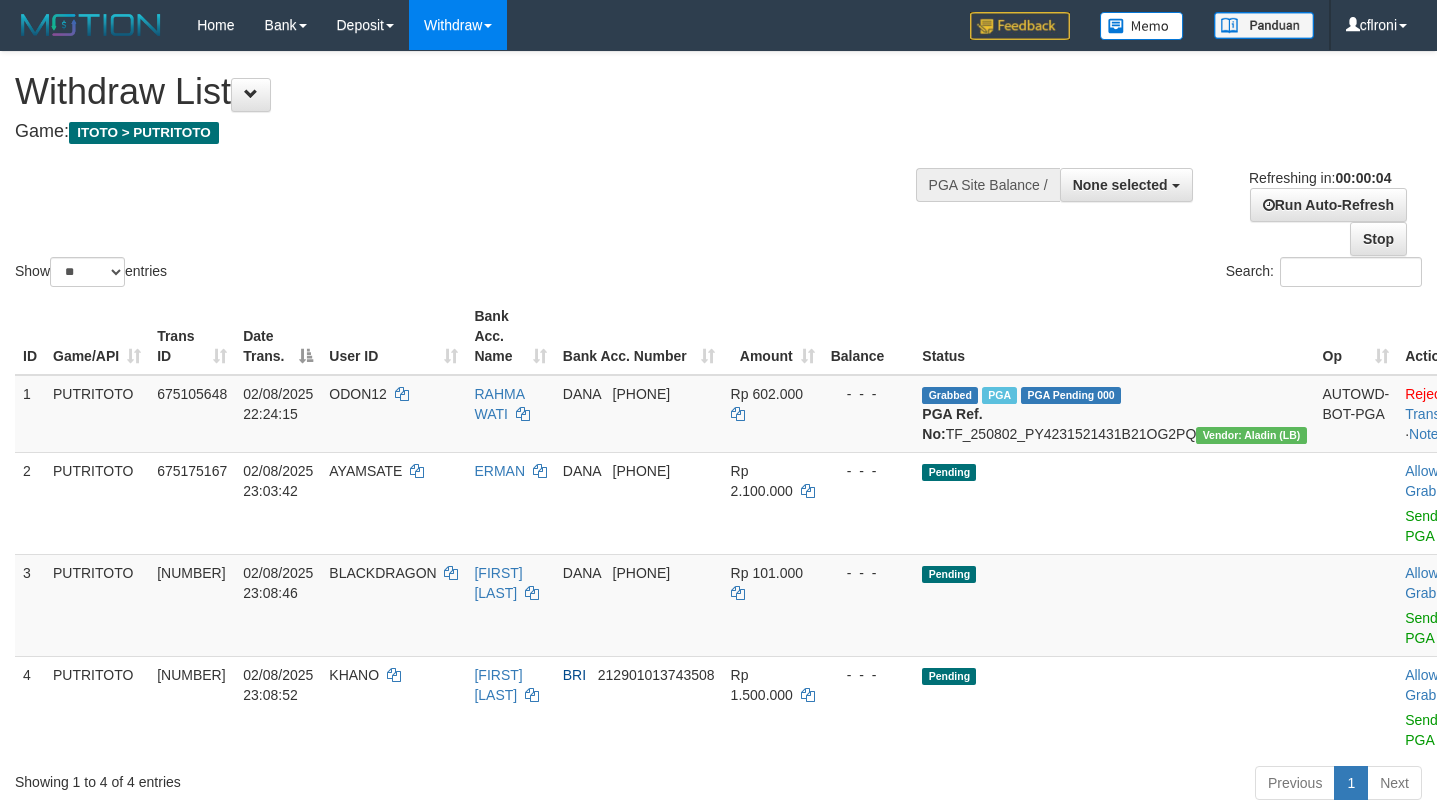 scroll, scrollTop: 0, scrollLeft: 0, axis: both 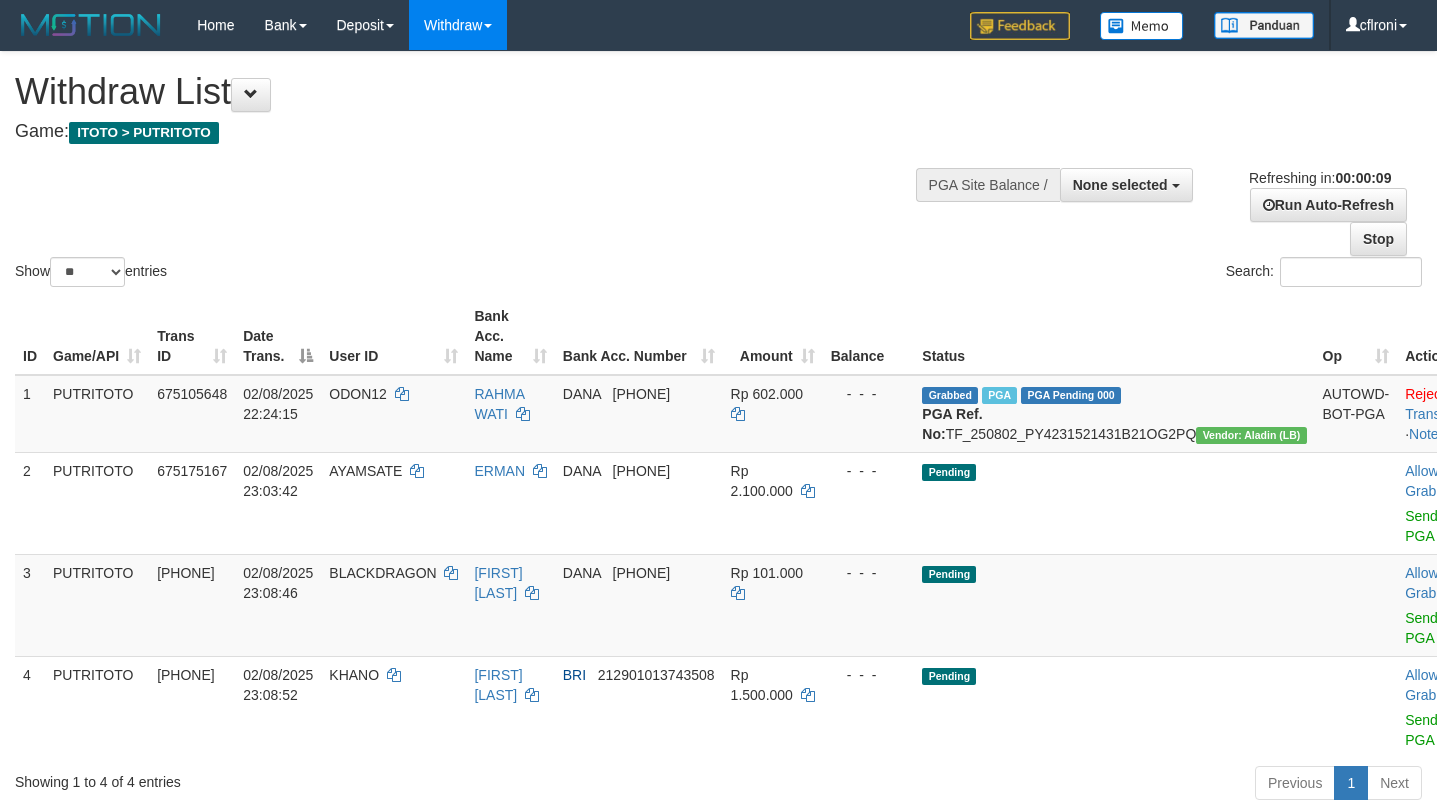 select 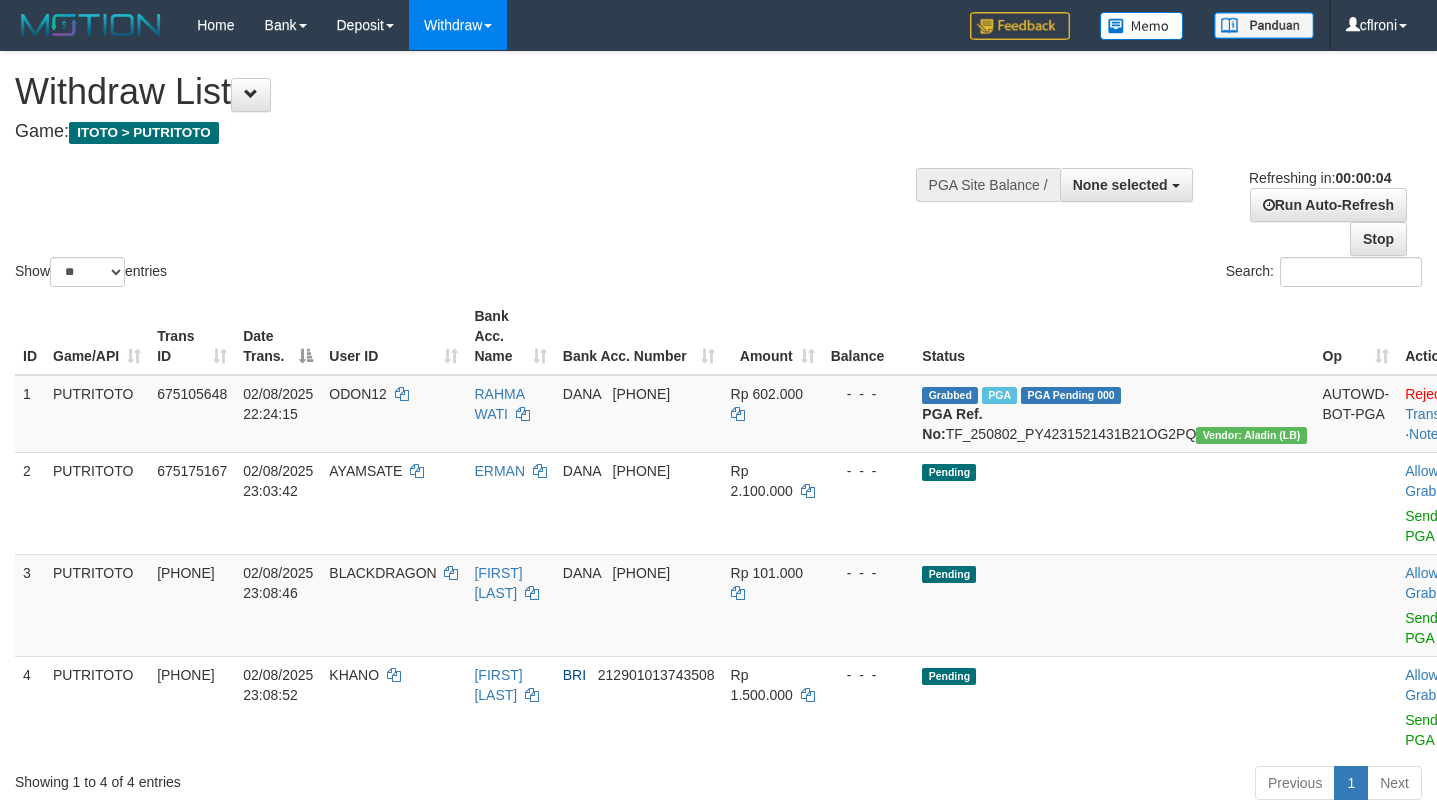 scroll, scrollTop: 0, scrollLeft: 0, axis: both 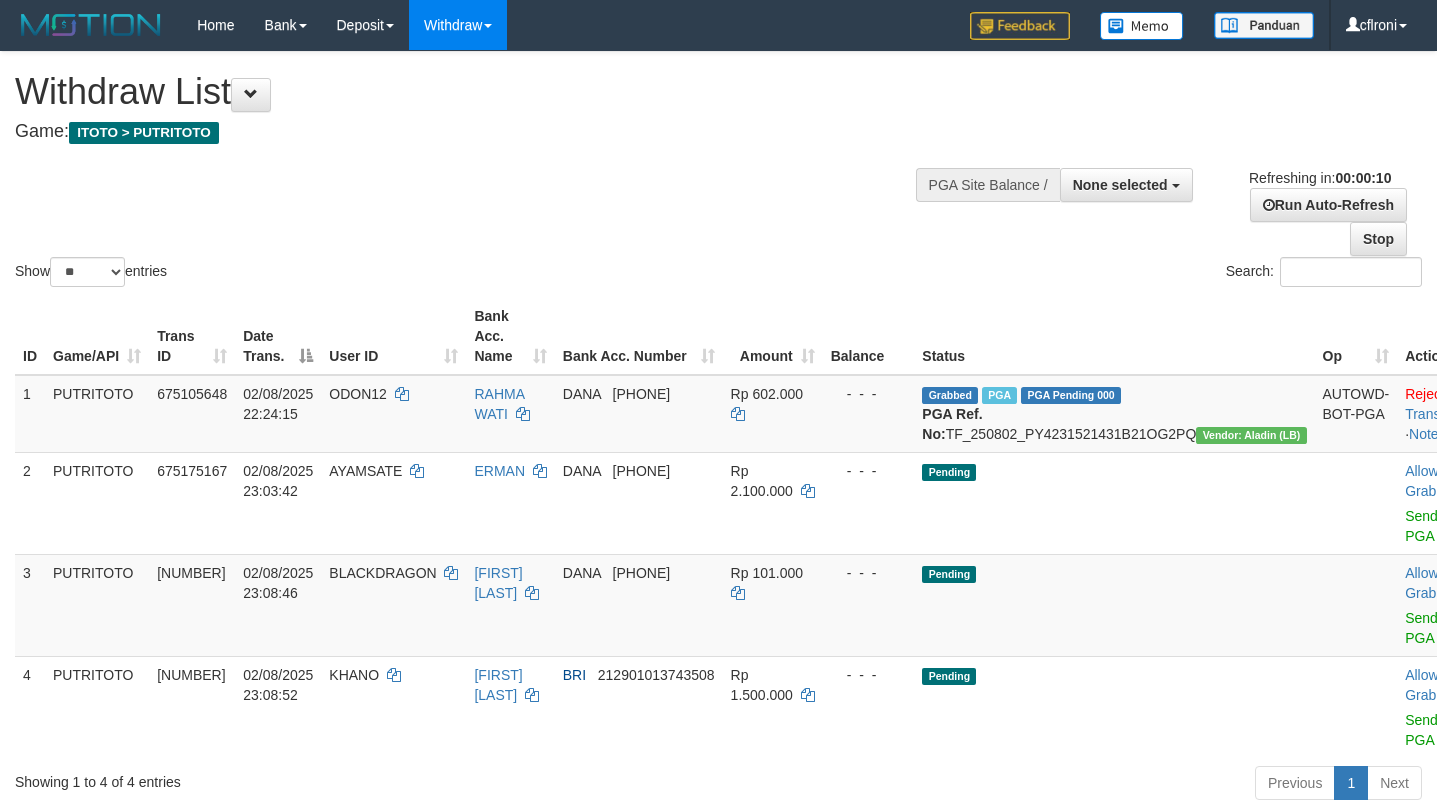 select 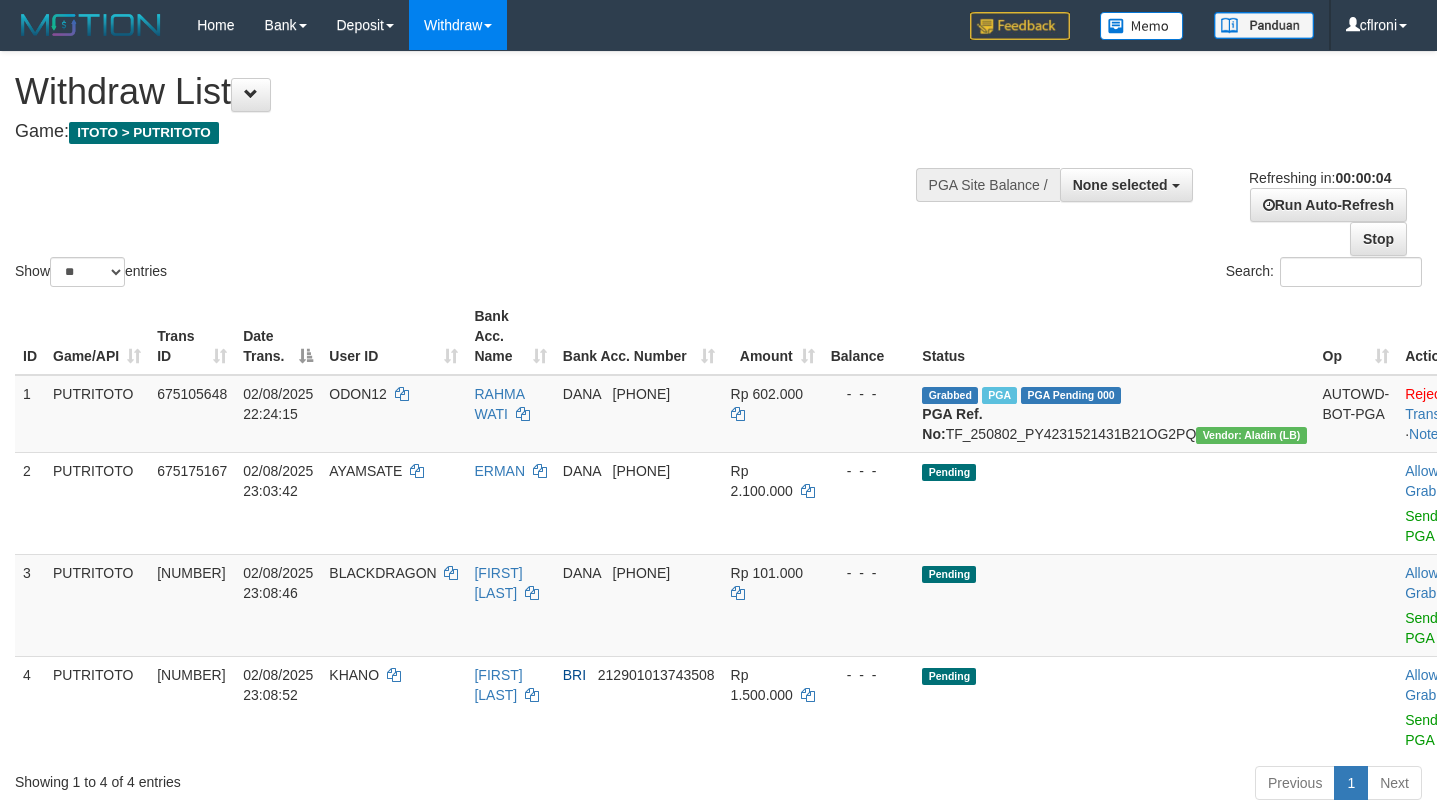scroll, scrollTop: 0, scrollLeft: 0, axis: both 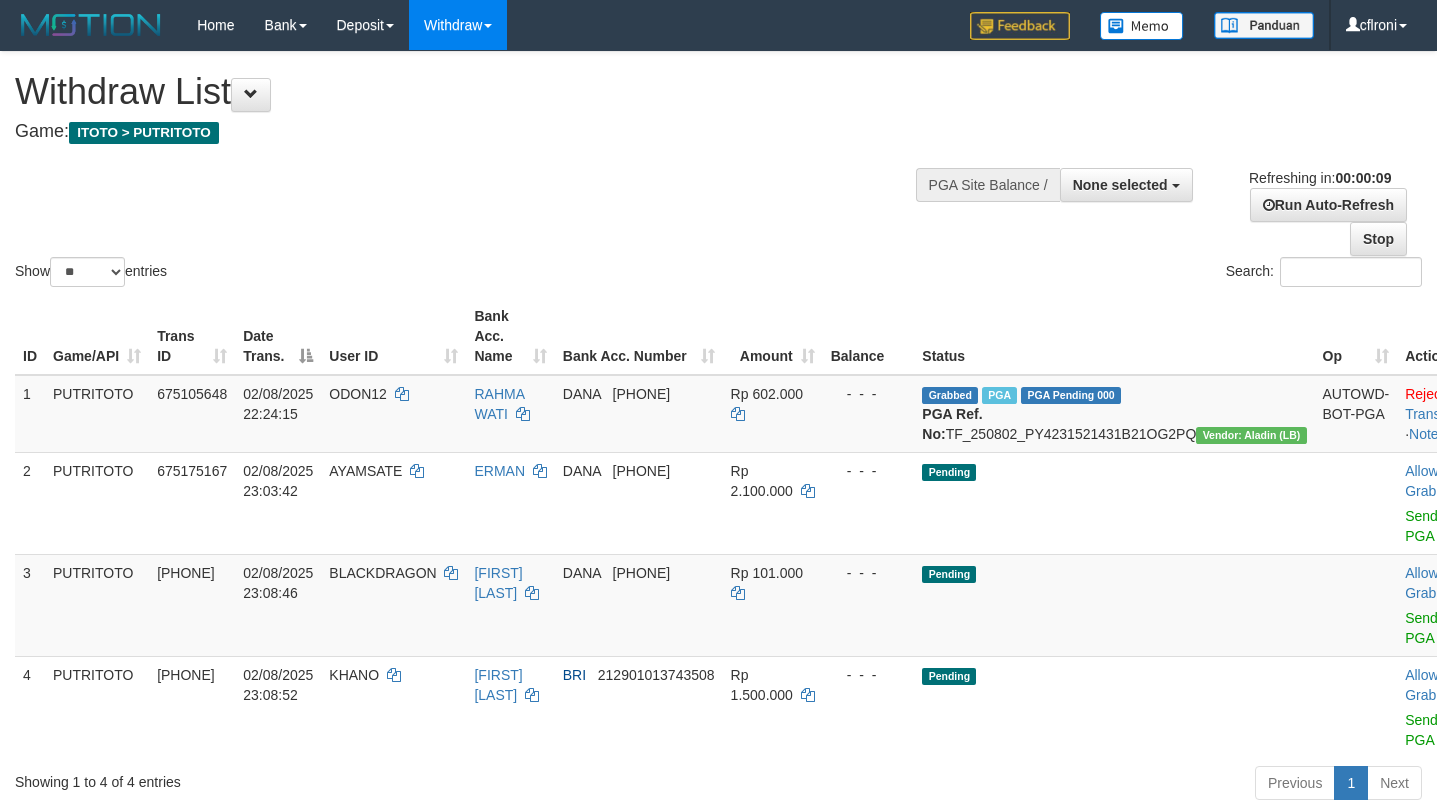 select 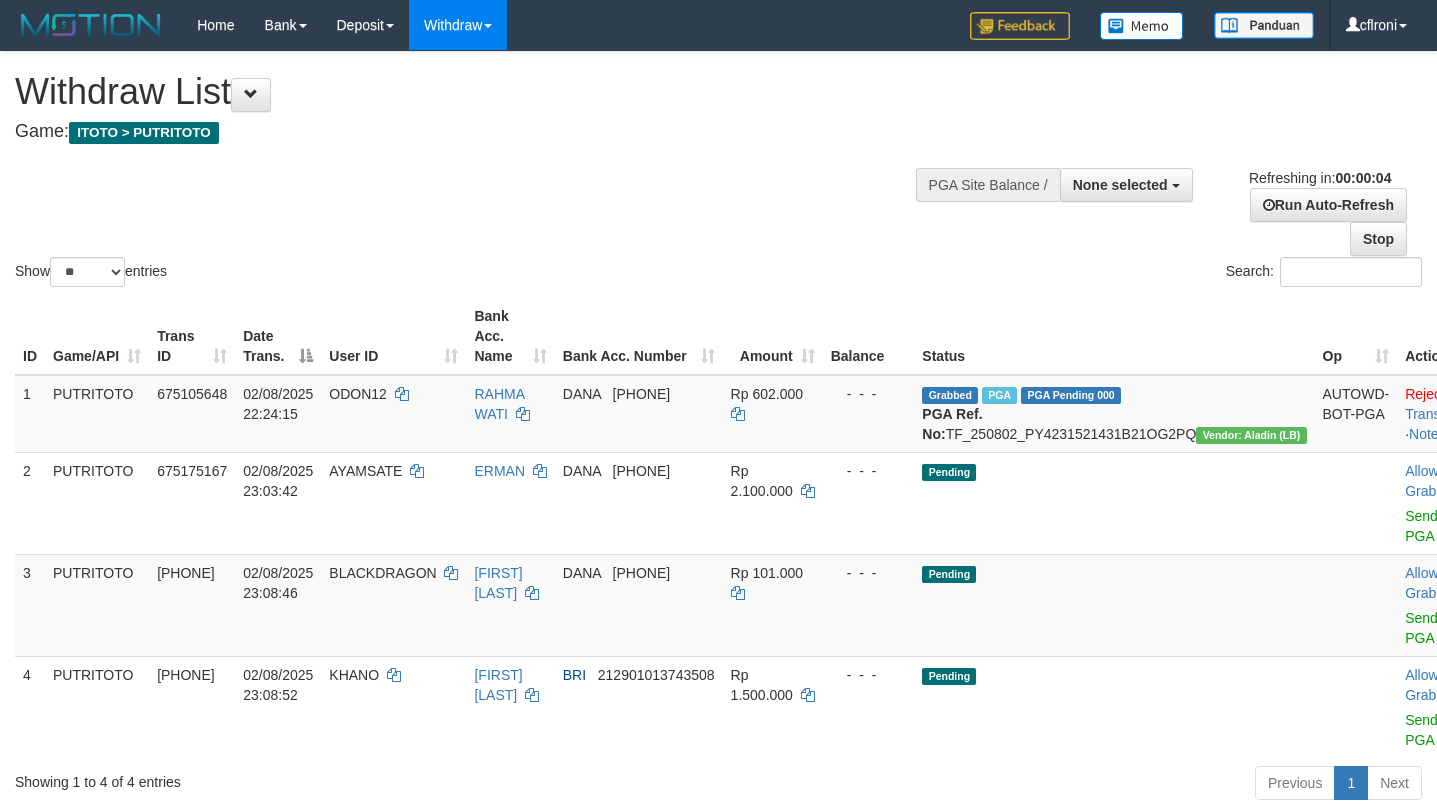 scroll, scrollTop: 0, scrollLeft: 0, axis: both 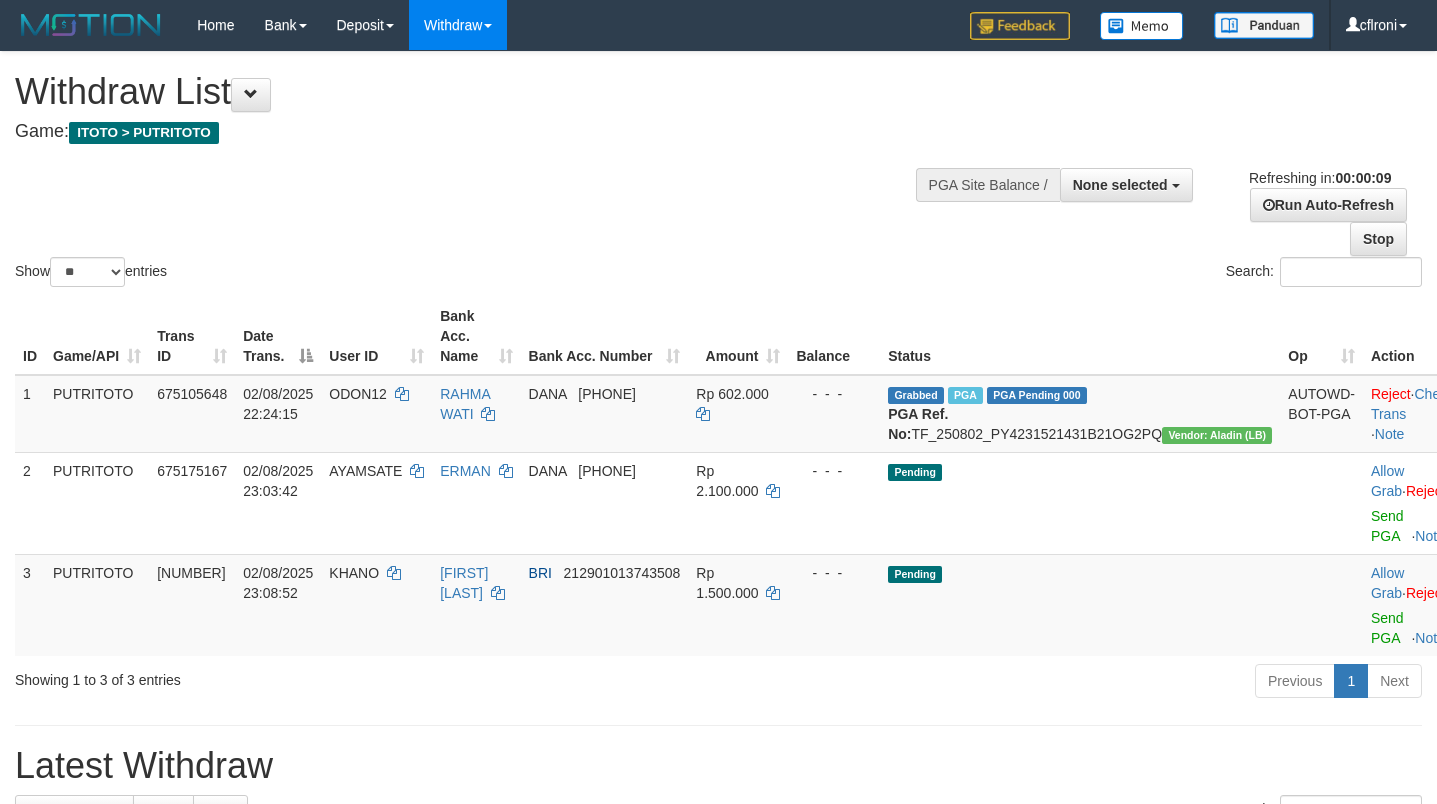 select 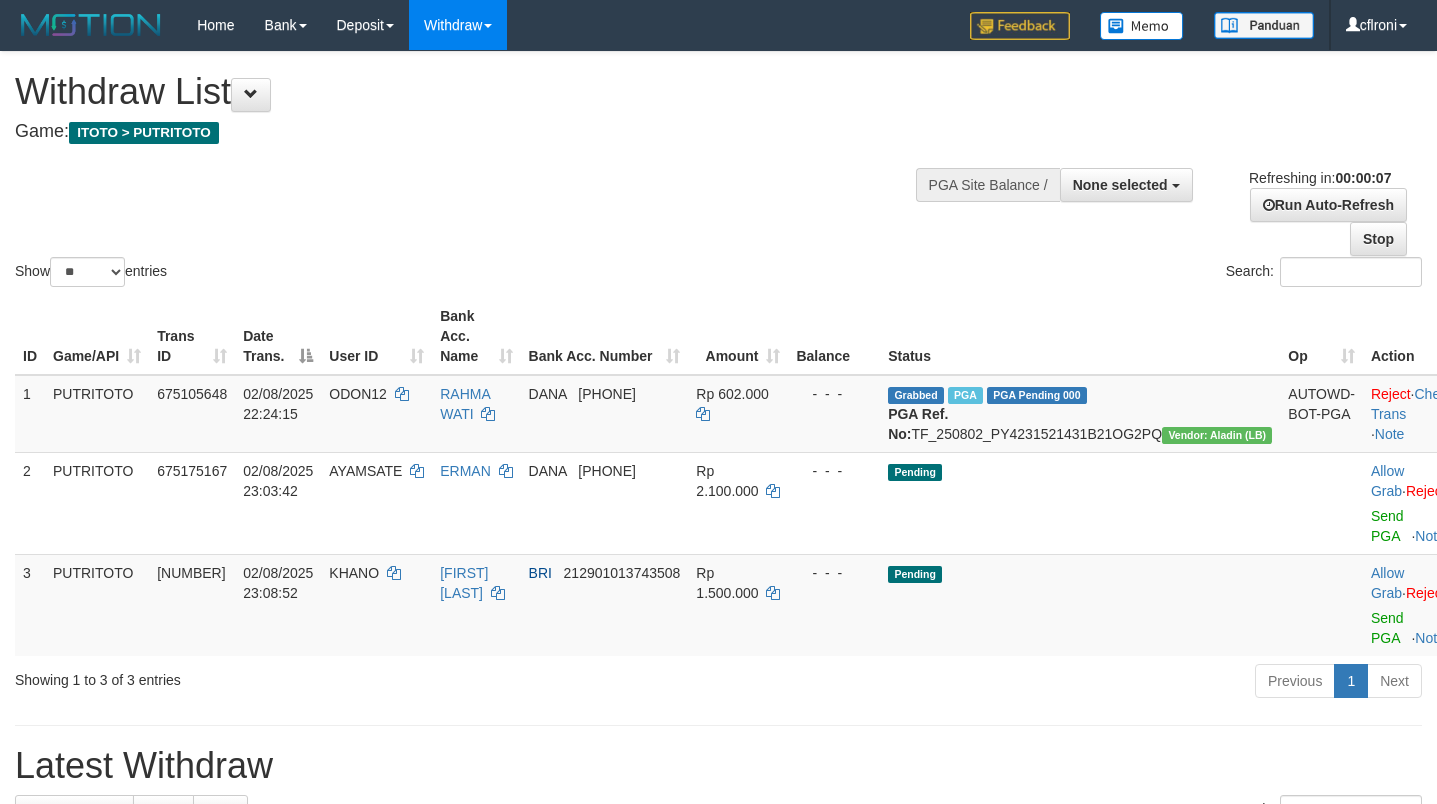 scroll, scrollTop: 0, scrollLeft: 0, axis: both 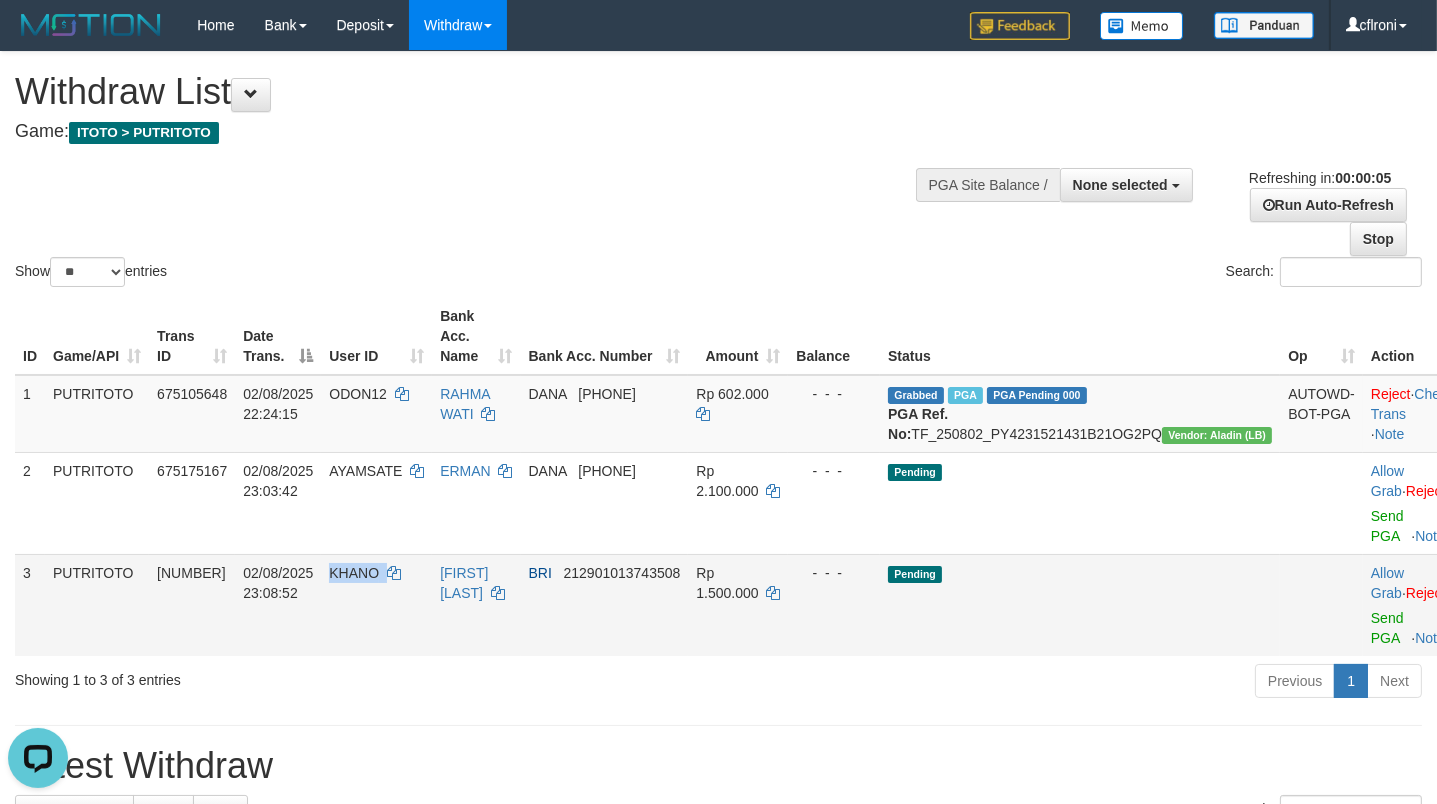 drag, startPoint x: 575, startPoint y: 514, endPoint x: 558, endPoint y: 568, distance: 56.61272 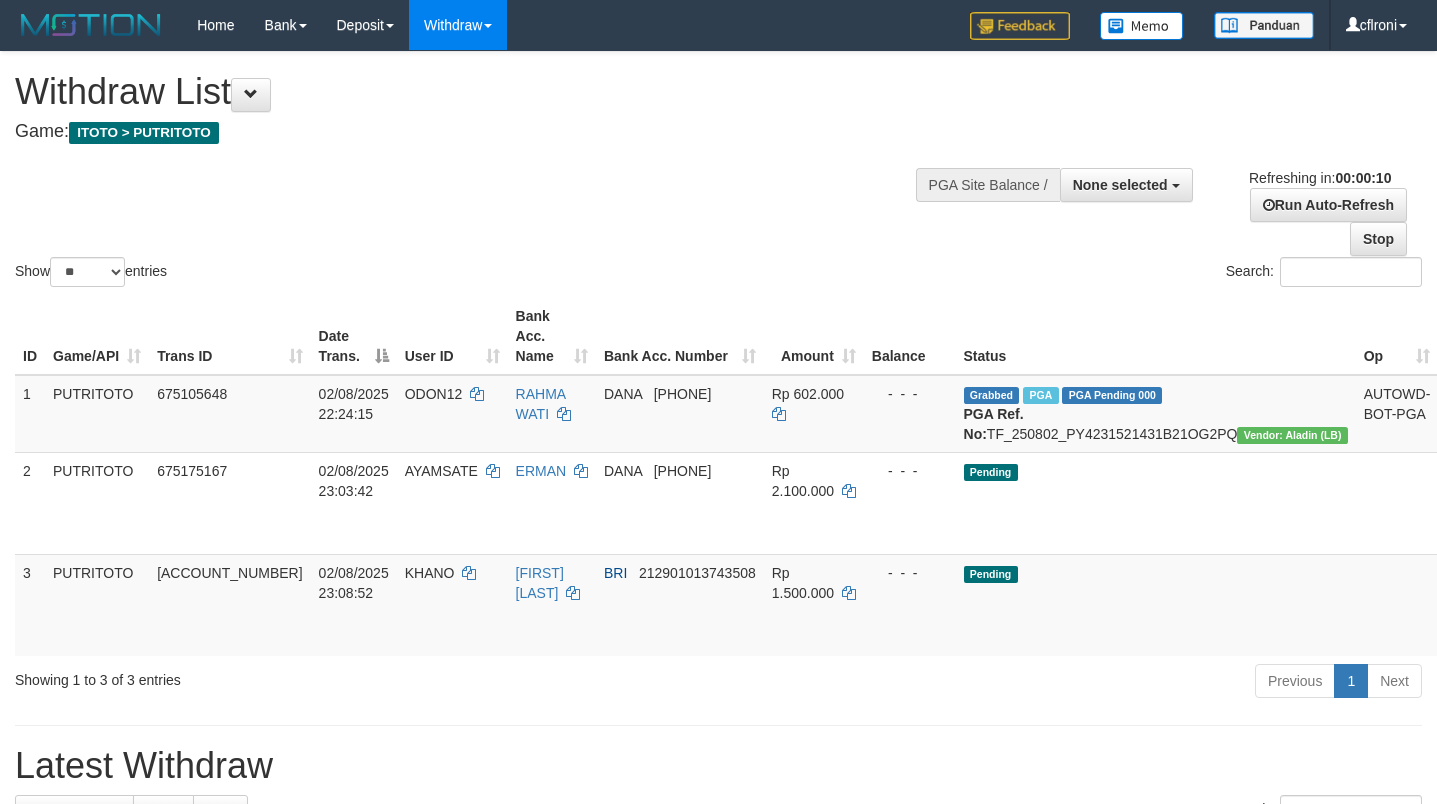 select 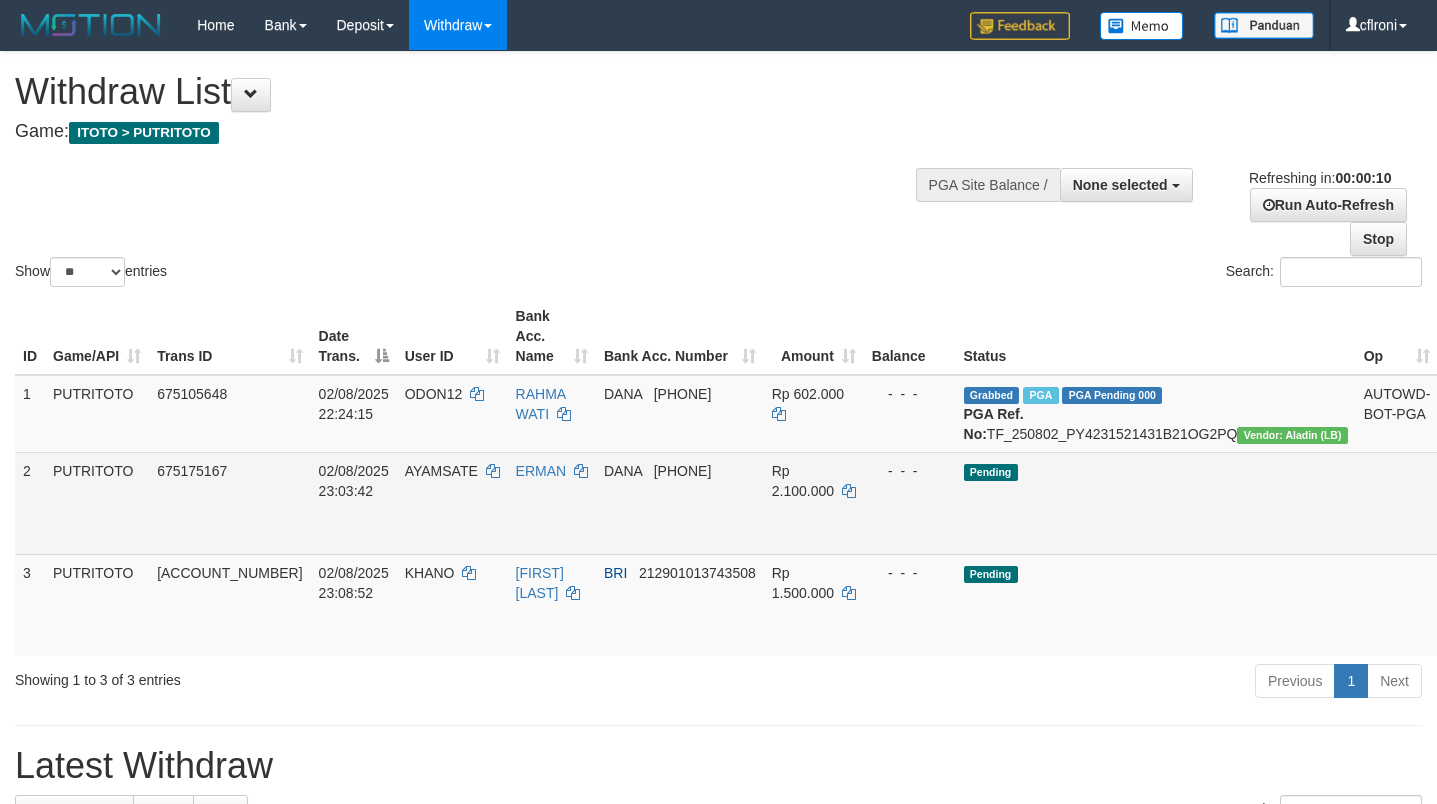 scroll, scrollTop: 0, scrollLeft: 0, axis: both 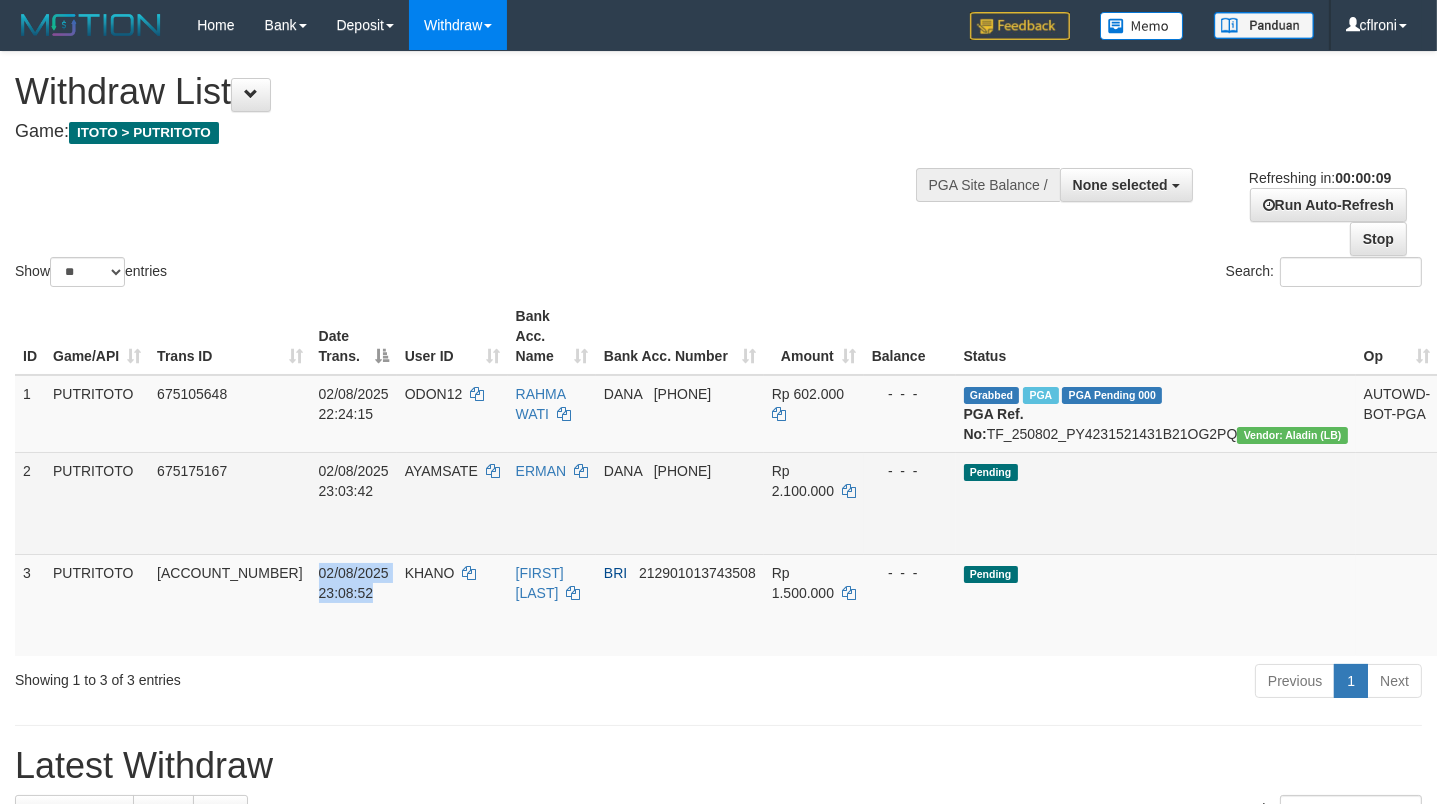 drag, startPoint x: 408, startPoint y: 562, endPoint x: 574, endPoint y: 532, distance: 168.68906 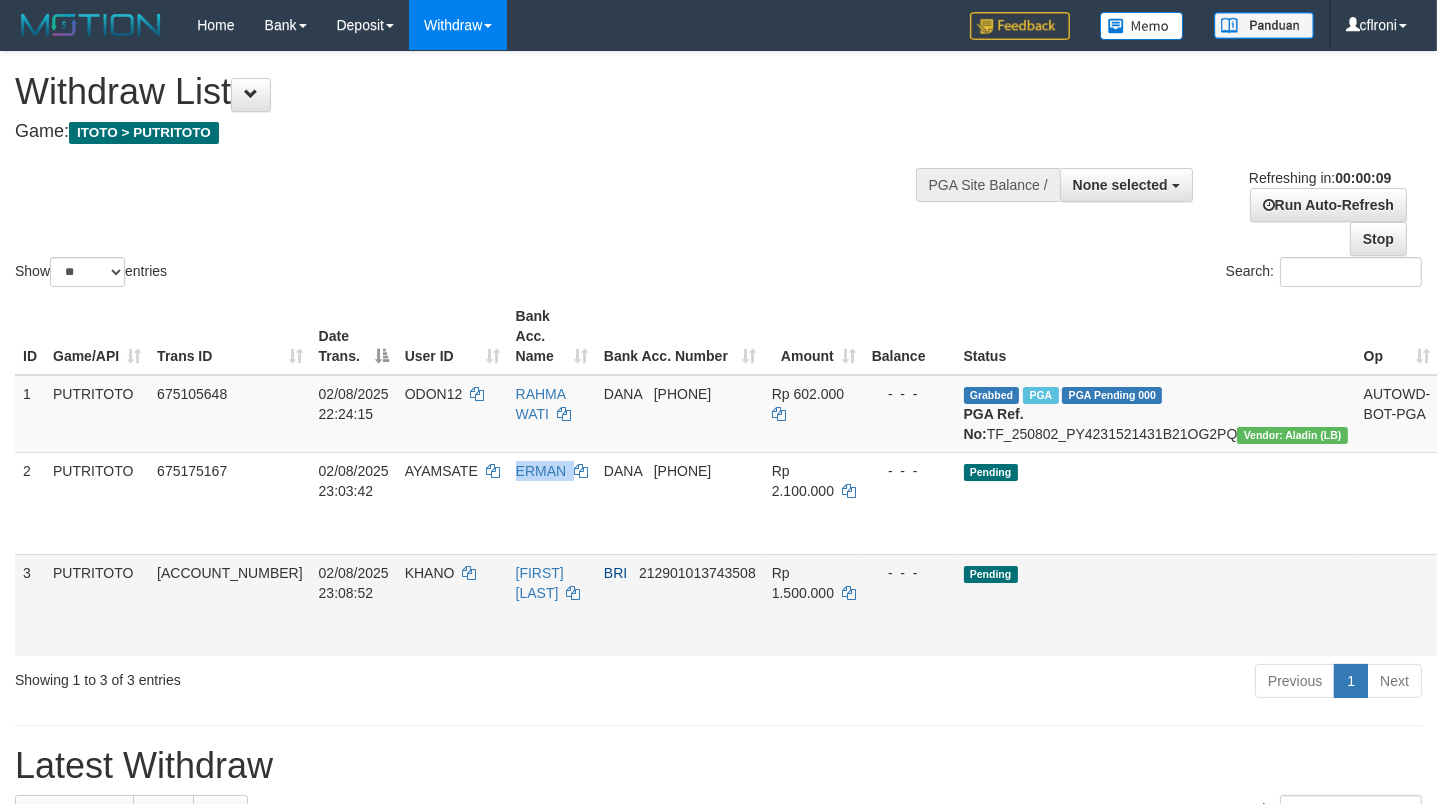 drag, startPoint x: 626, startPoint y: 500, endPoint x: 666, endPoint y: 571, distance: 81.49233 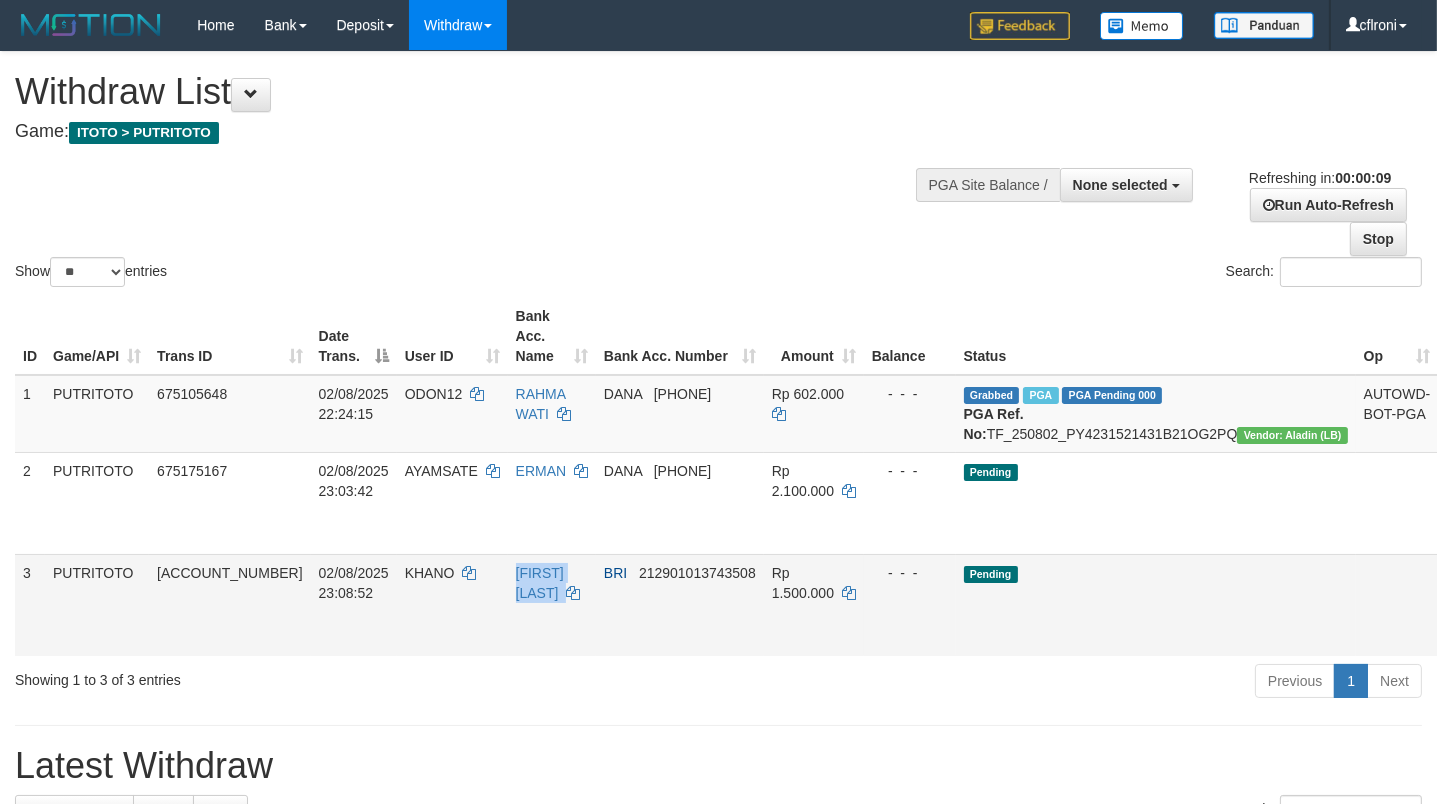 click on "212901013743508" at bounding box center [697, 573] 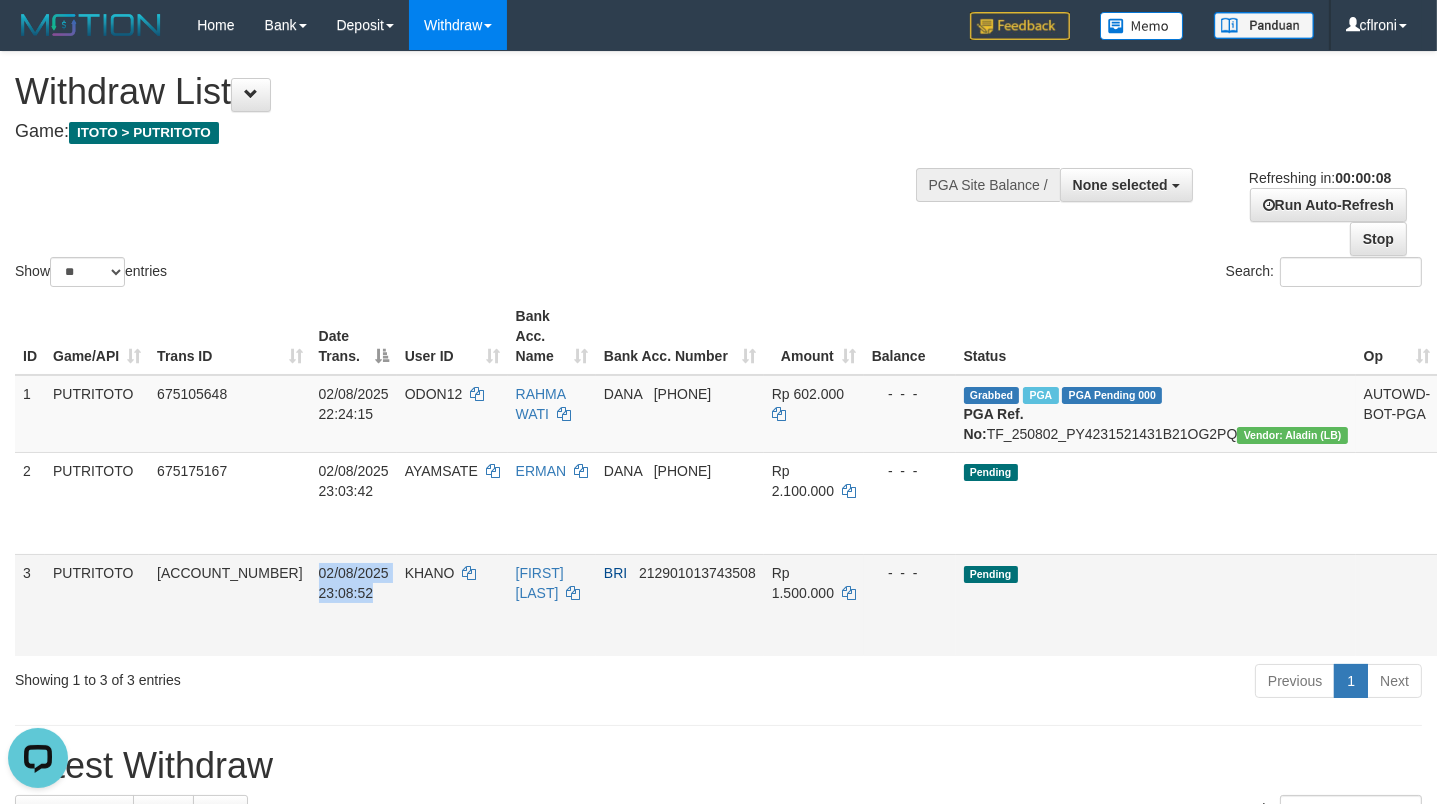 scroll, scrollTop: 0, scrollLeft: 0, axis: both 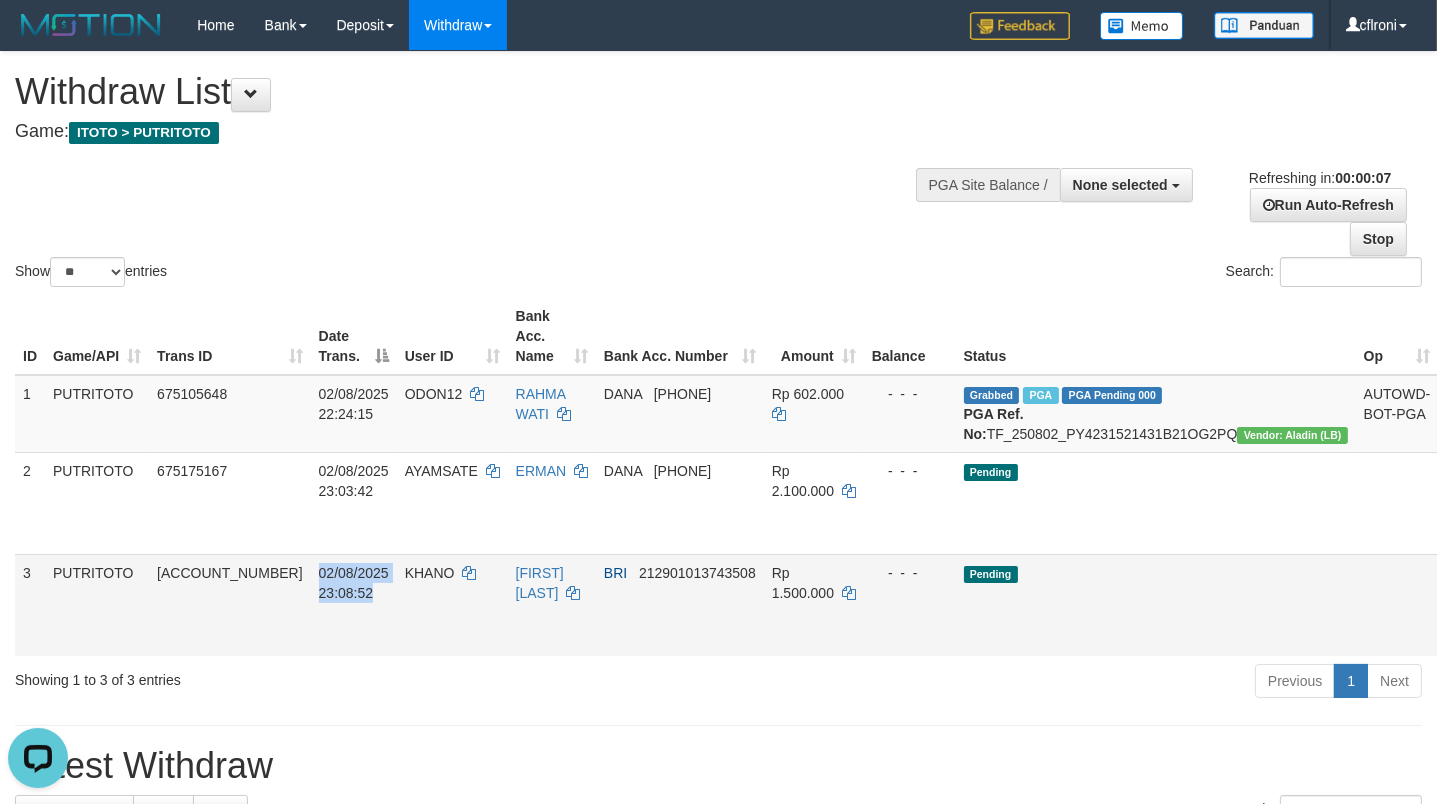 click on "KHANO" at bounding box center (452, 605) 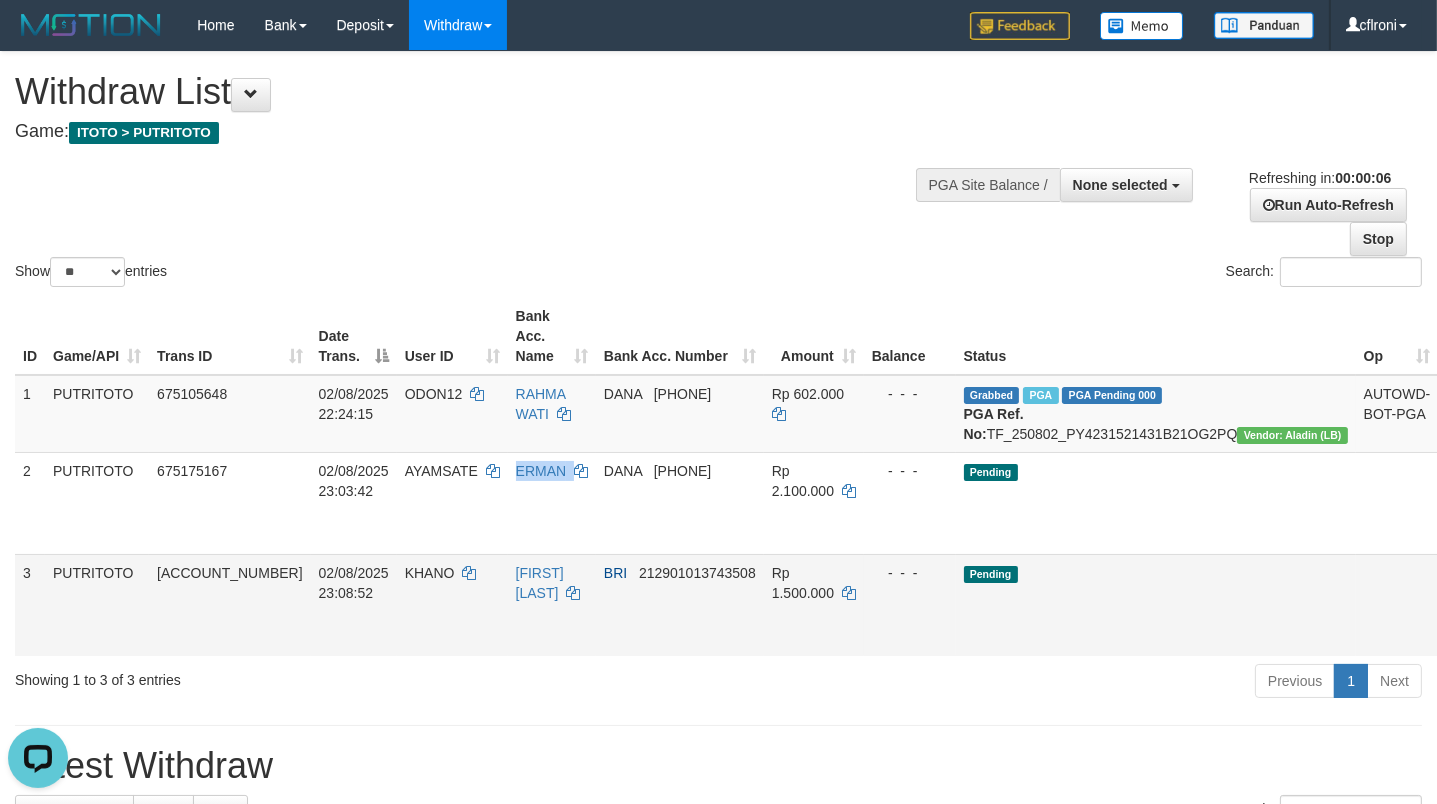 drag, startPoint x: 595, startPoint y: 514, endPoint x: 650, endPoint y: 577, distance: 83.630135 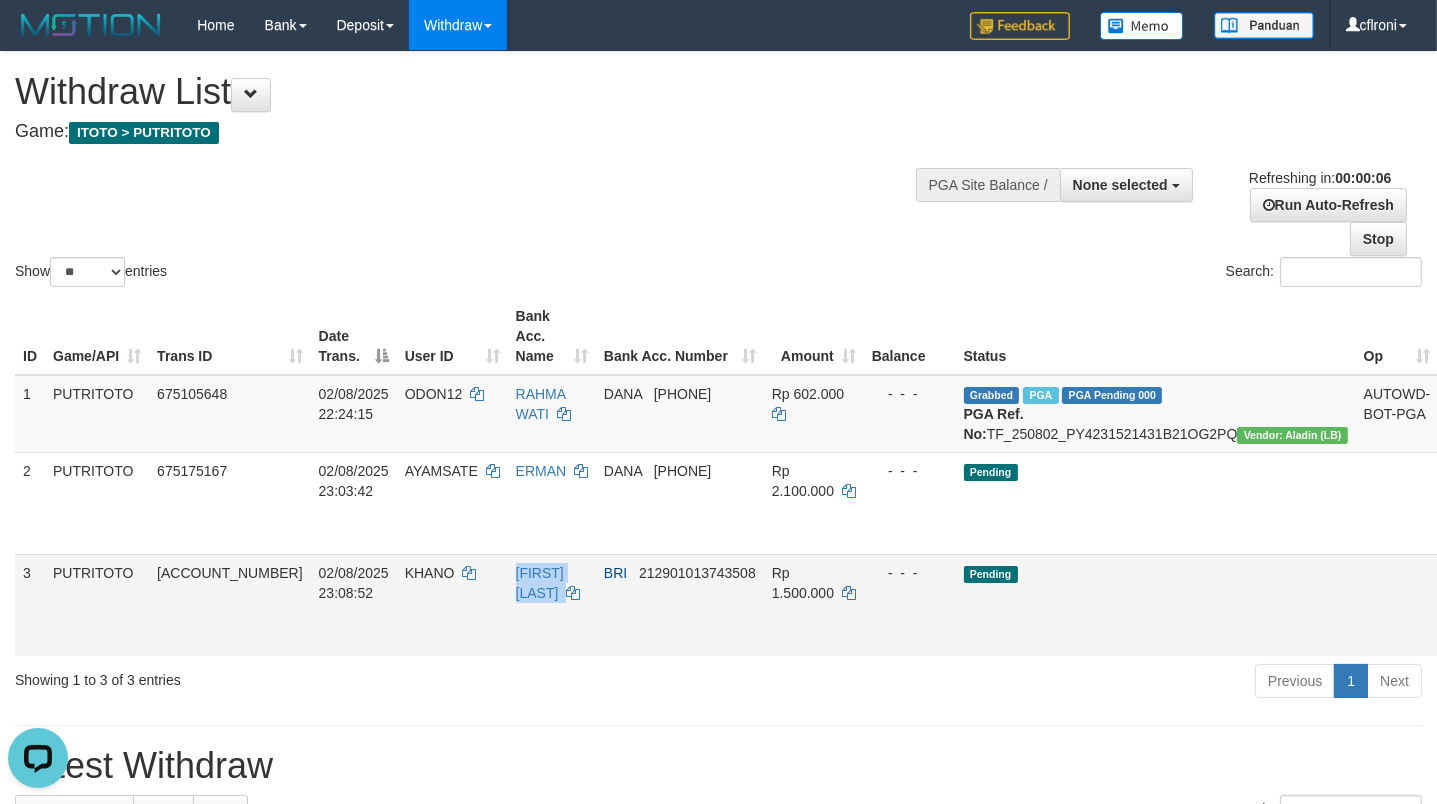 click on "BRI     212901013743508" at bounding box center (680, 605) 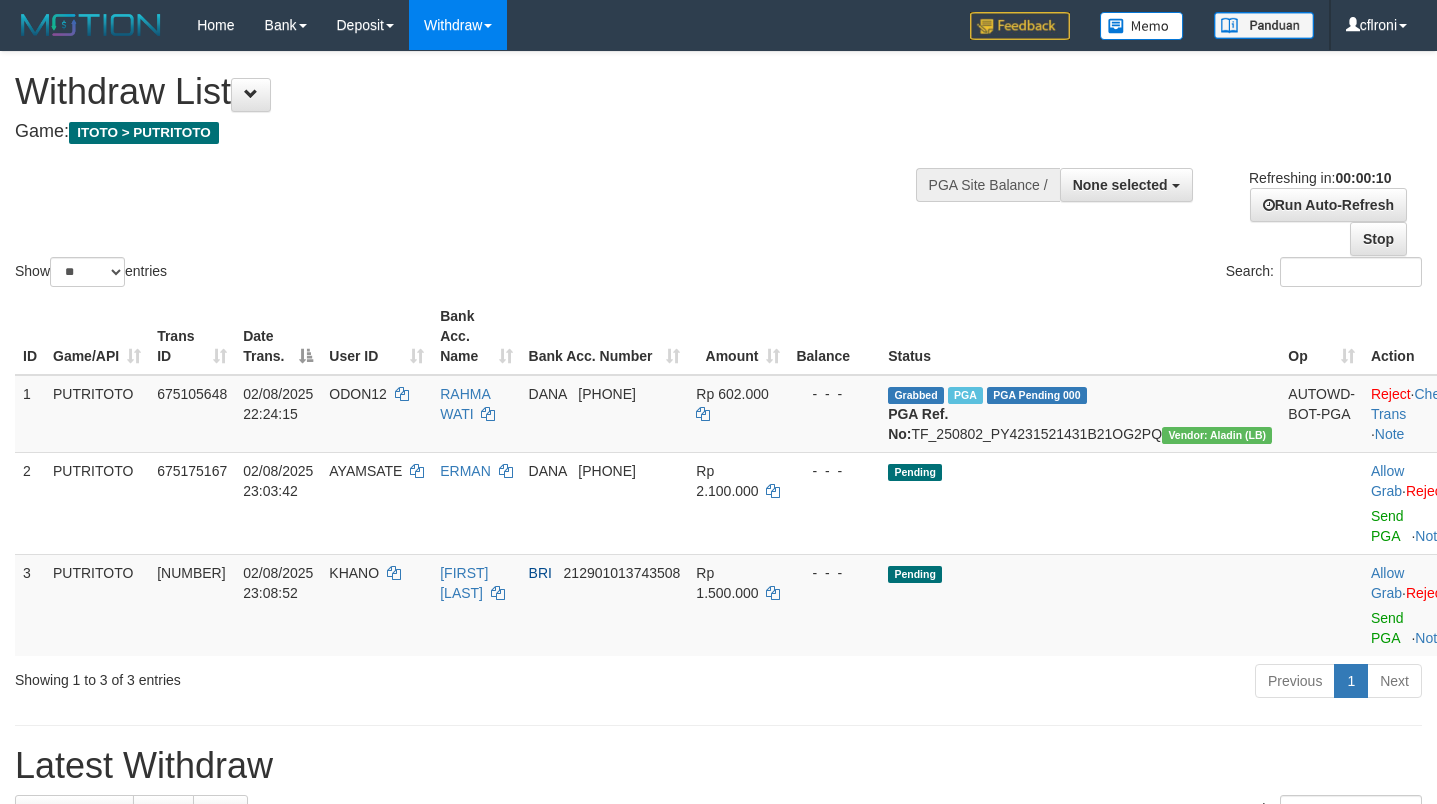 select 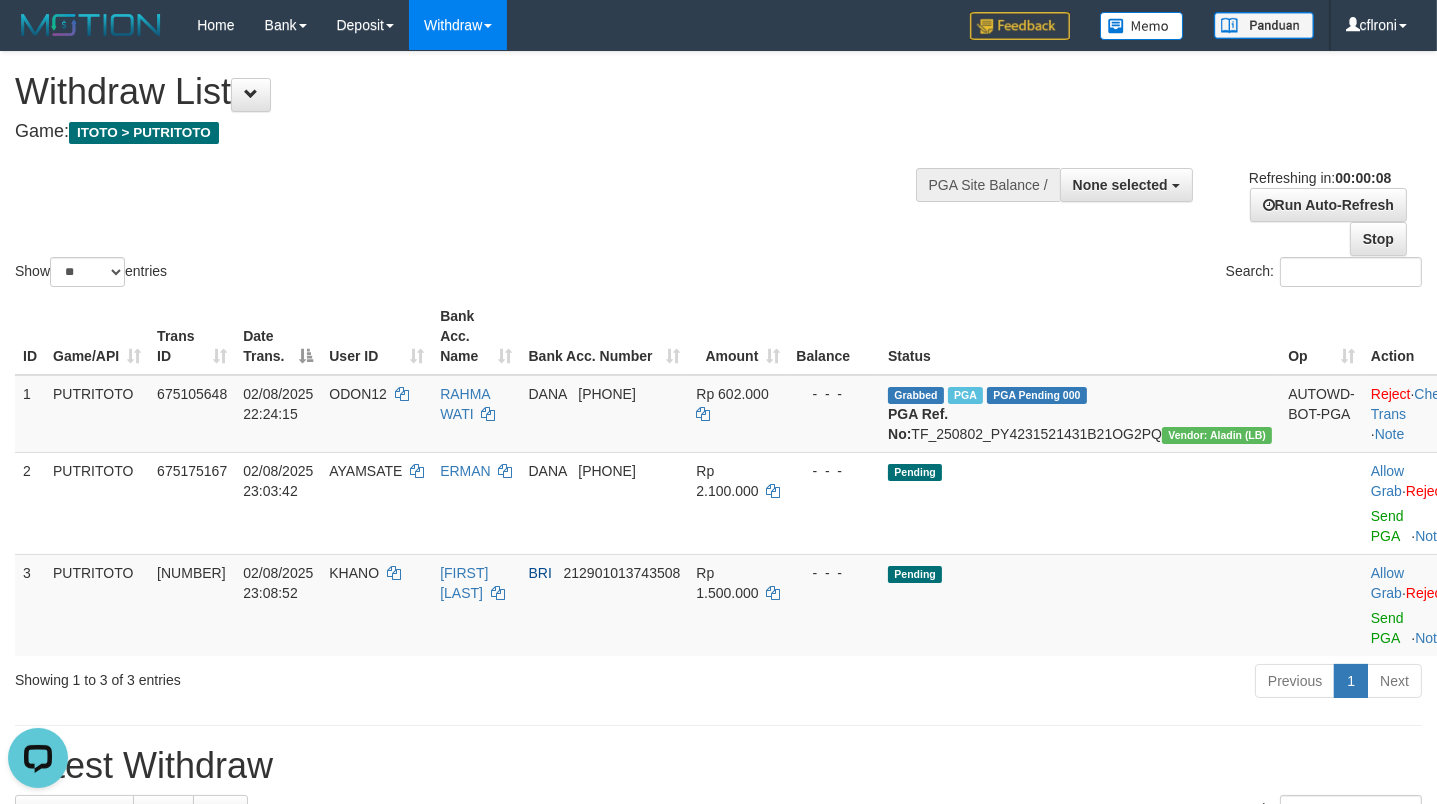 scroll, scrollTop: 0, scrollLeft: 0, axis: both 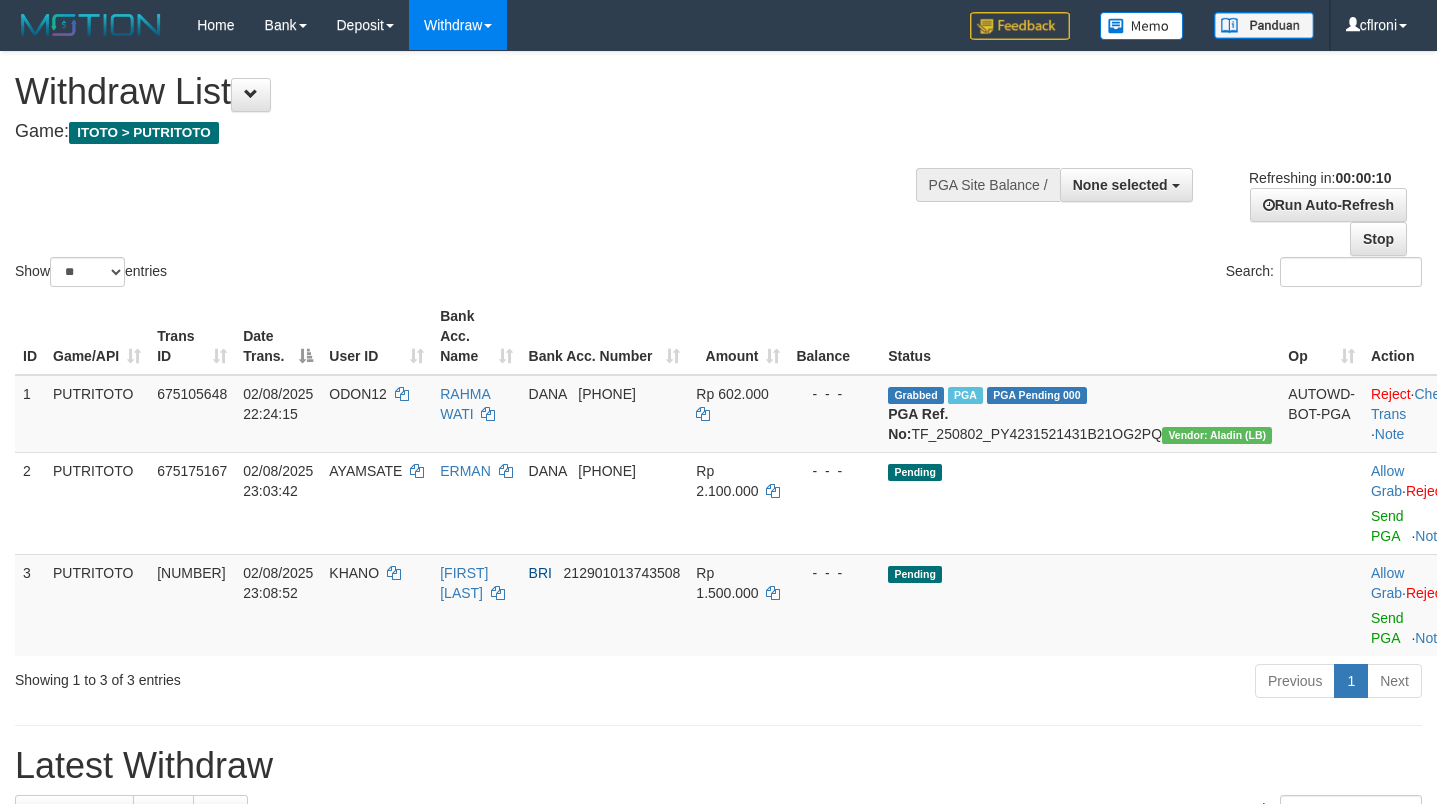 select 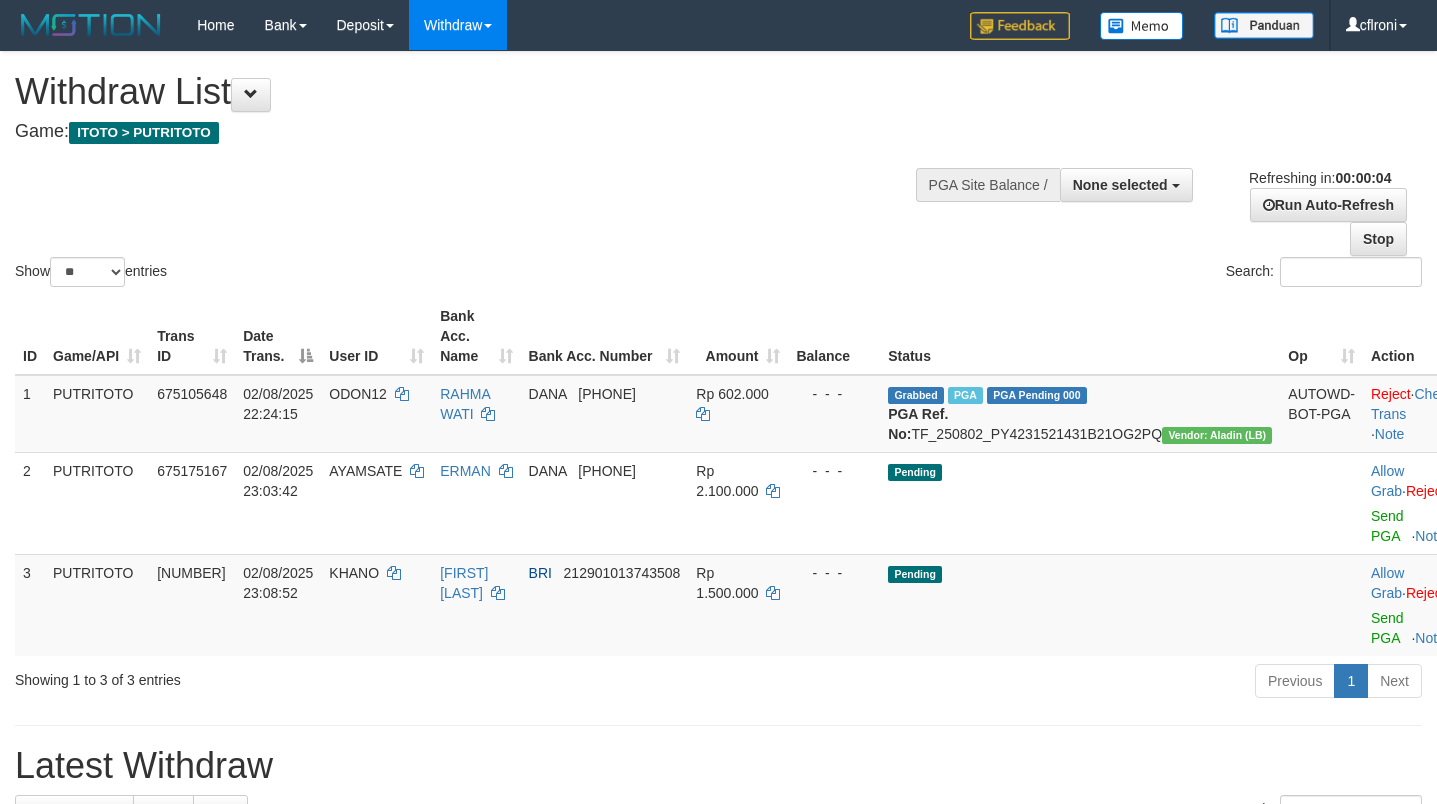 scroll, scrollTop: 0, scrollLeft: 0, axis: both 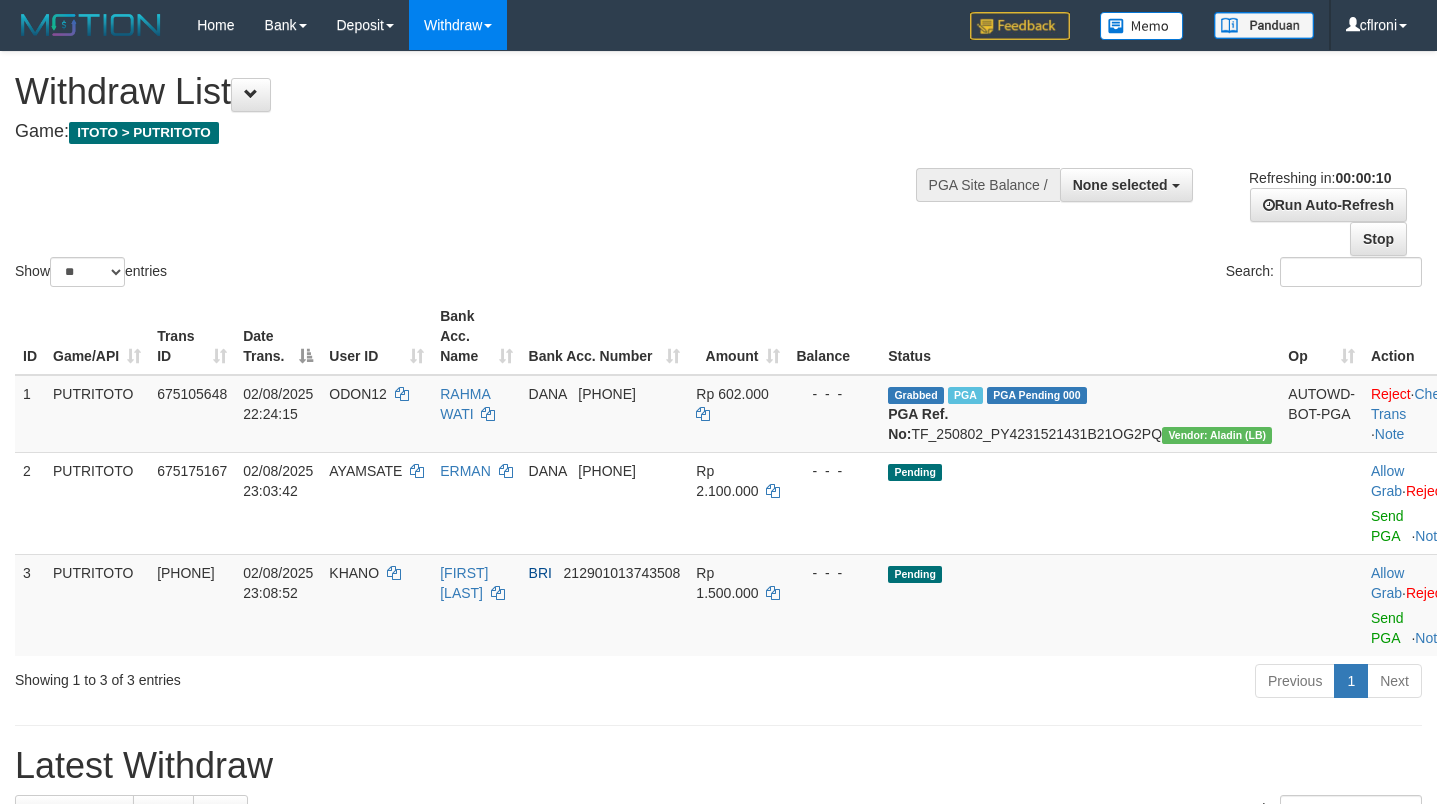 select 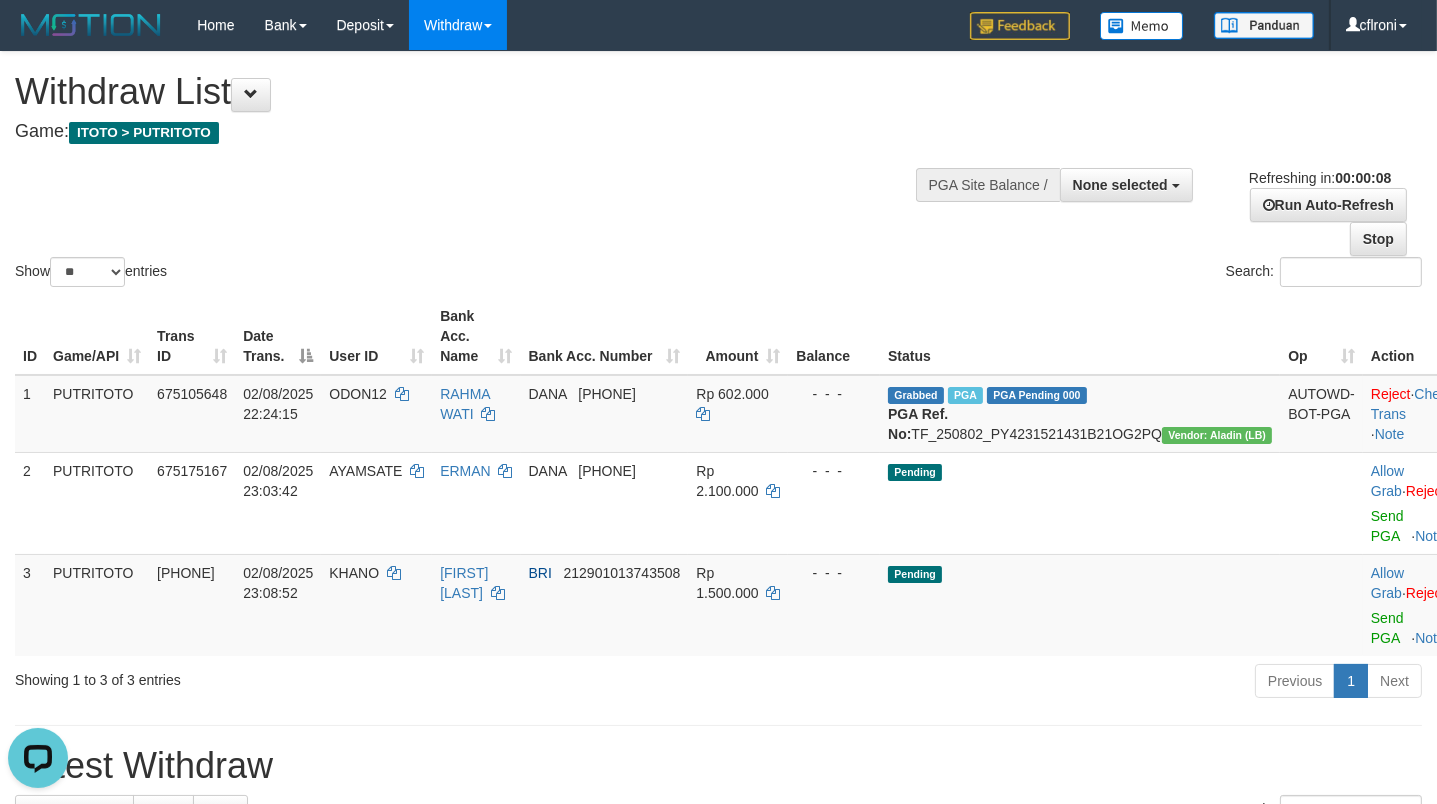 scroll, scrollTop: 0, scrollLeft: 0, axis: both 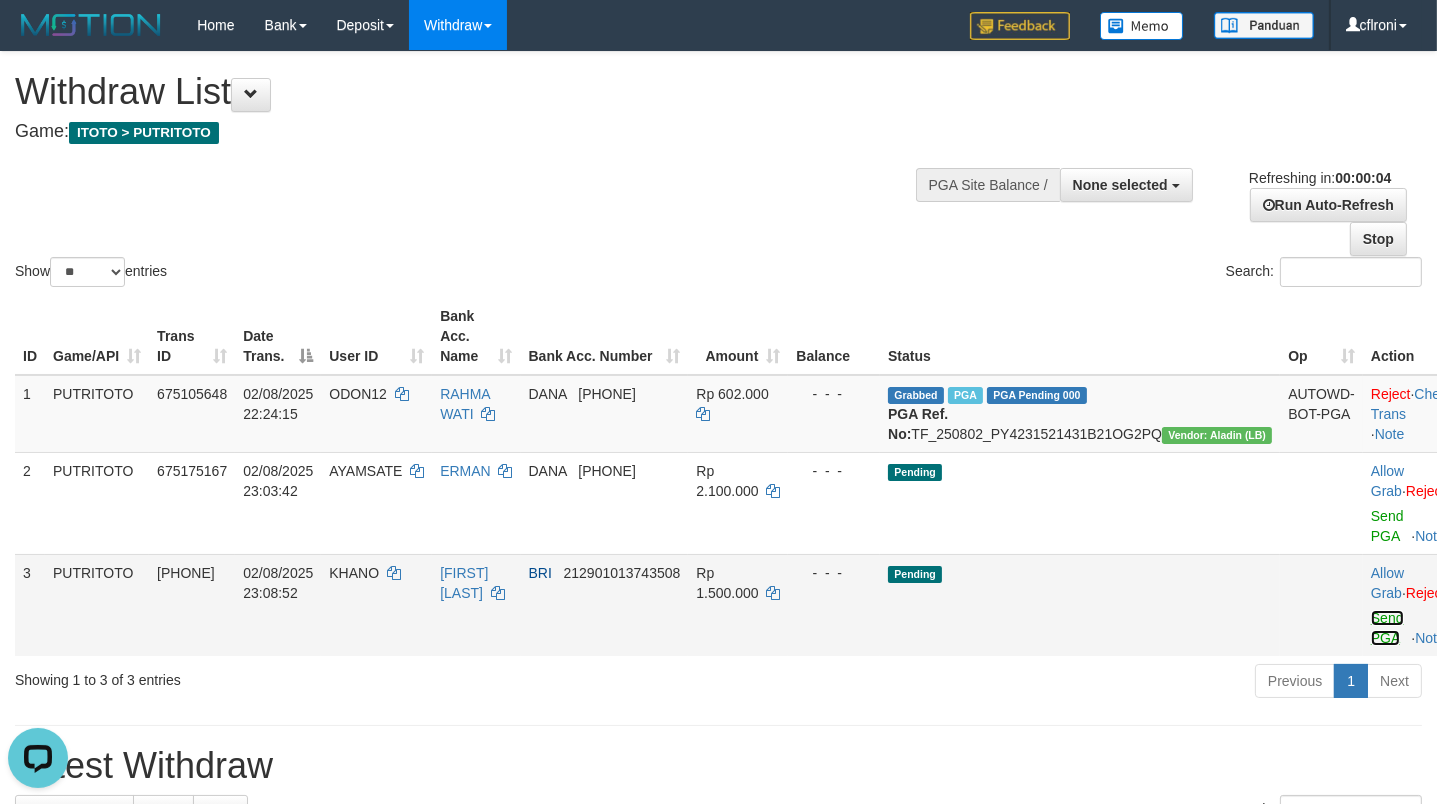 click on "Send PGA" at bounding box center [1387, 628] 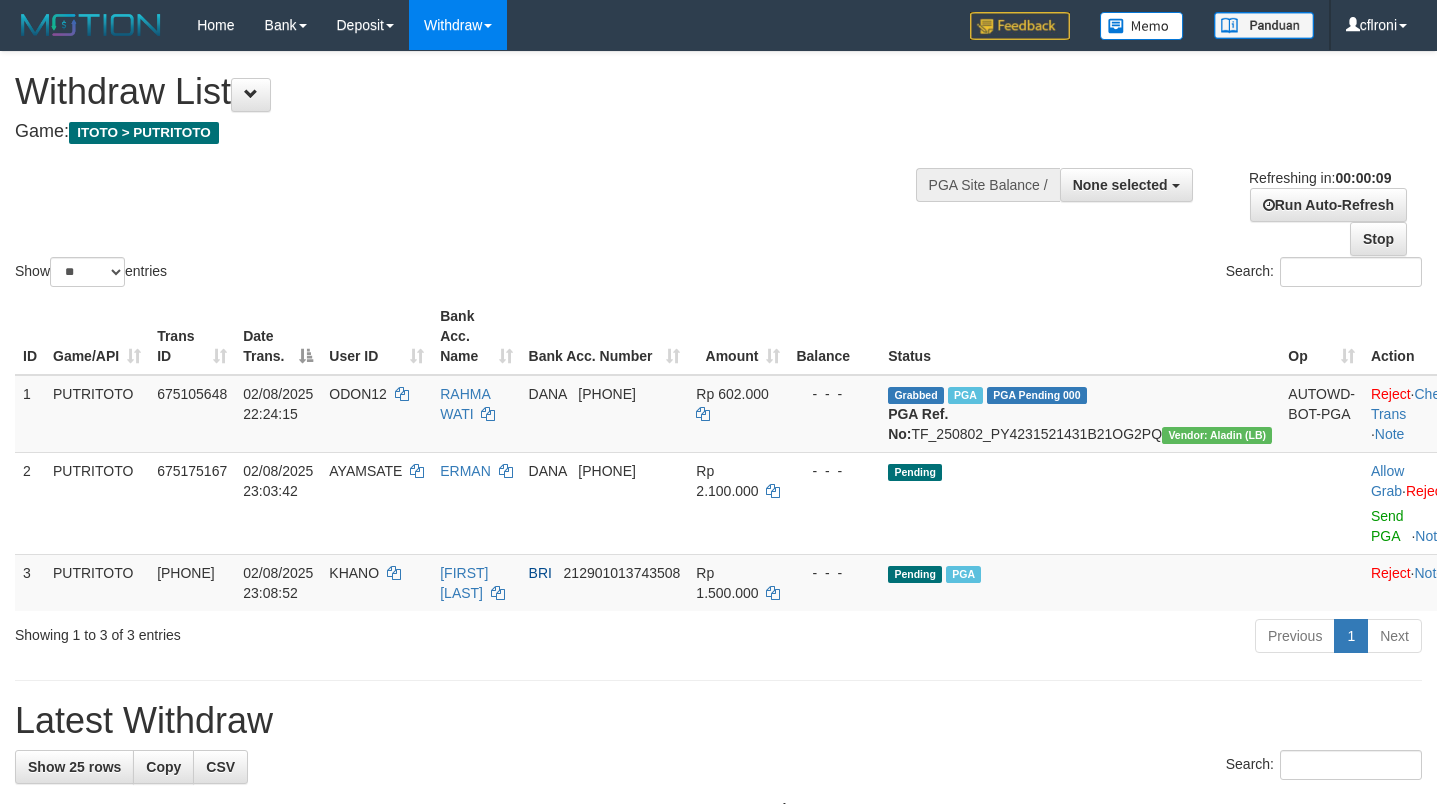 select 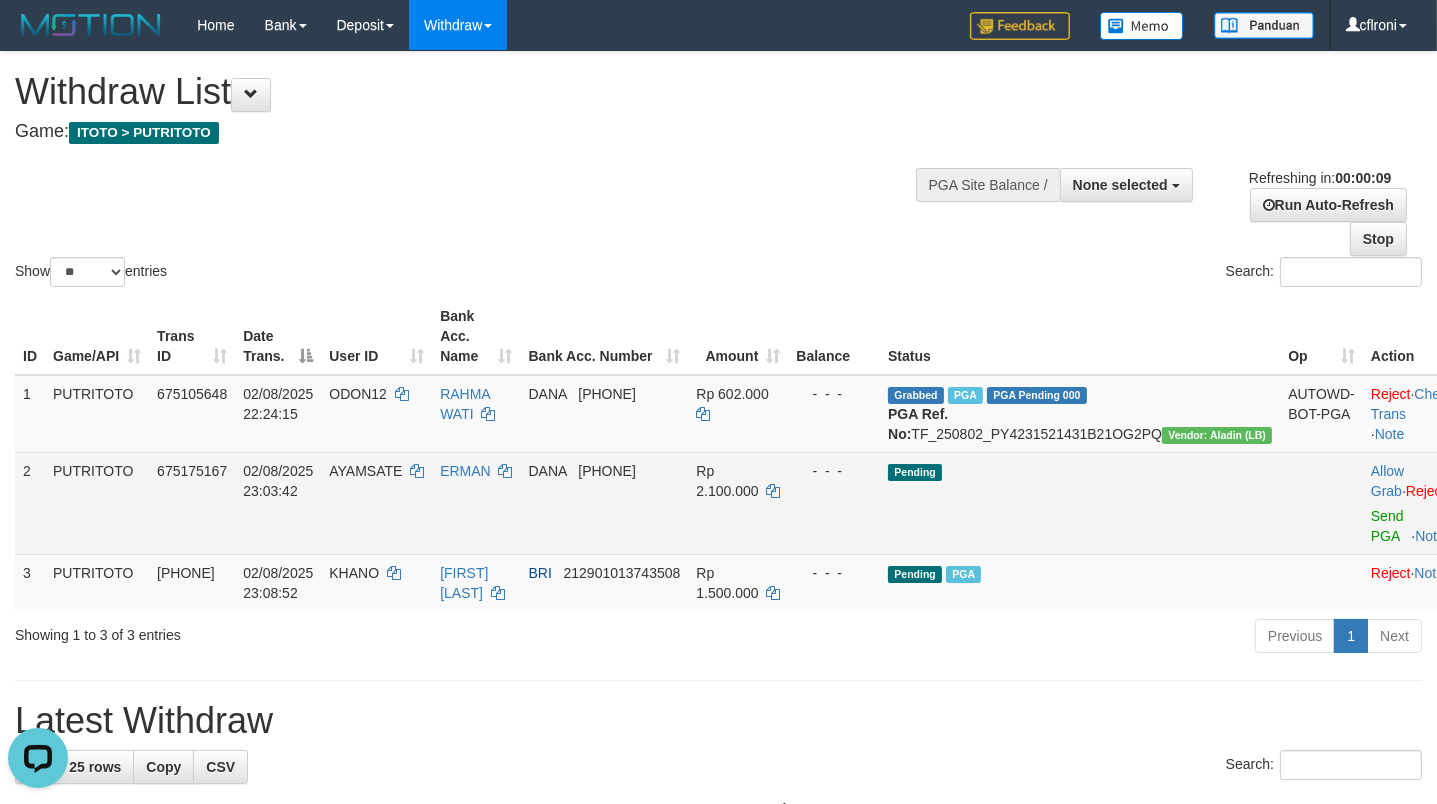 scroll, scrollTop: 0, scrollLeft: 0, axis: both 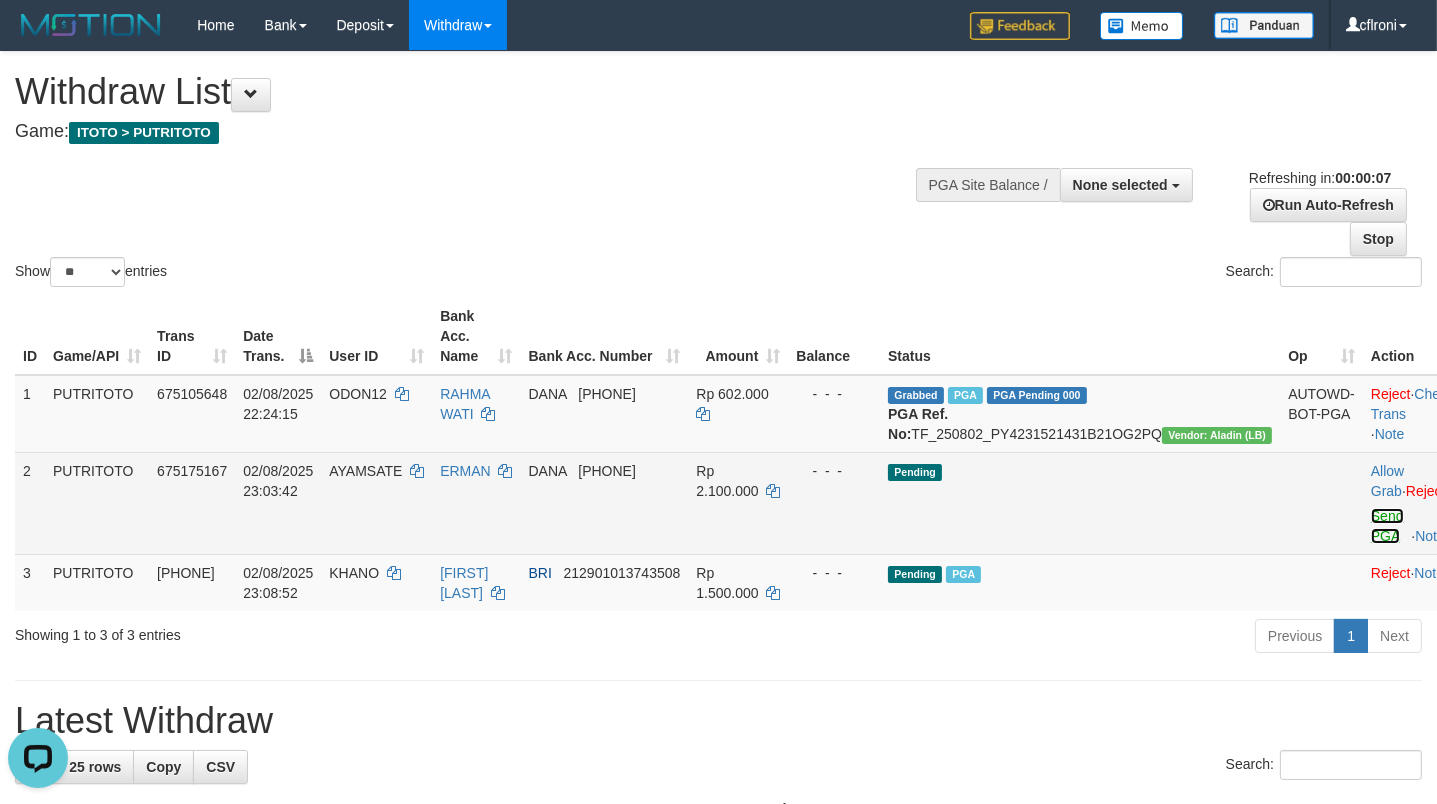 click on "Send PGA" at bounding box center (1387, 526) 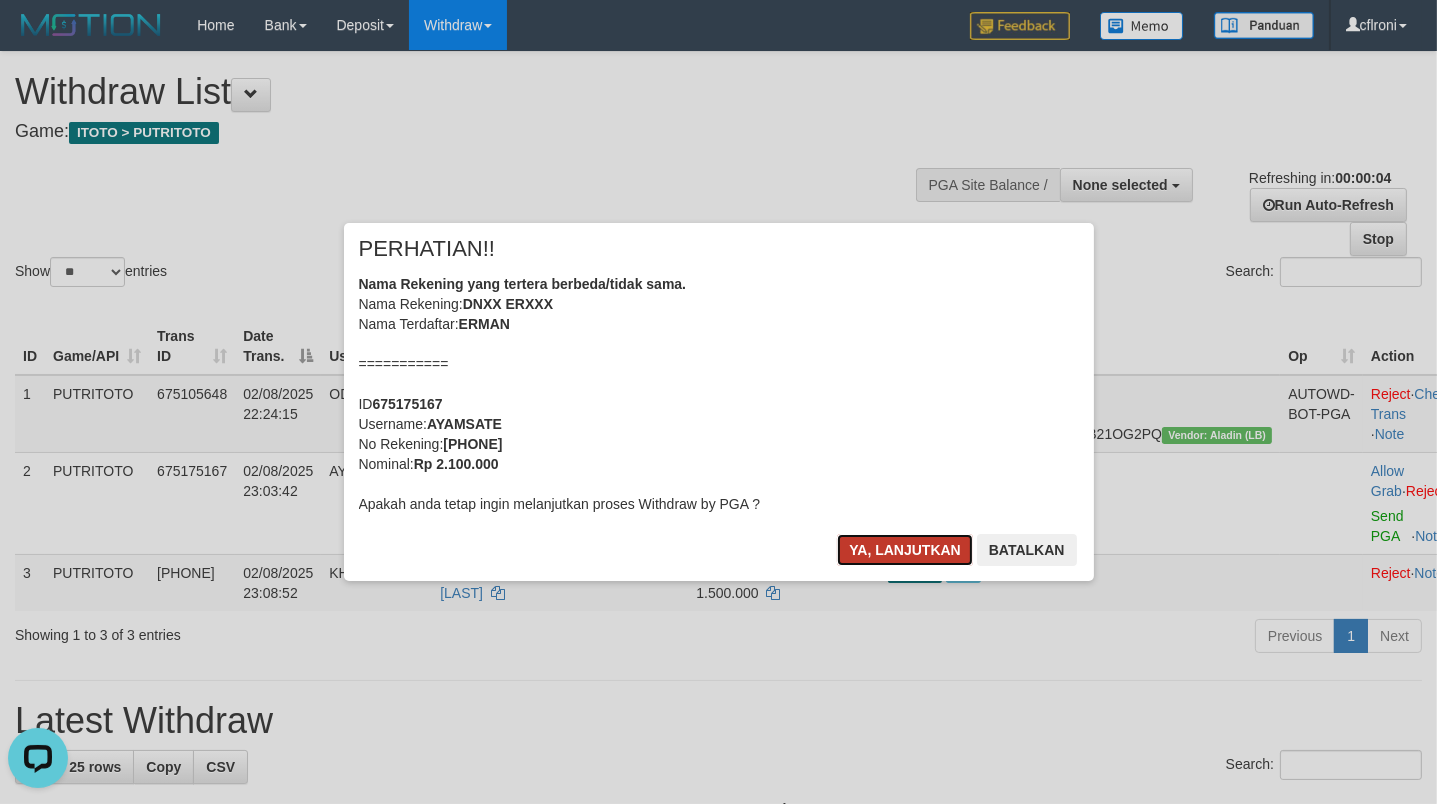 click on "Ya, lanjutkan" at bounding box center (905, 550) 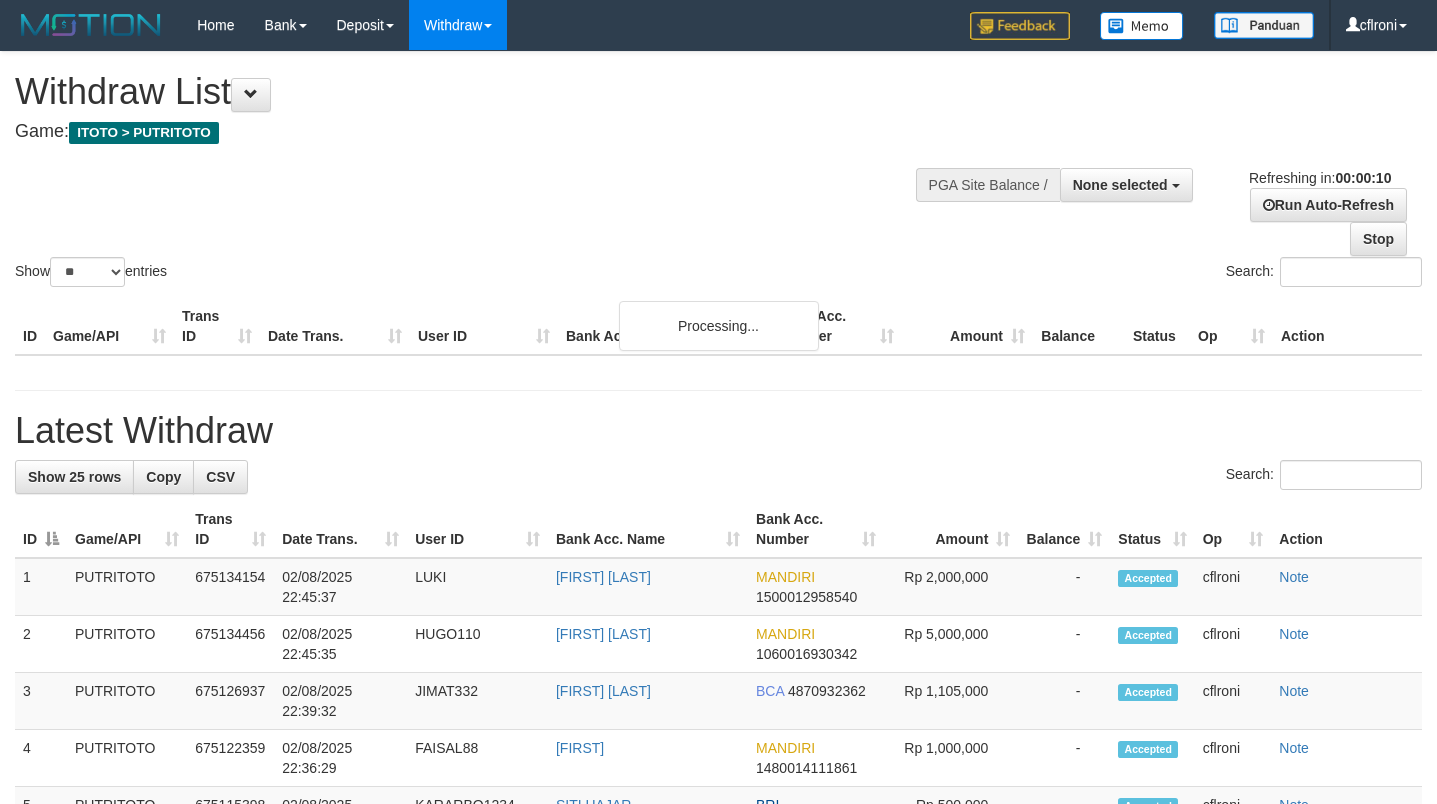 select 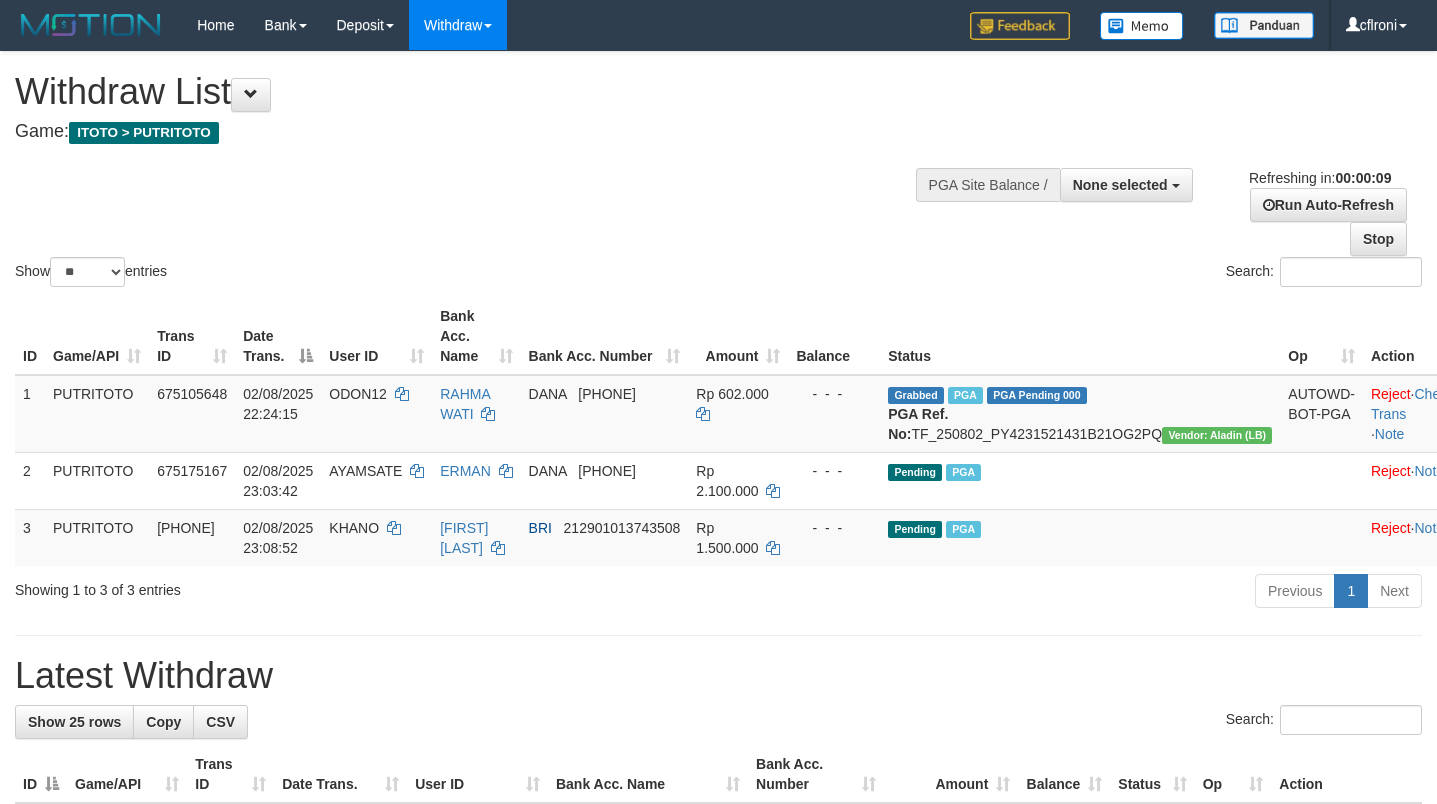 select 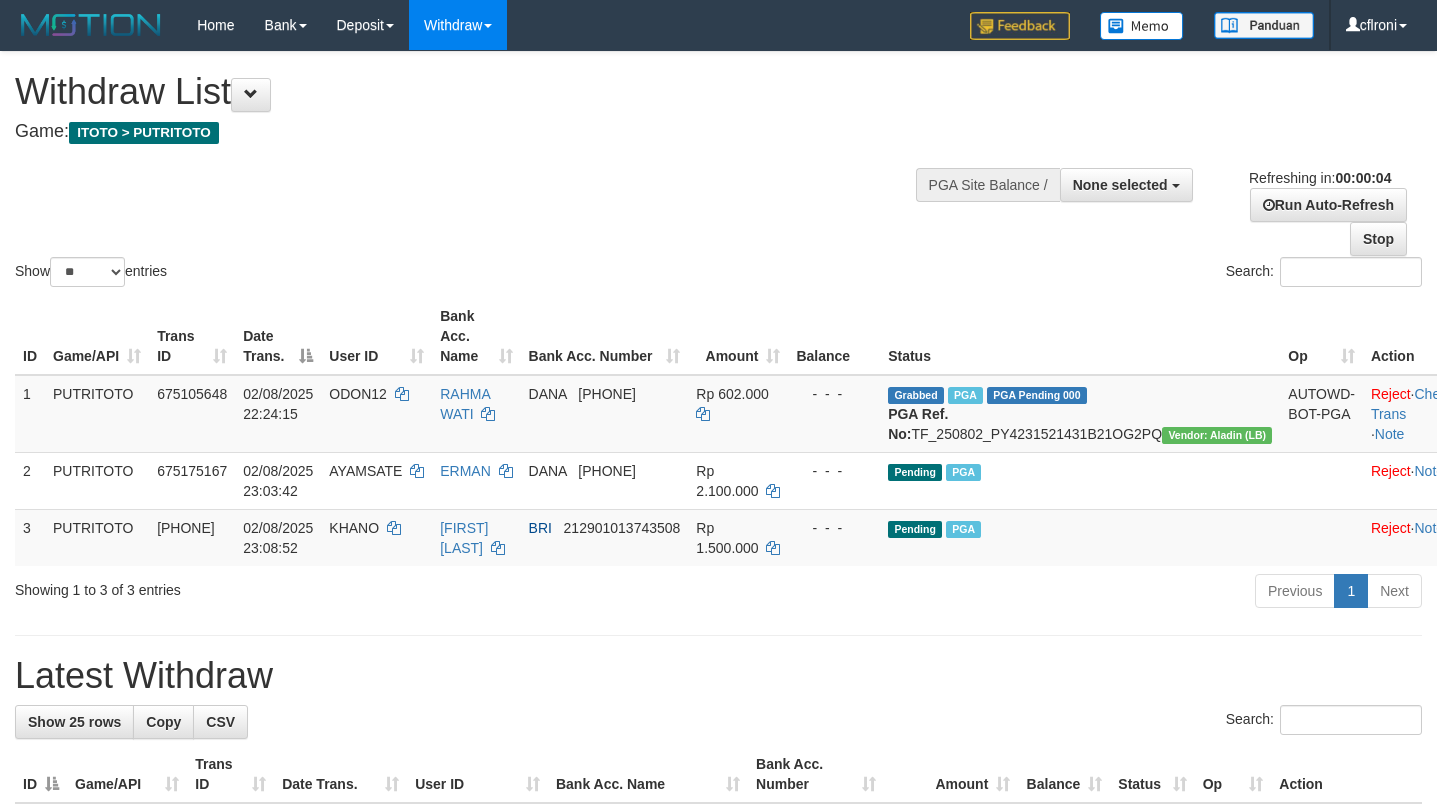 scroll, scrollTop: 0, scrollLeft: 0, axis: both 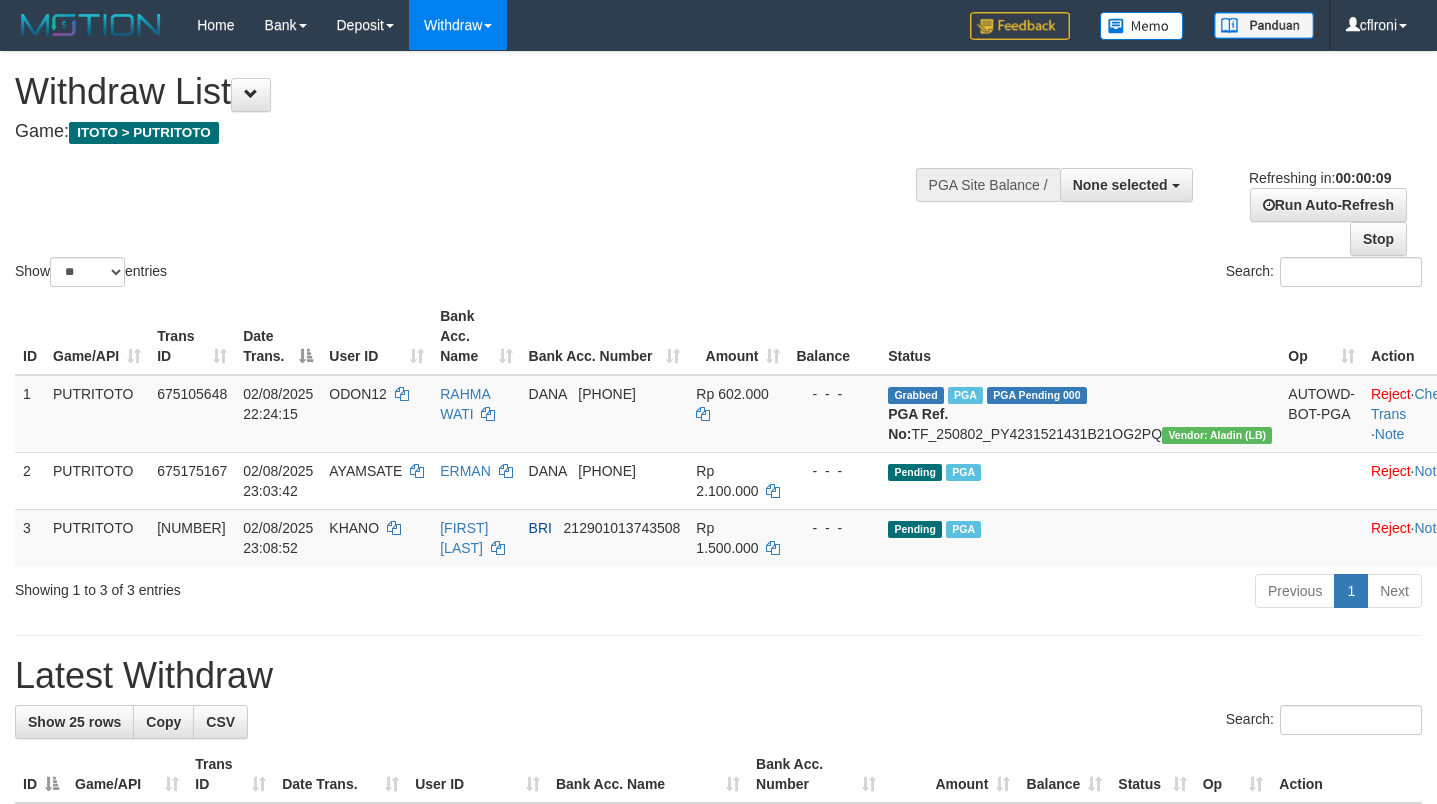 select 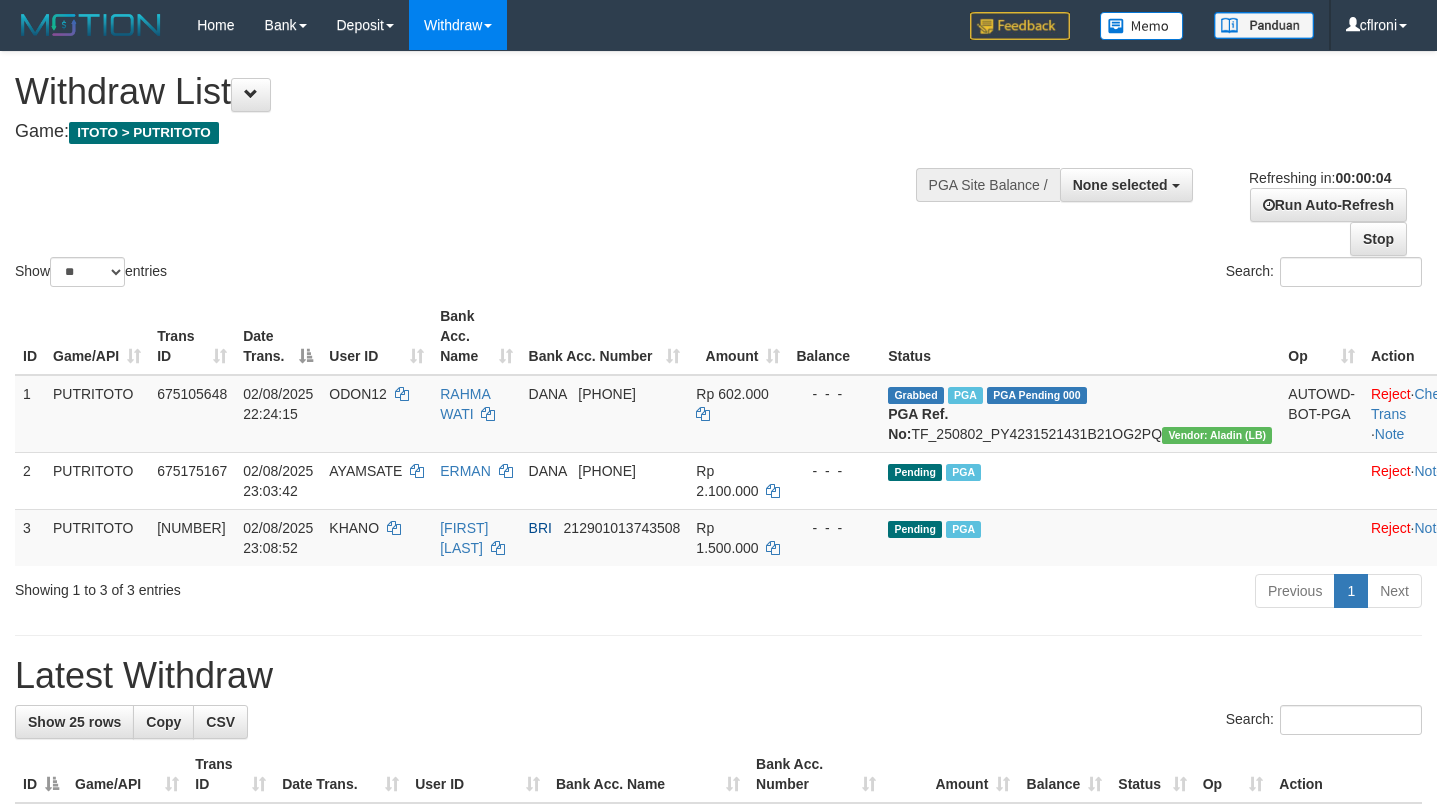 scroll, scrollTop: 0, scrollLeft: 0, axis: both 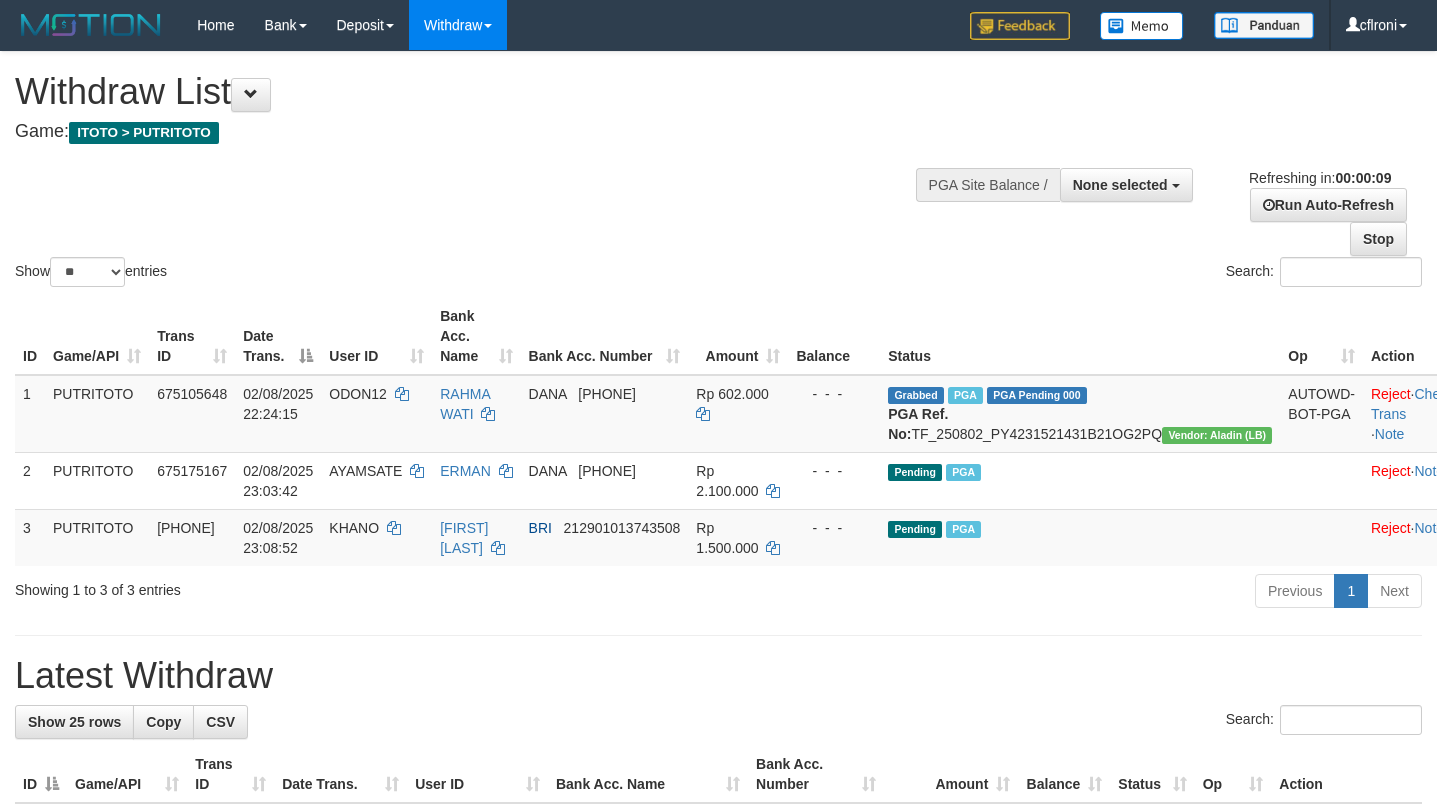 select 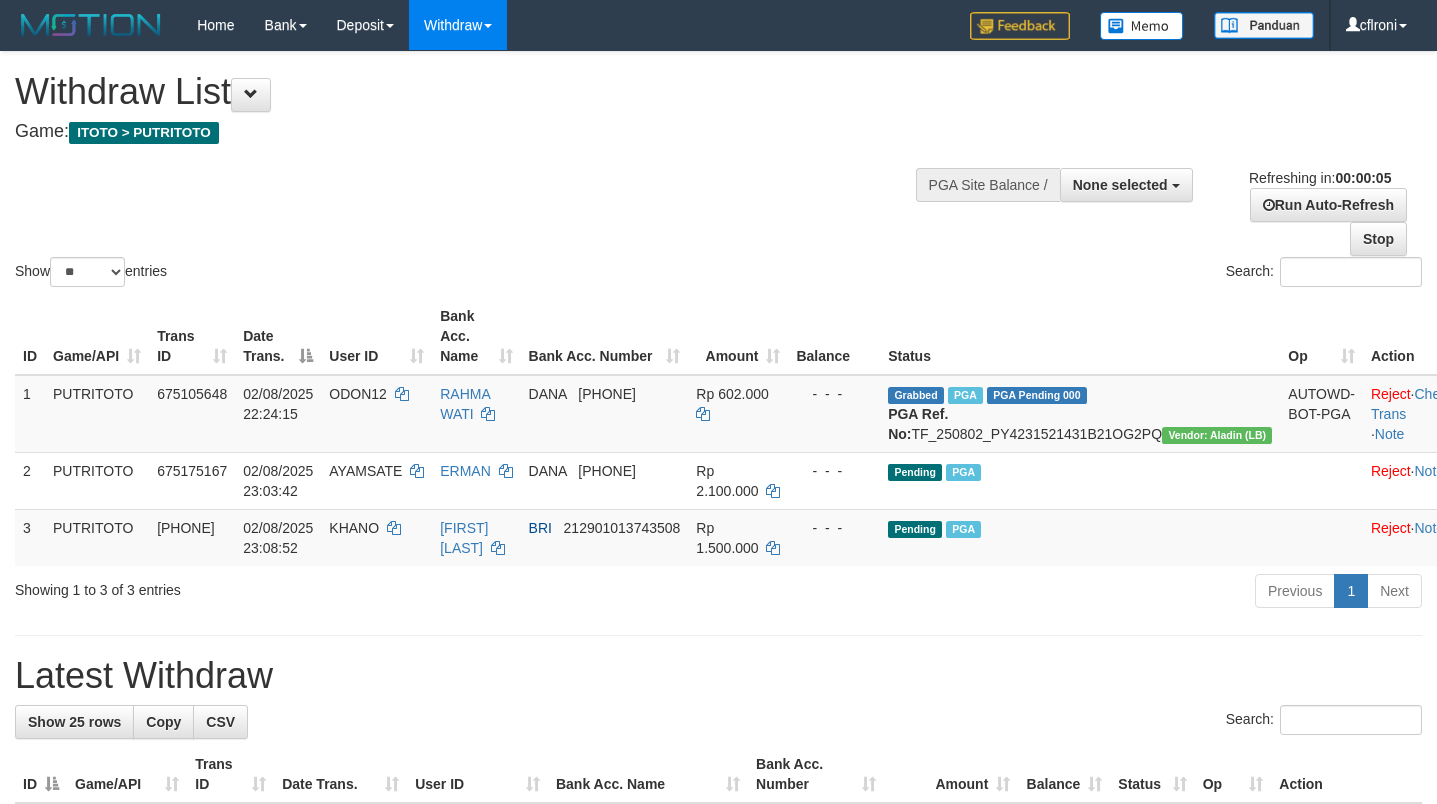 scroll, scrollTop: 0, scrollLeft: 0, axis: both 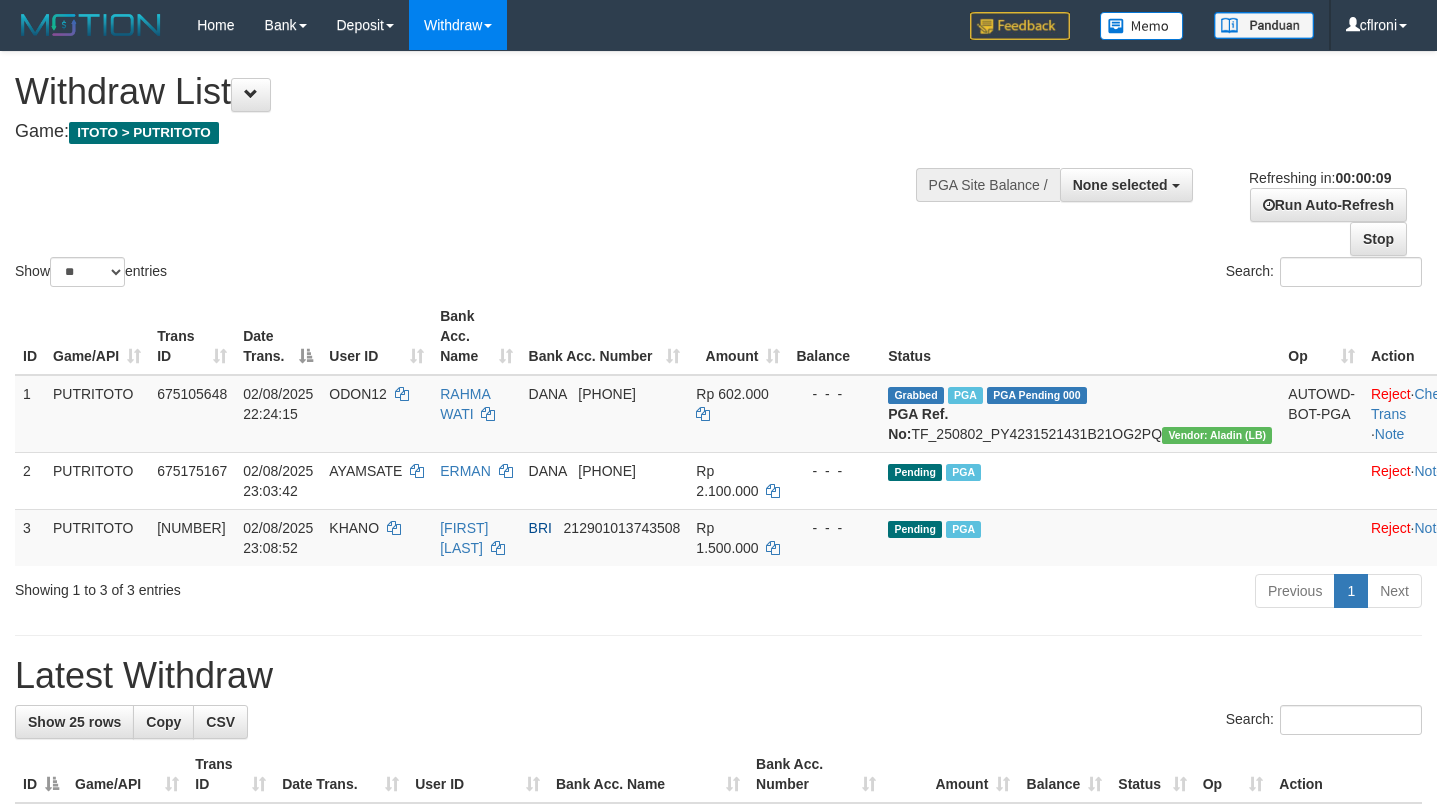 select 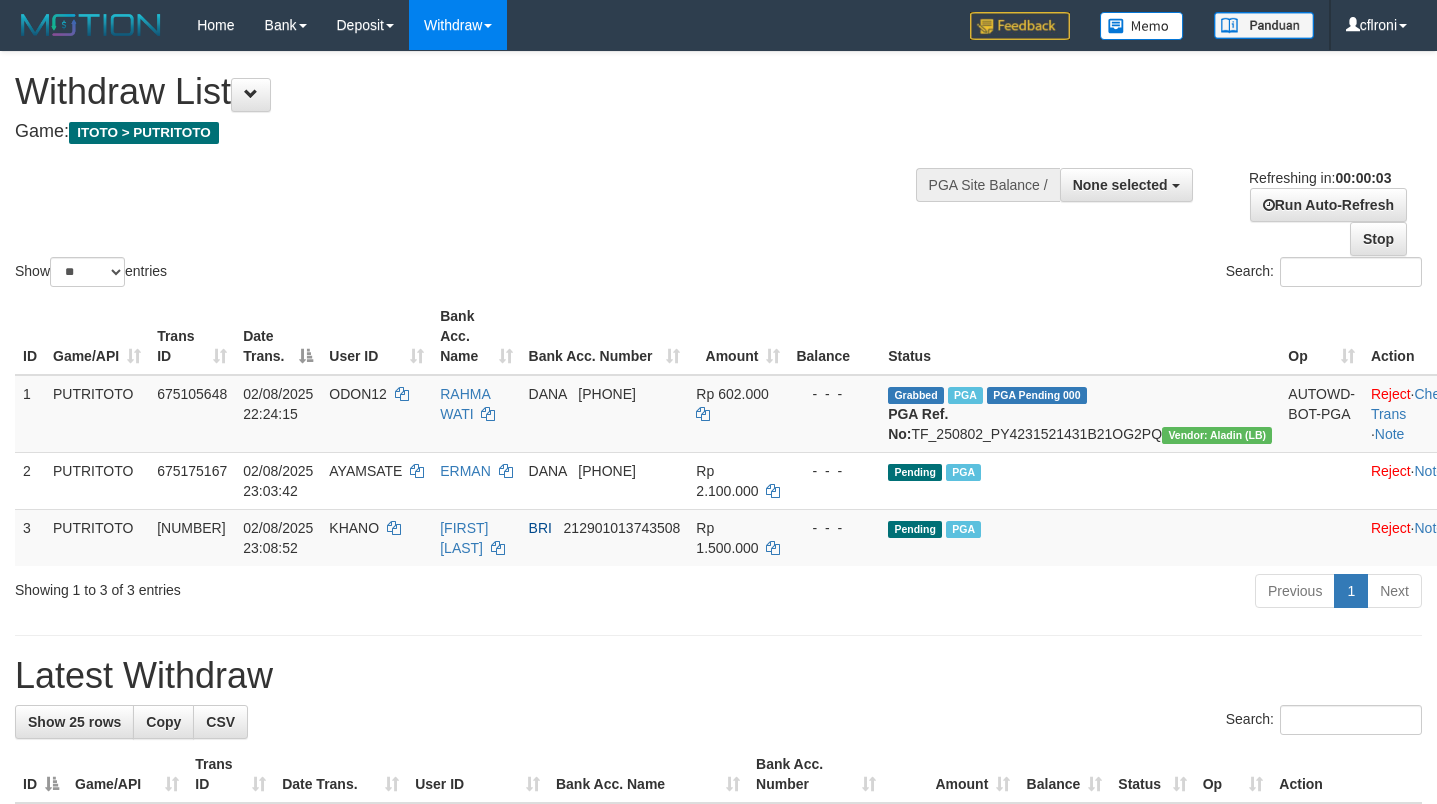 scroll, scrollTop: 0, scrollLeft: 0, axis: both 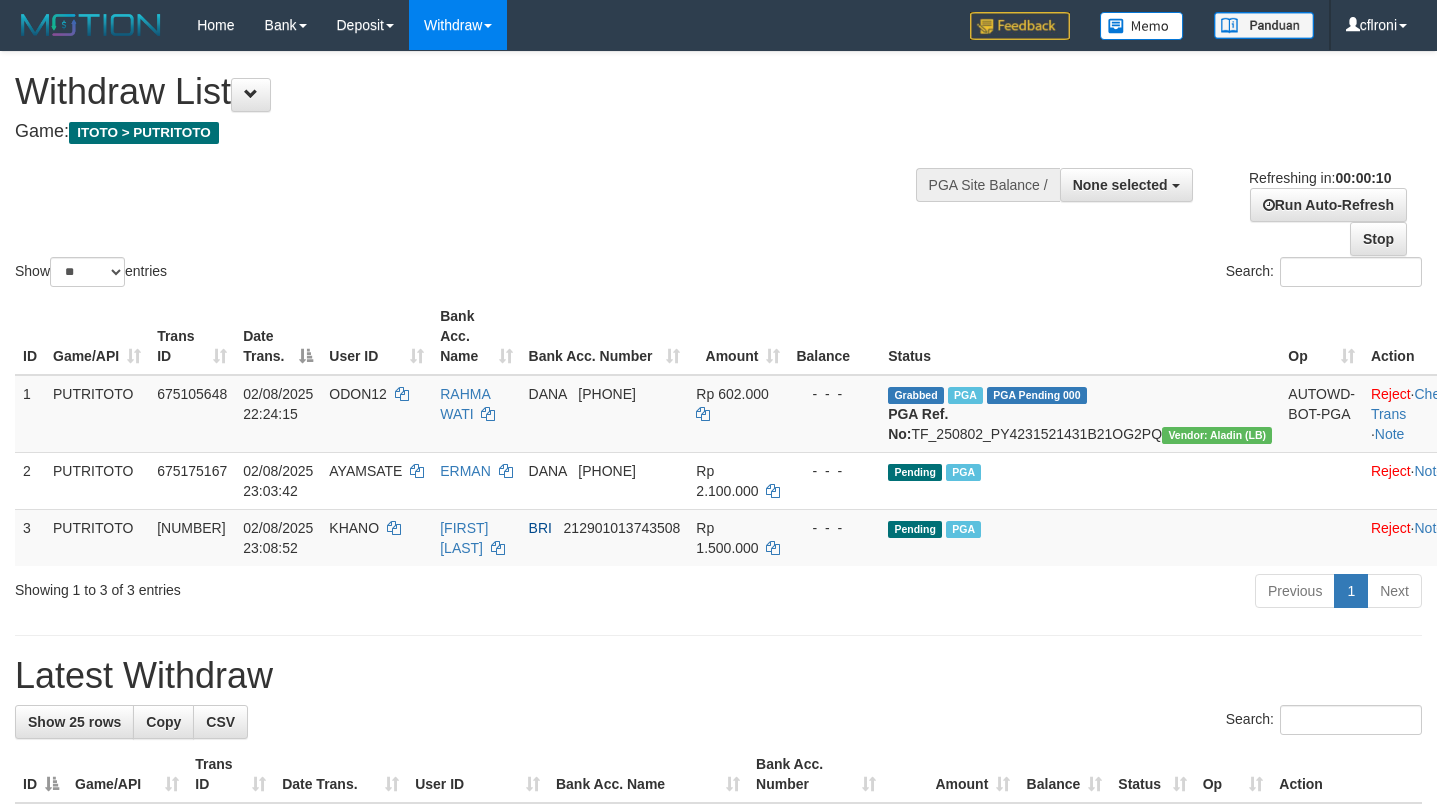select 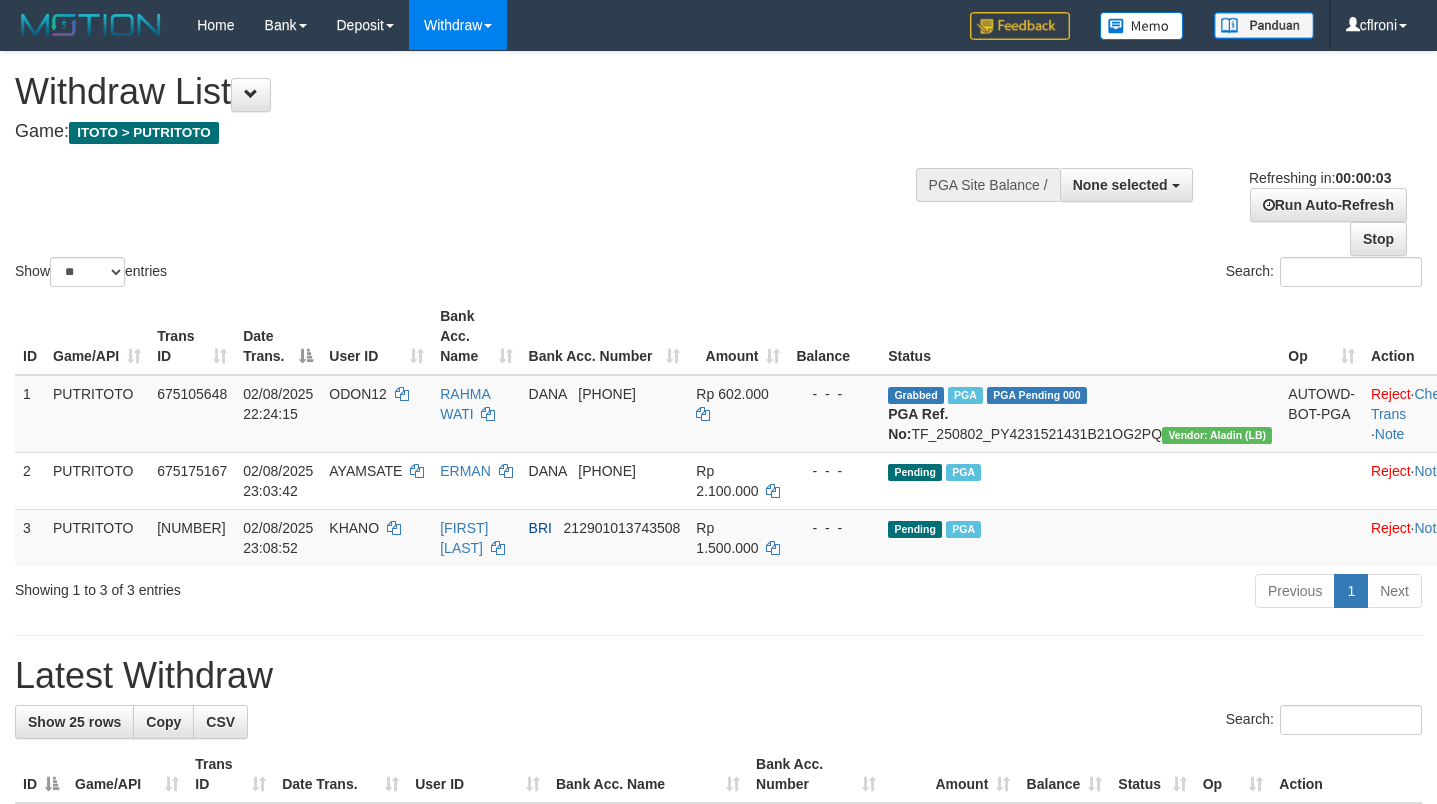 scroll, scrollTop: 0, scrollLeft: 0, axis: both 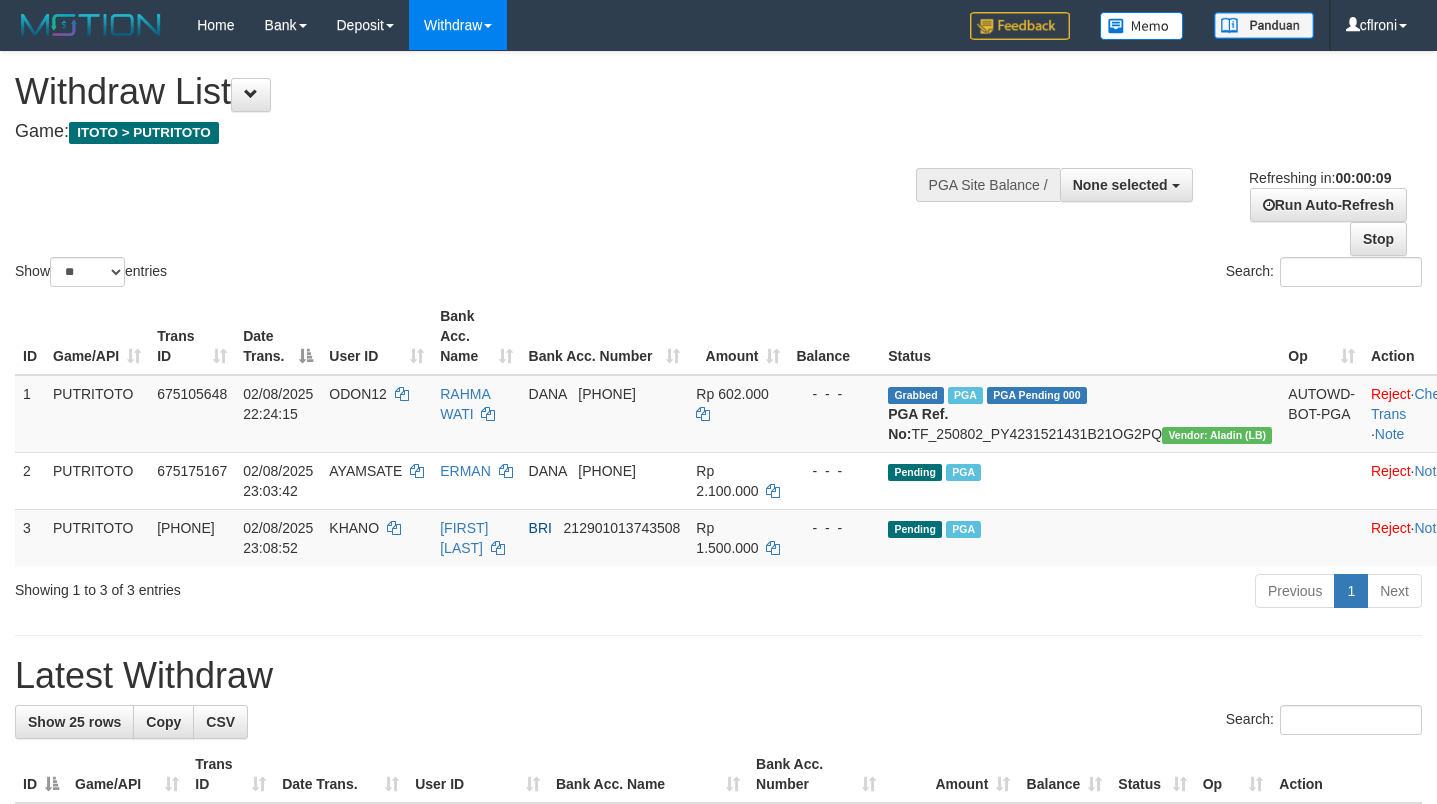 select 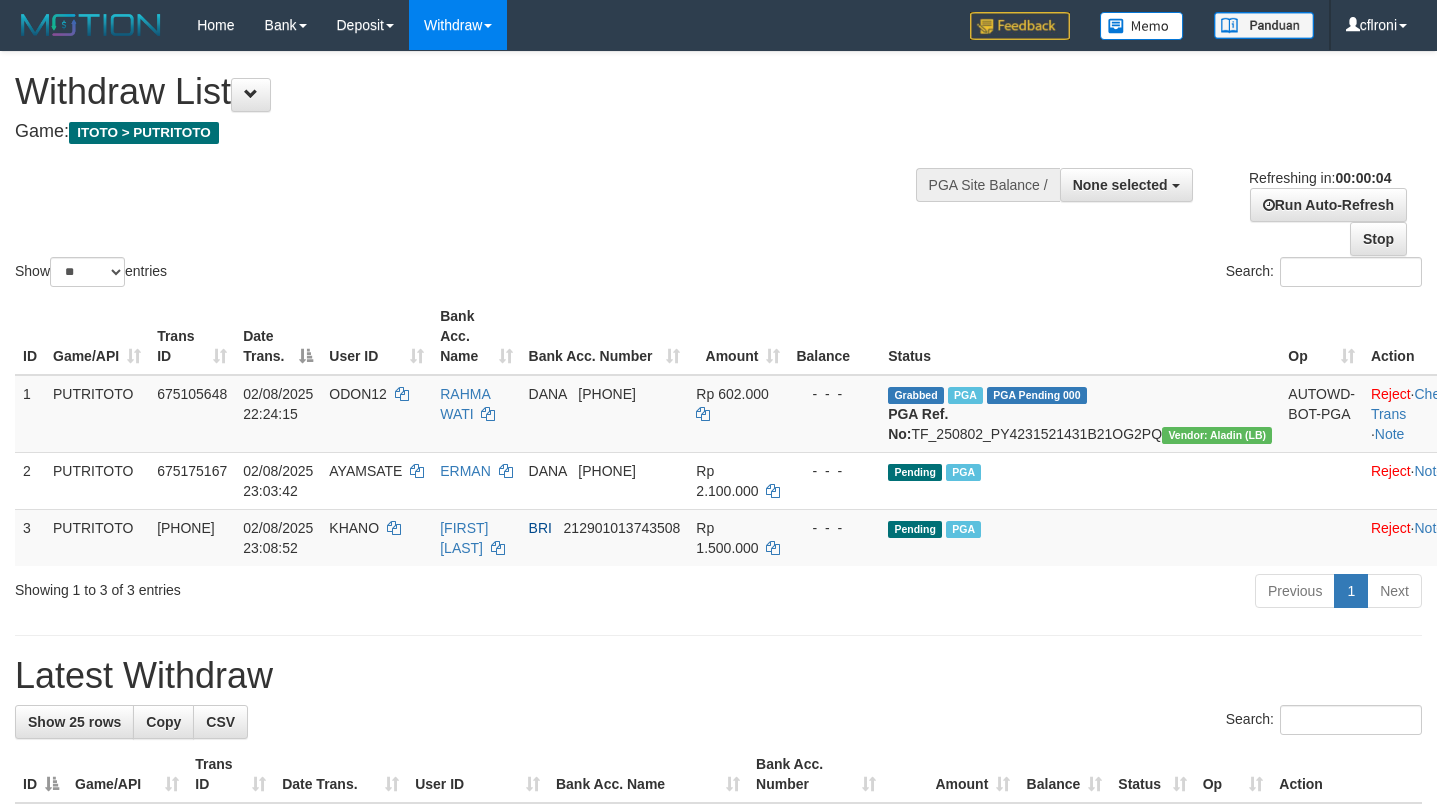 scroll, scrollTop: 0, scrollLeft: 0, axis: both 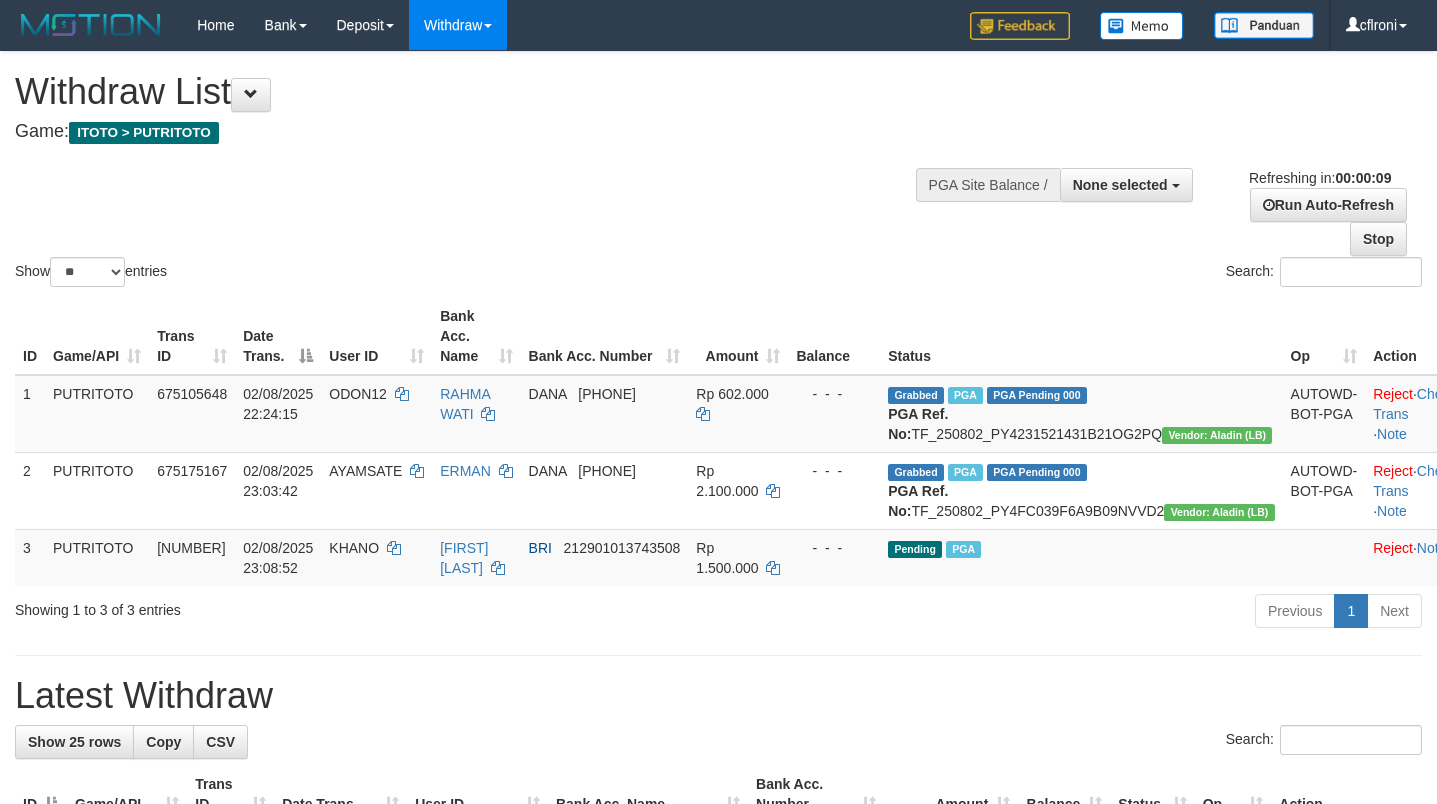 select 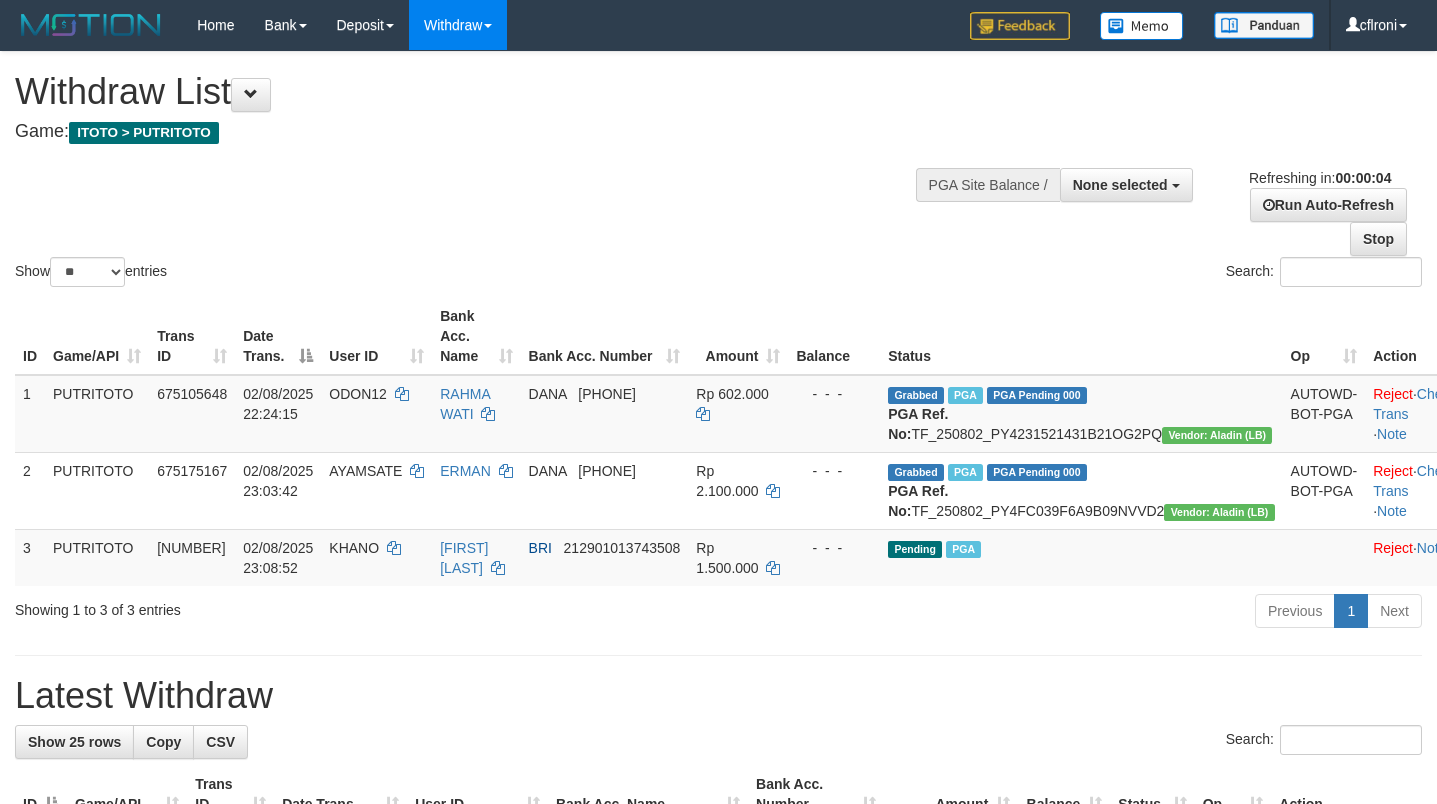 scroll, scrollTop: 0, scrollLeft: 0, axis: both 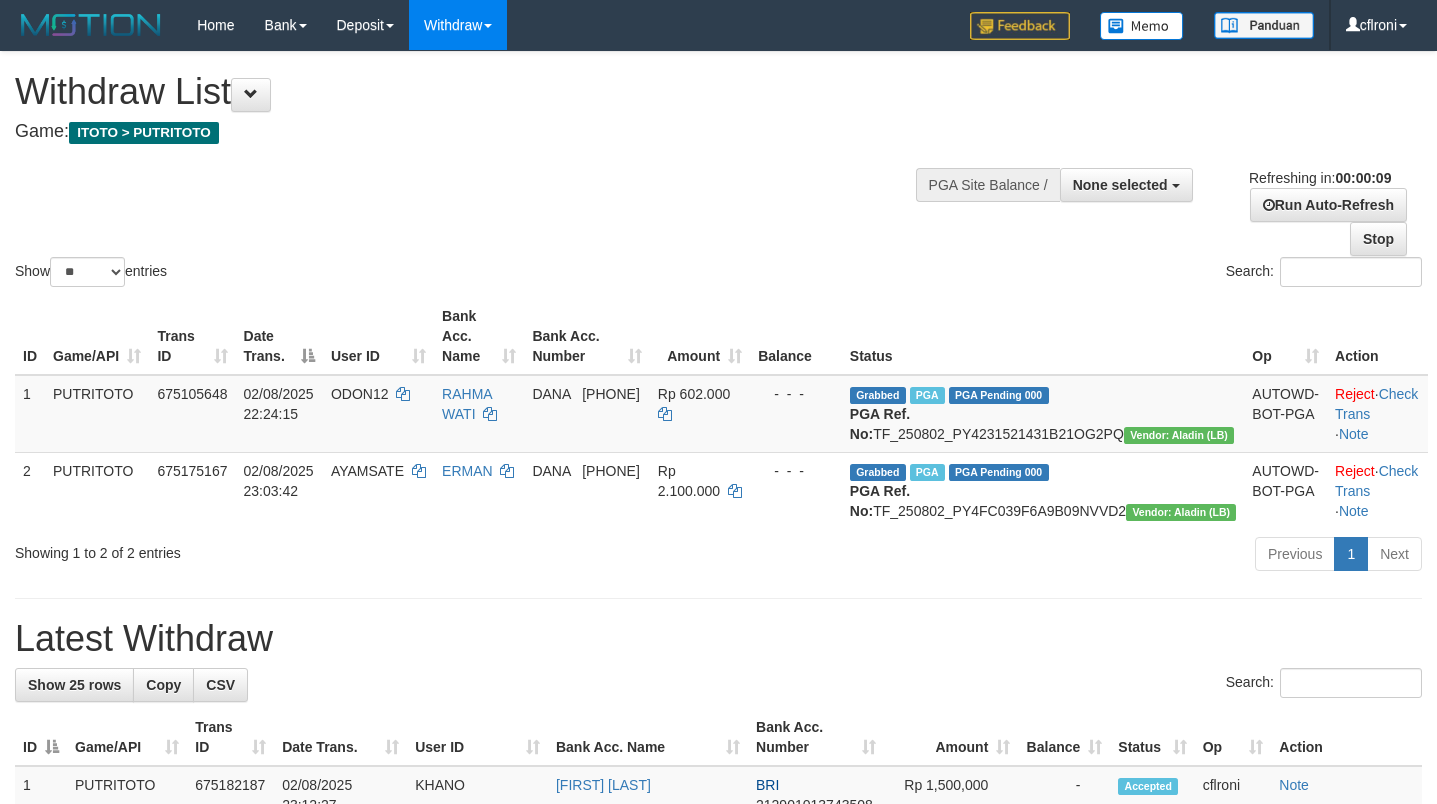 select 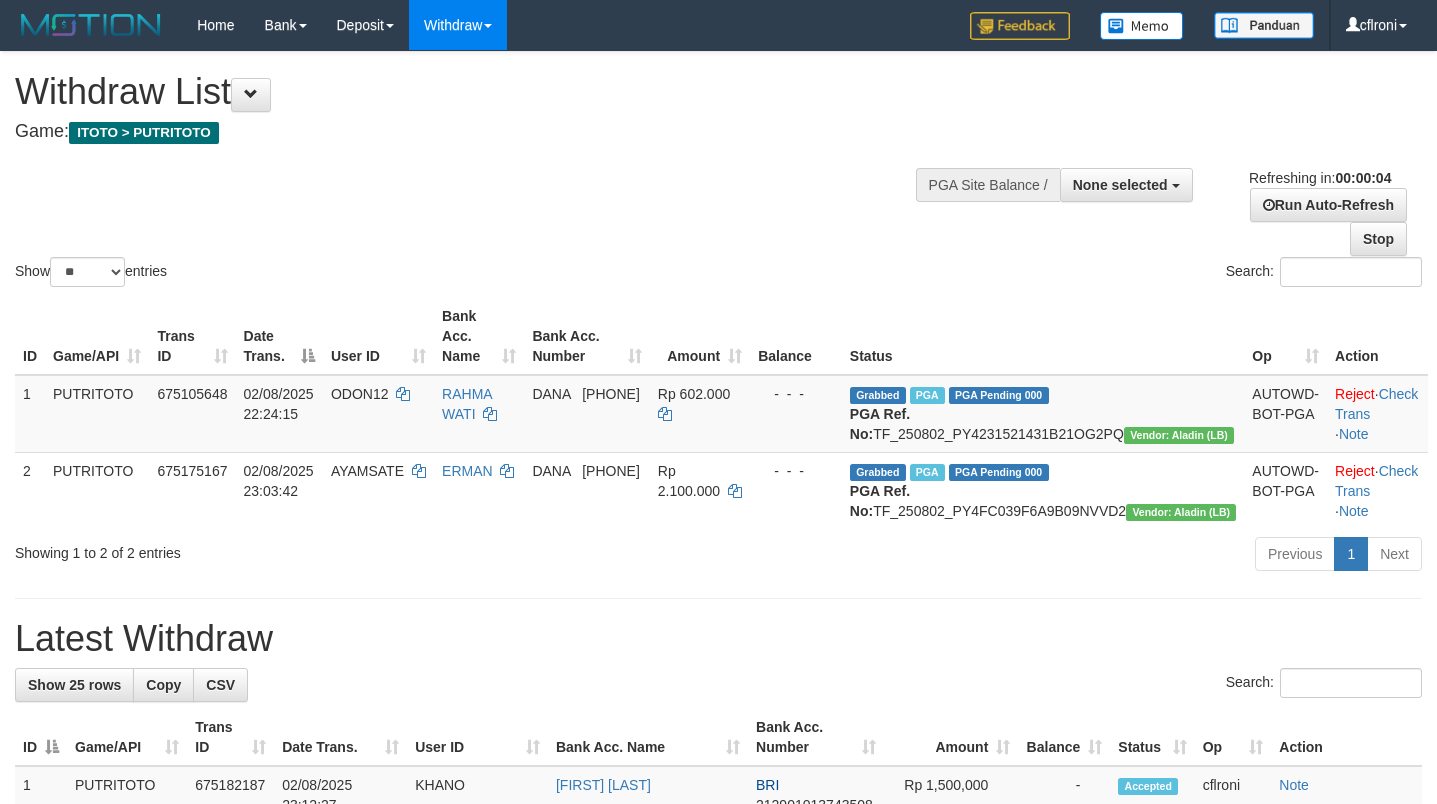 scroll, scrollTop: 0, scrollLeft: 0, axis: both 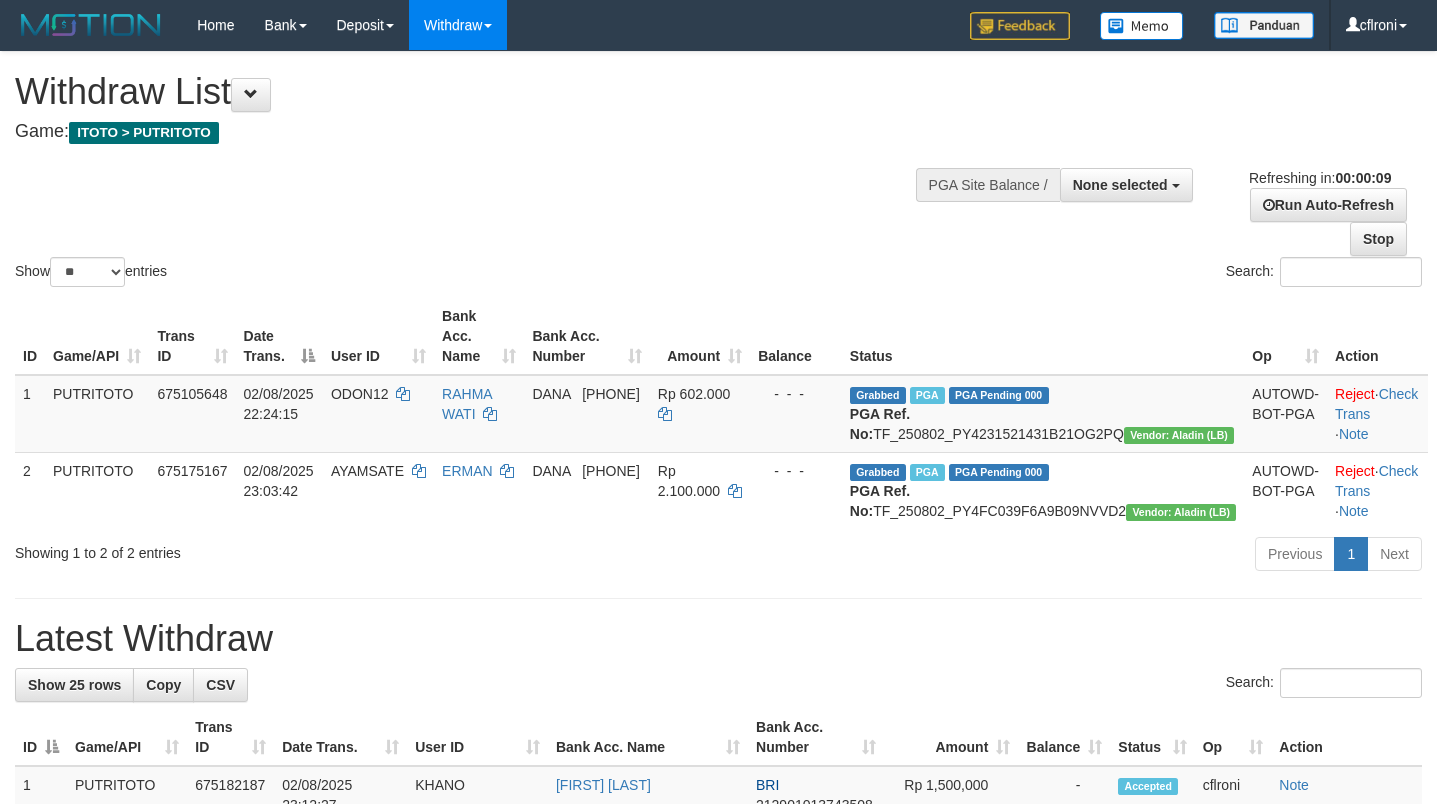 select 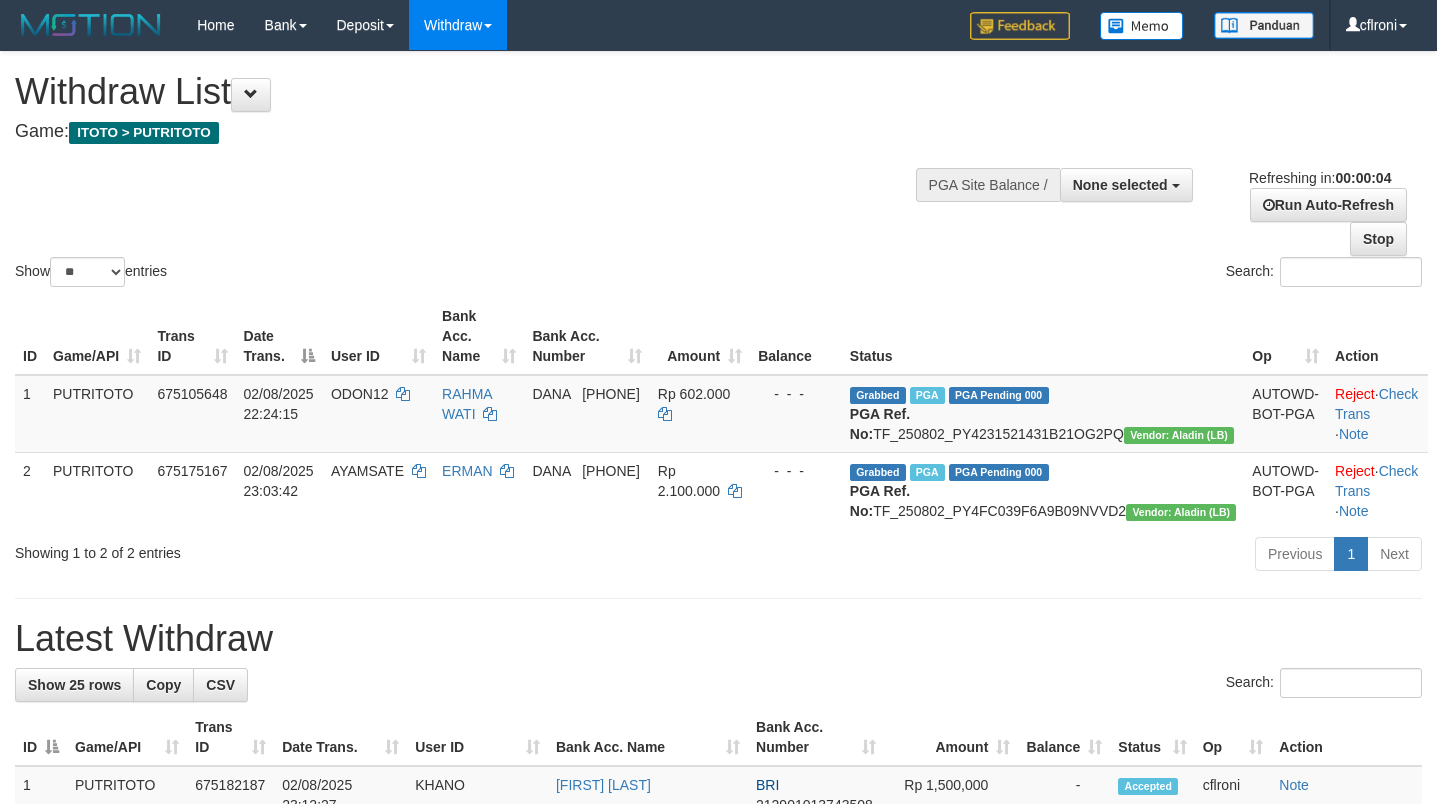 scroll, scrollTop: 0, scrollLeft: 0, axis: both 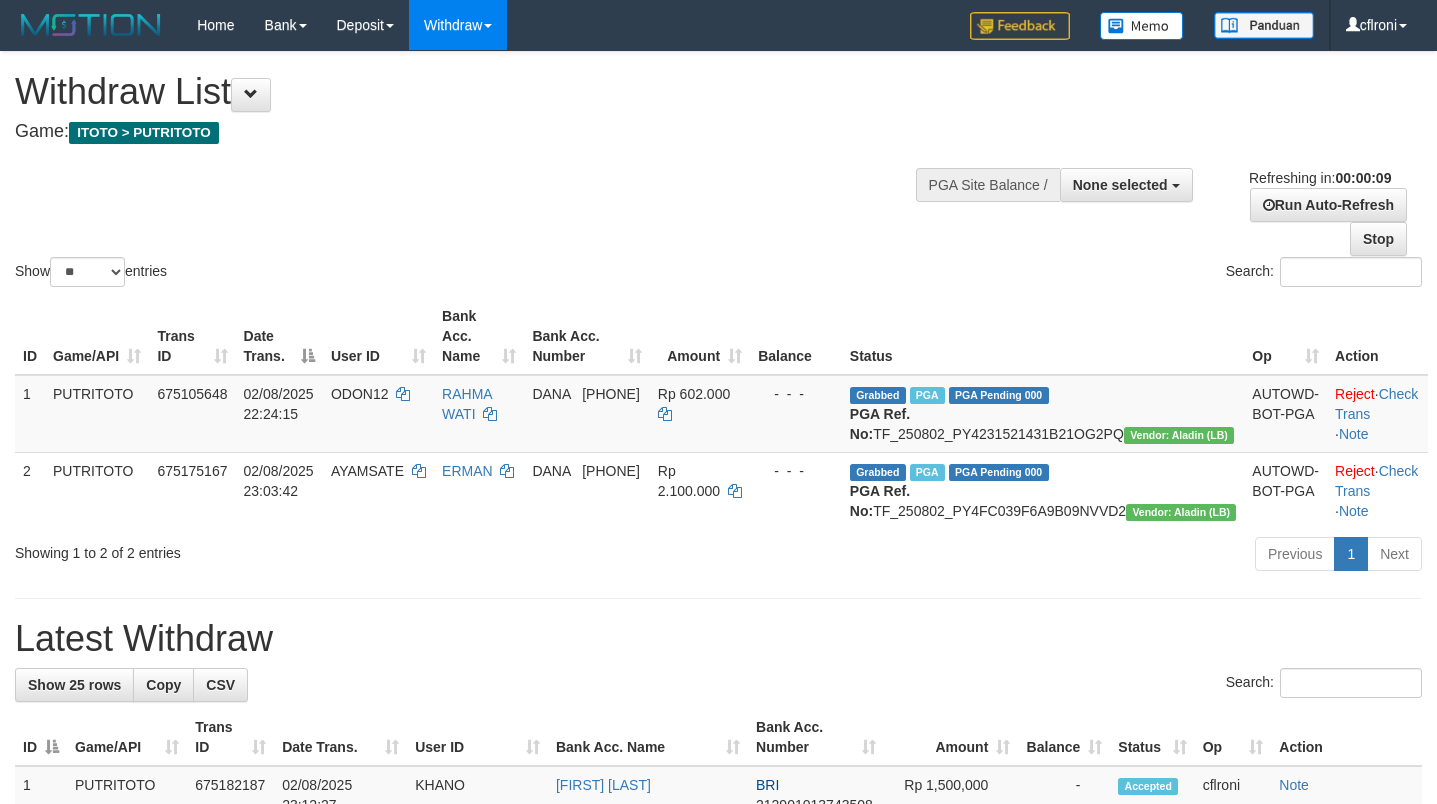 select 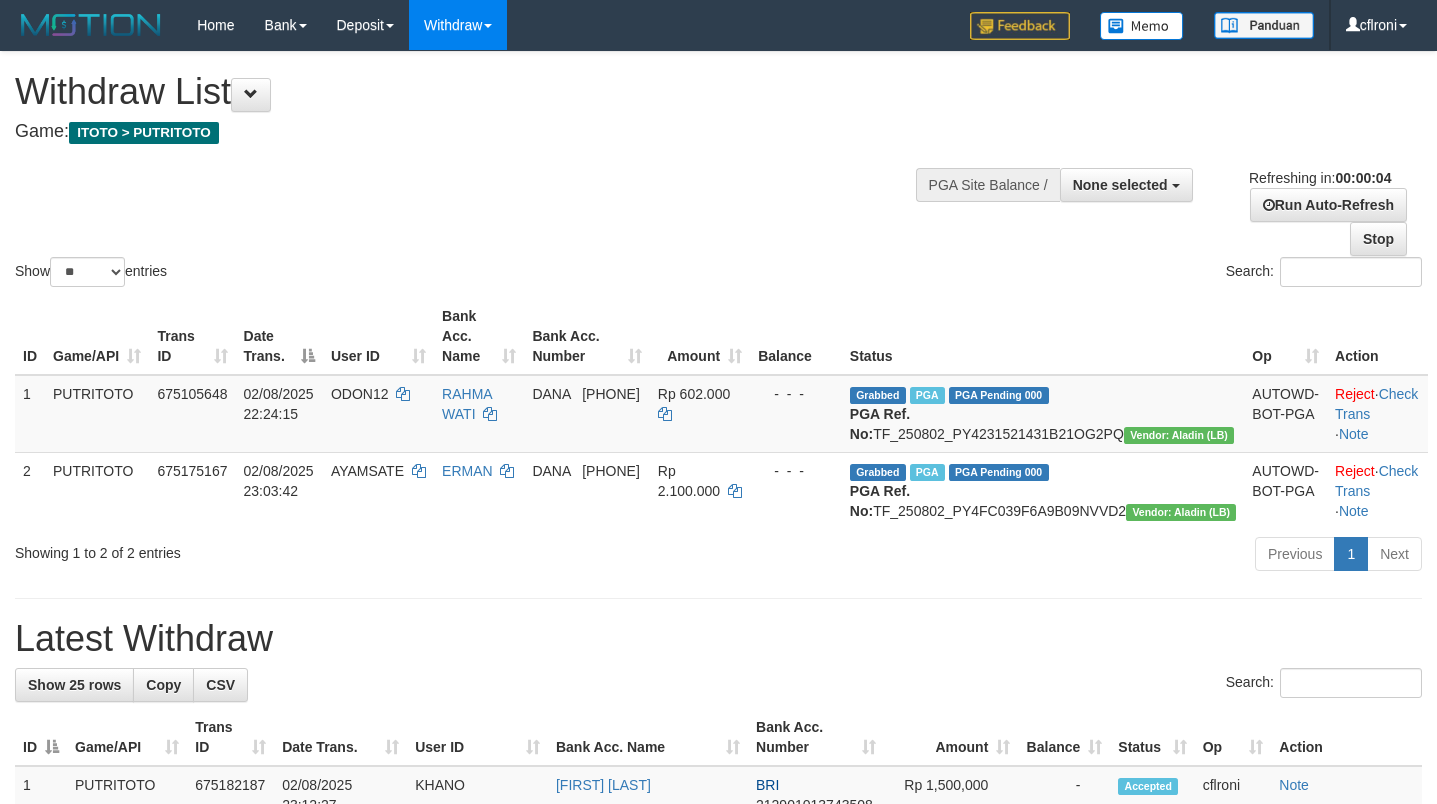 scroll, scrollTop: 0, scrollLeft: 0, axis: both 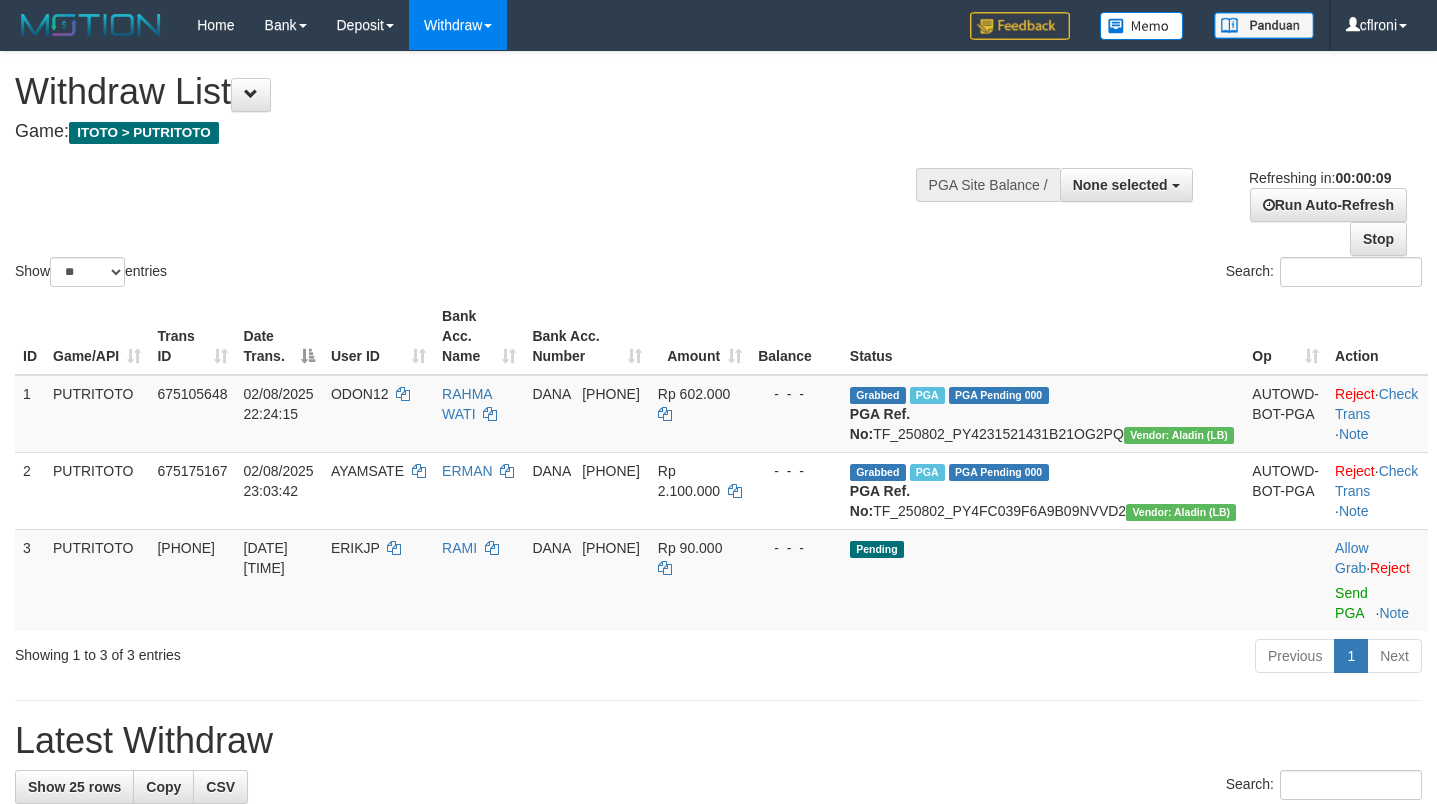 select 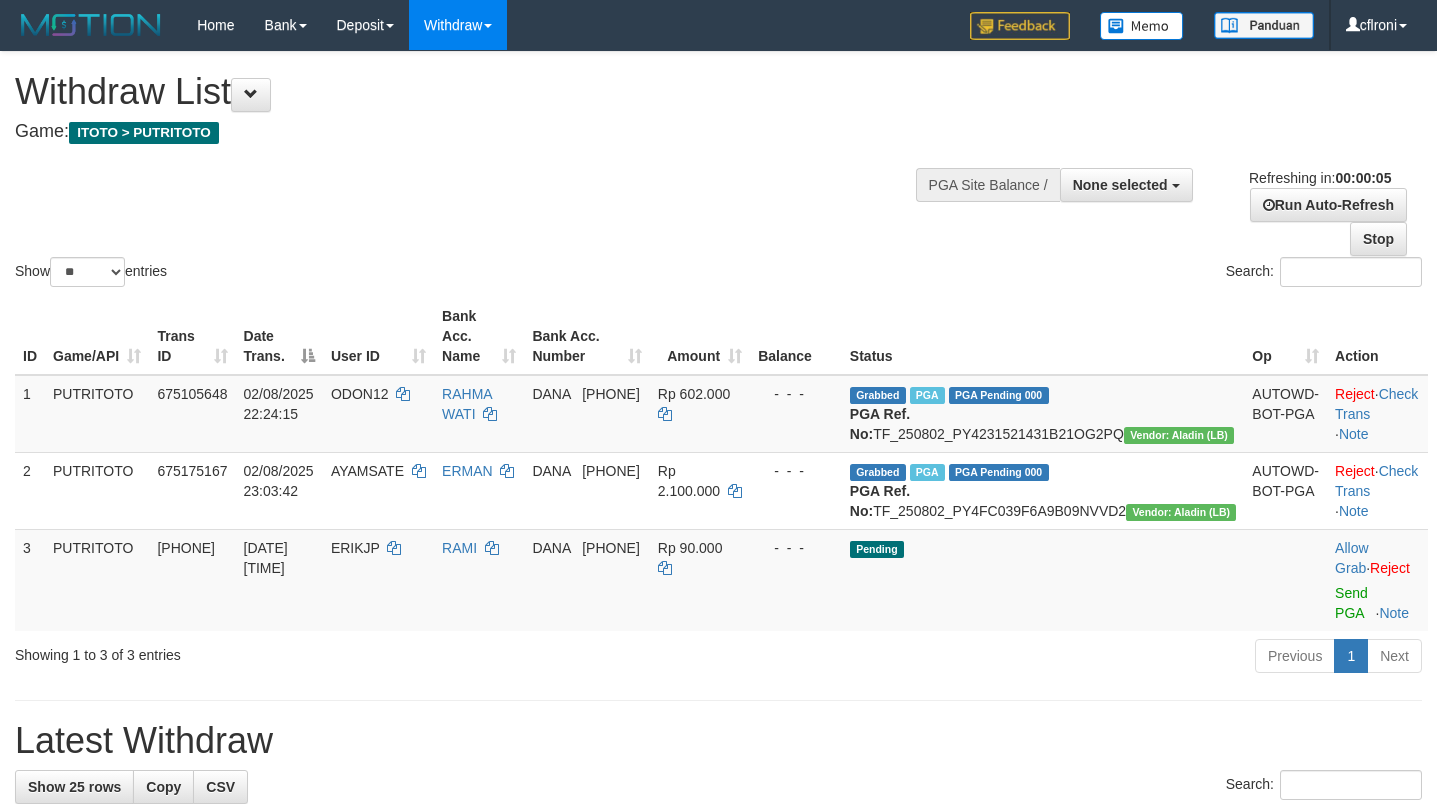 scroll, scrollTop: 0, scrollLeft: 0, axis: both 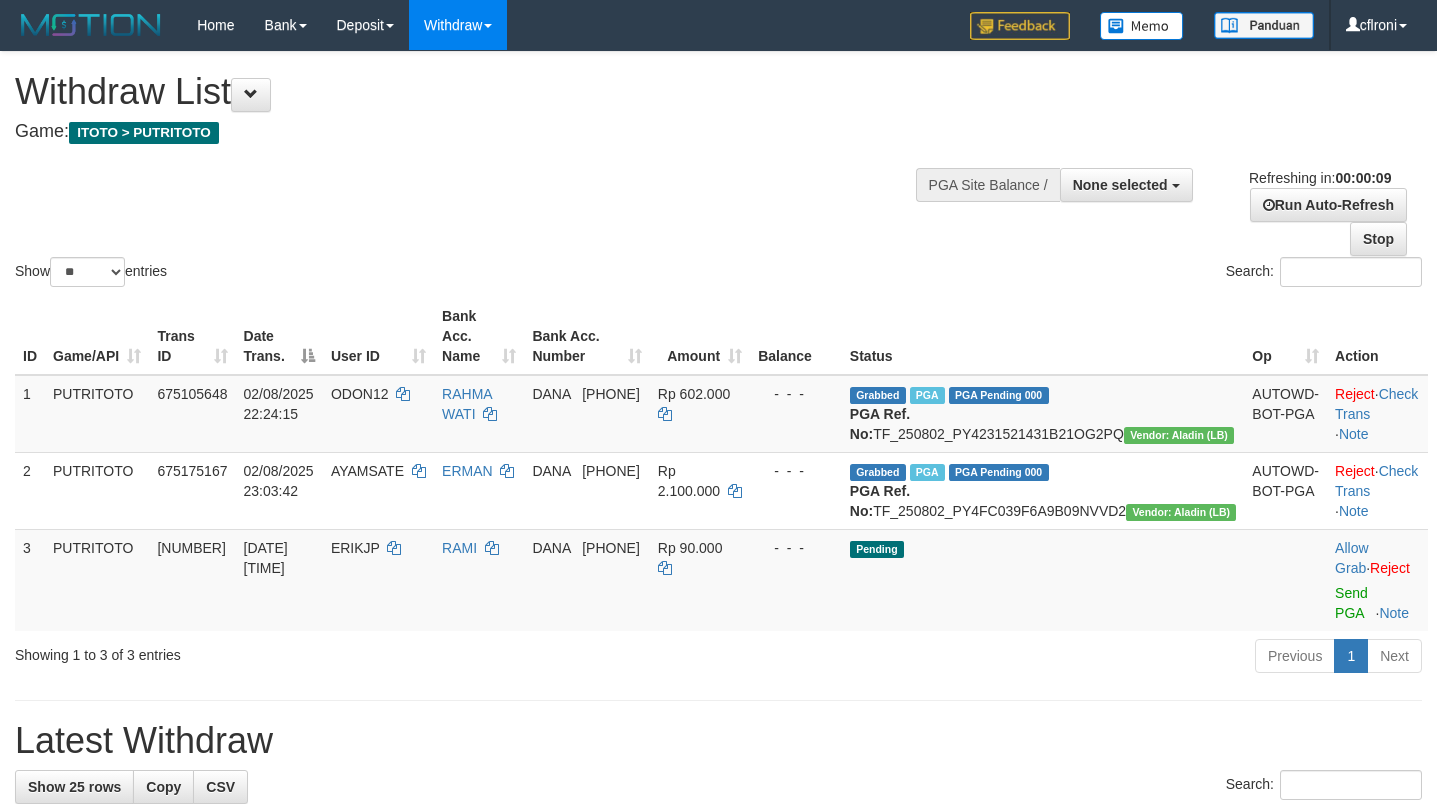select 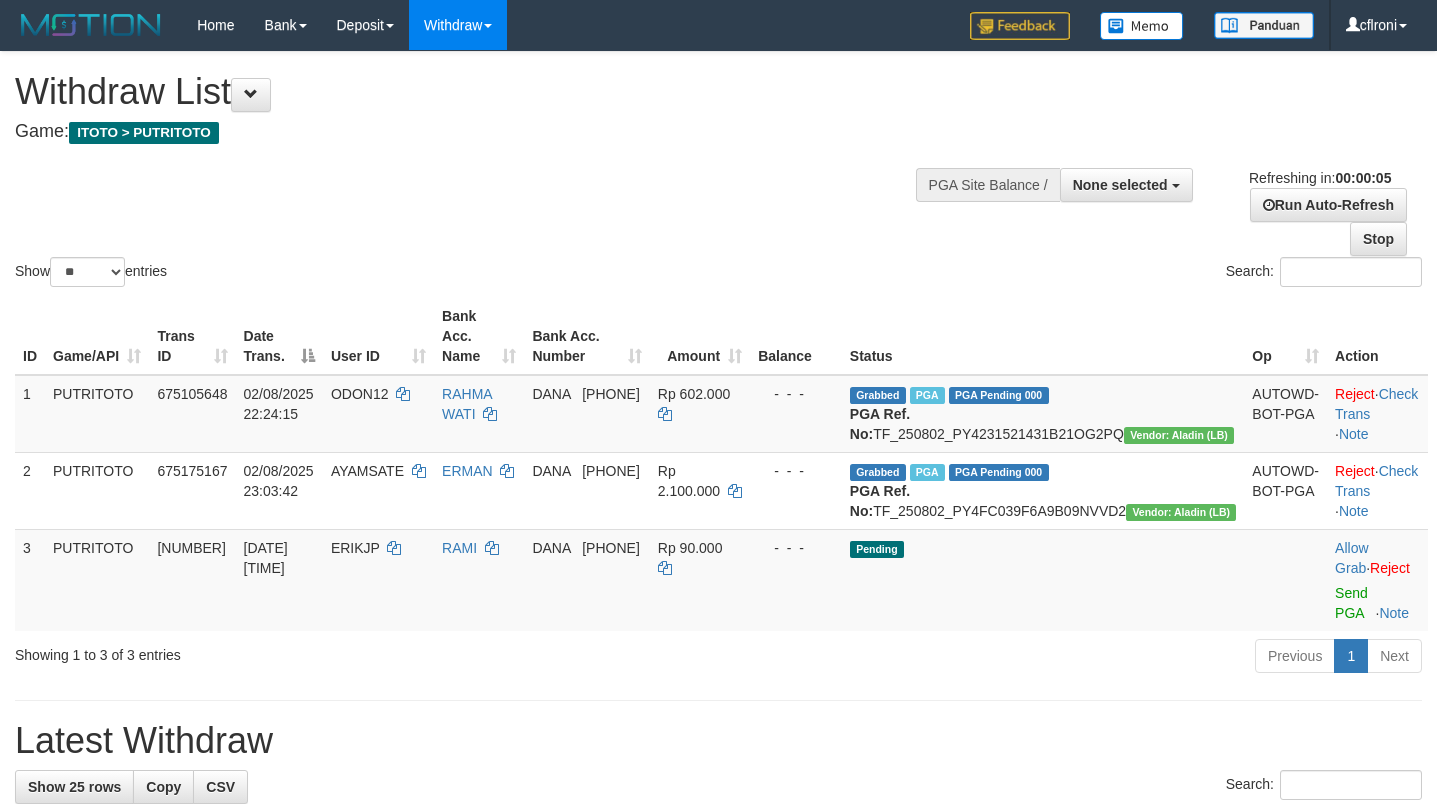 scroll, scrollTop: 0, scrollLeft: 0, axis: both 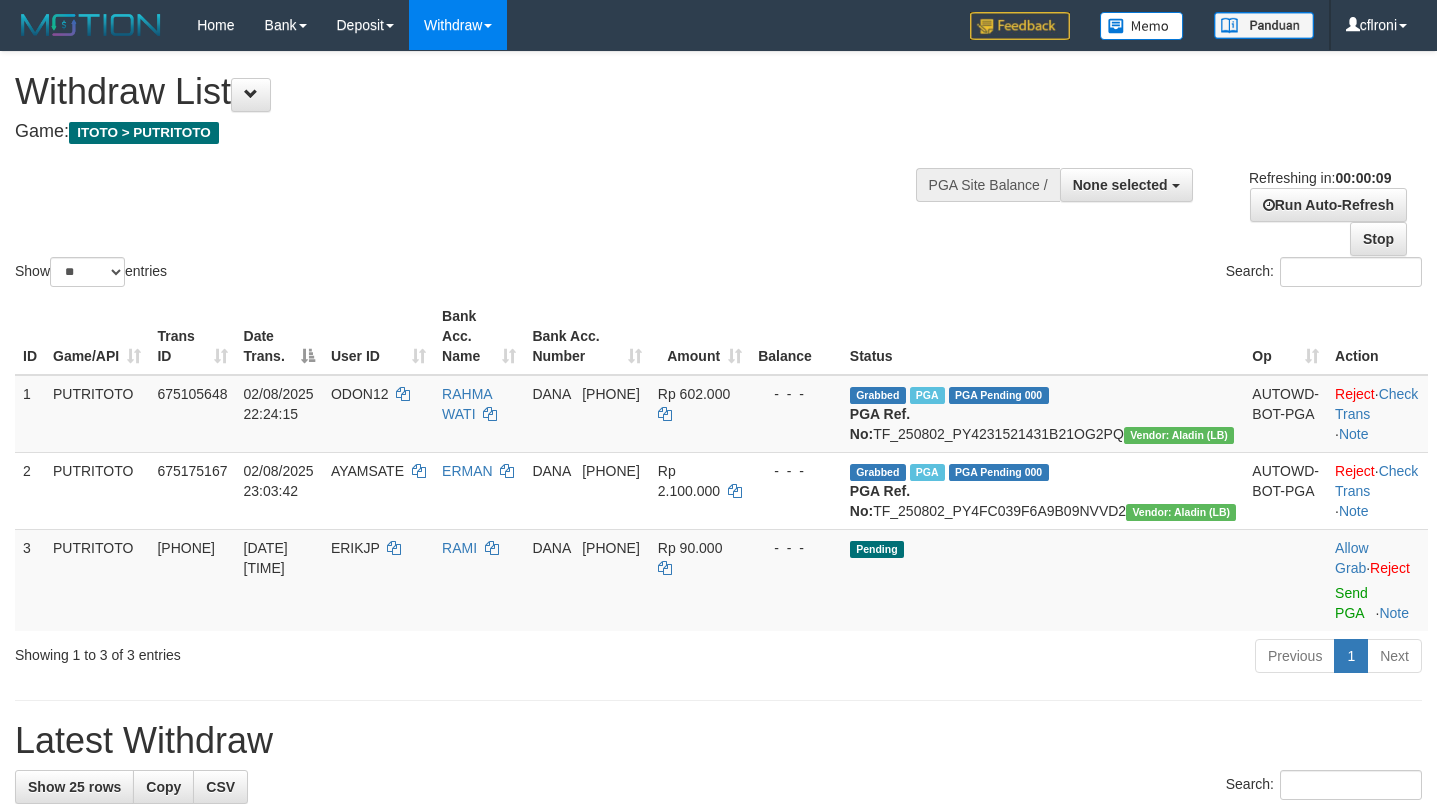 select 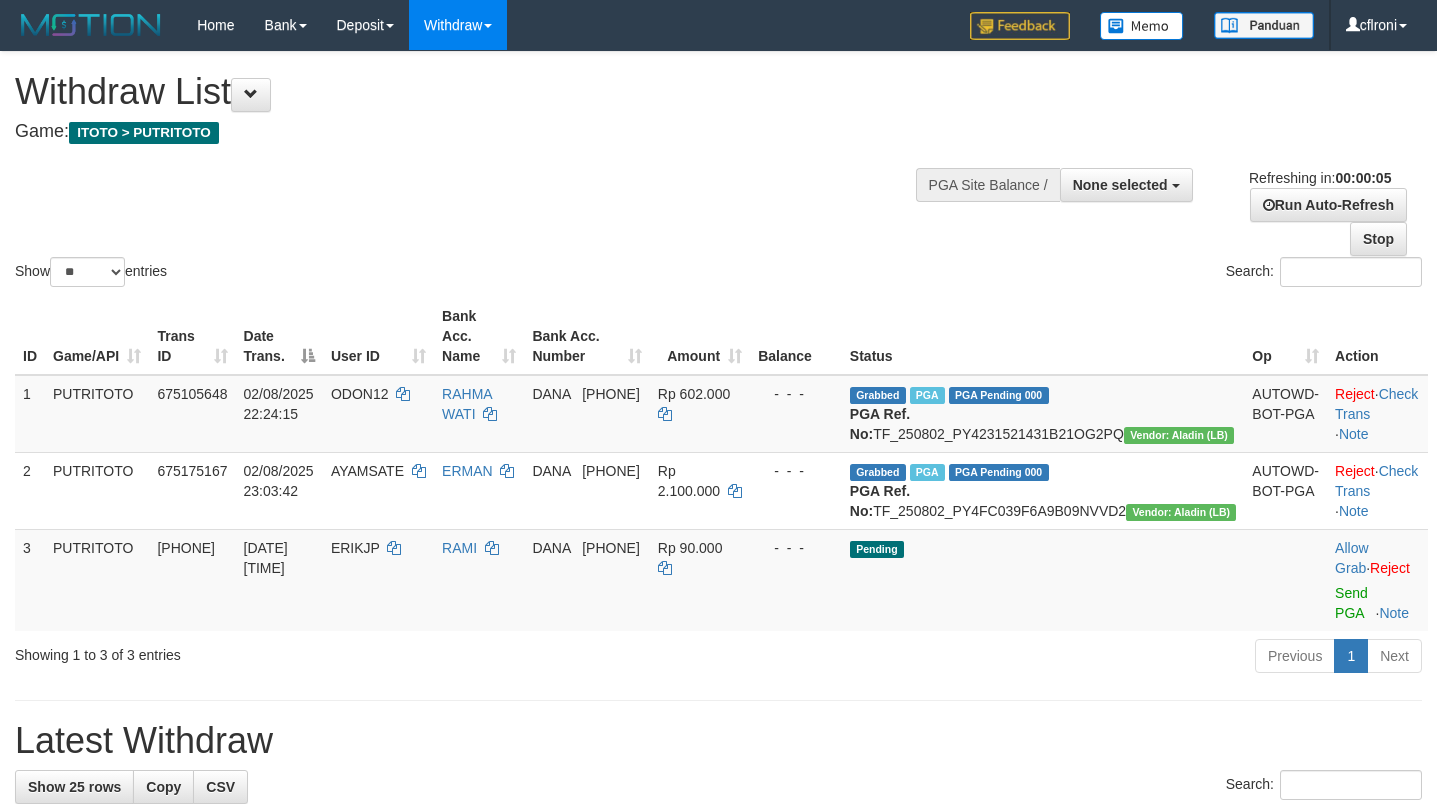 scroll, scrollTop: 0, scrollLeft: 0, axis: both 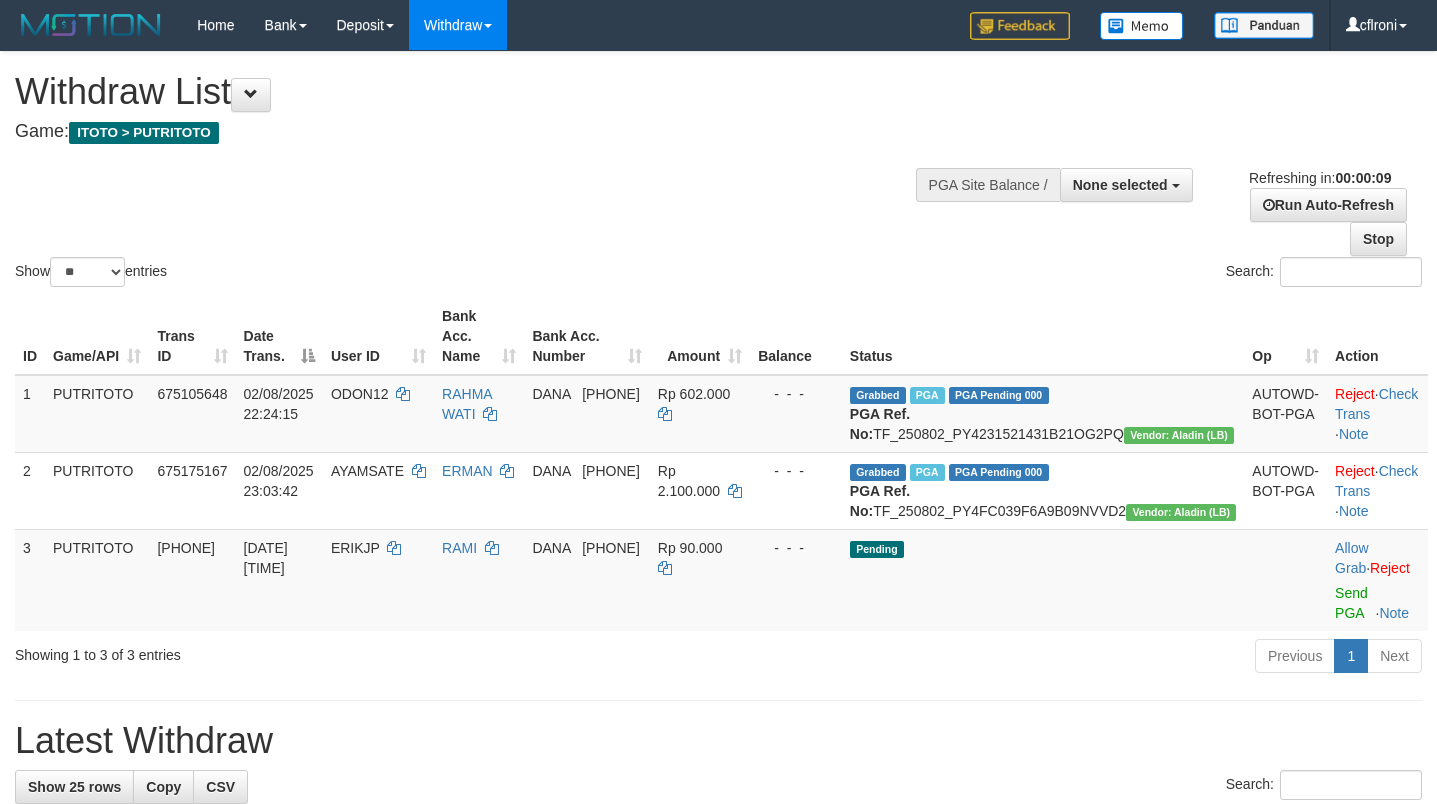 select 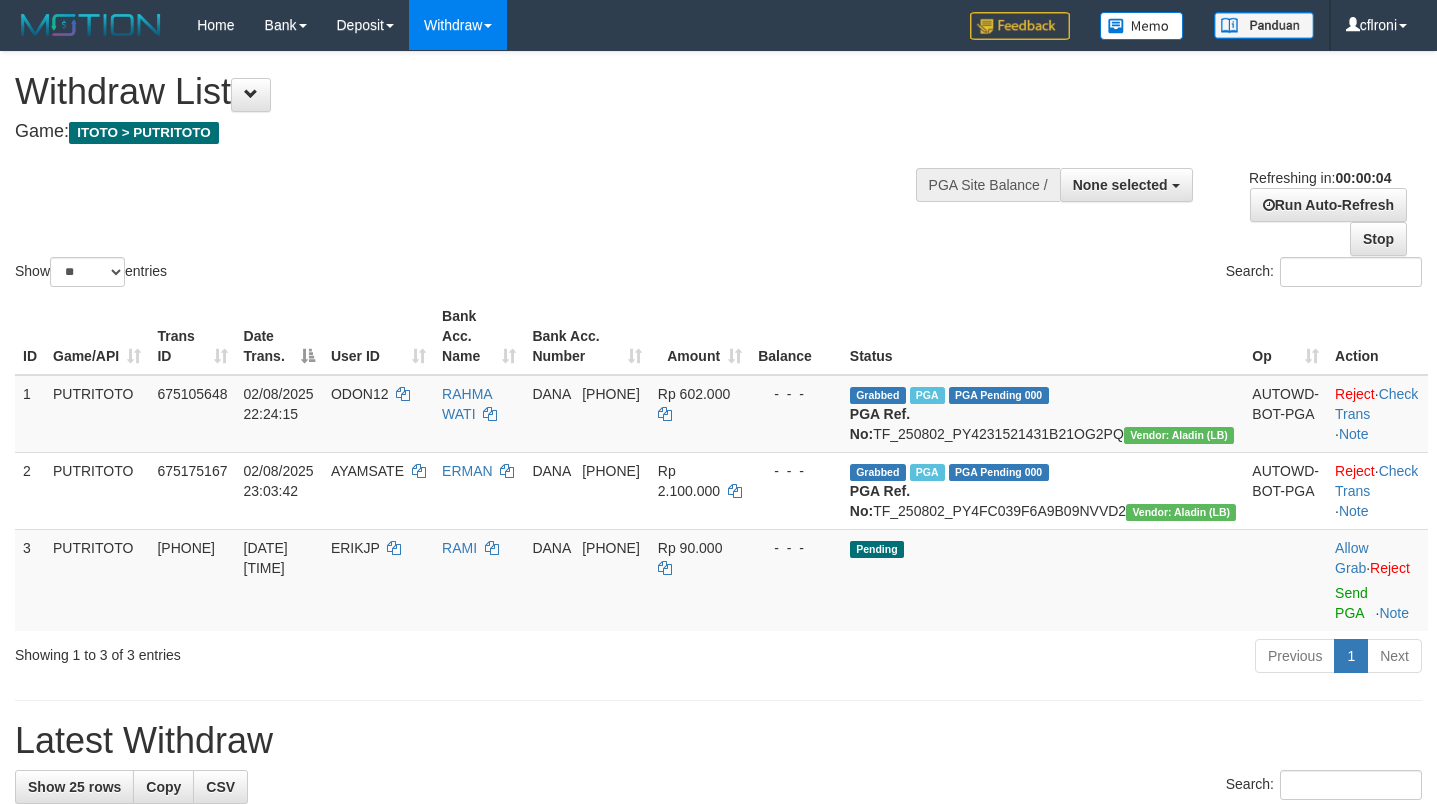 scroll, scrollTop: 0, scrollLeft: 0, axis: both 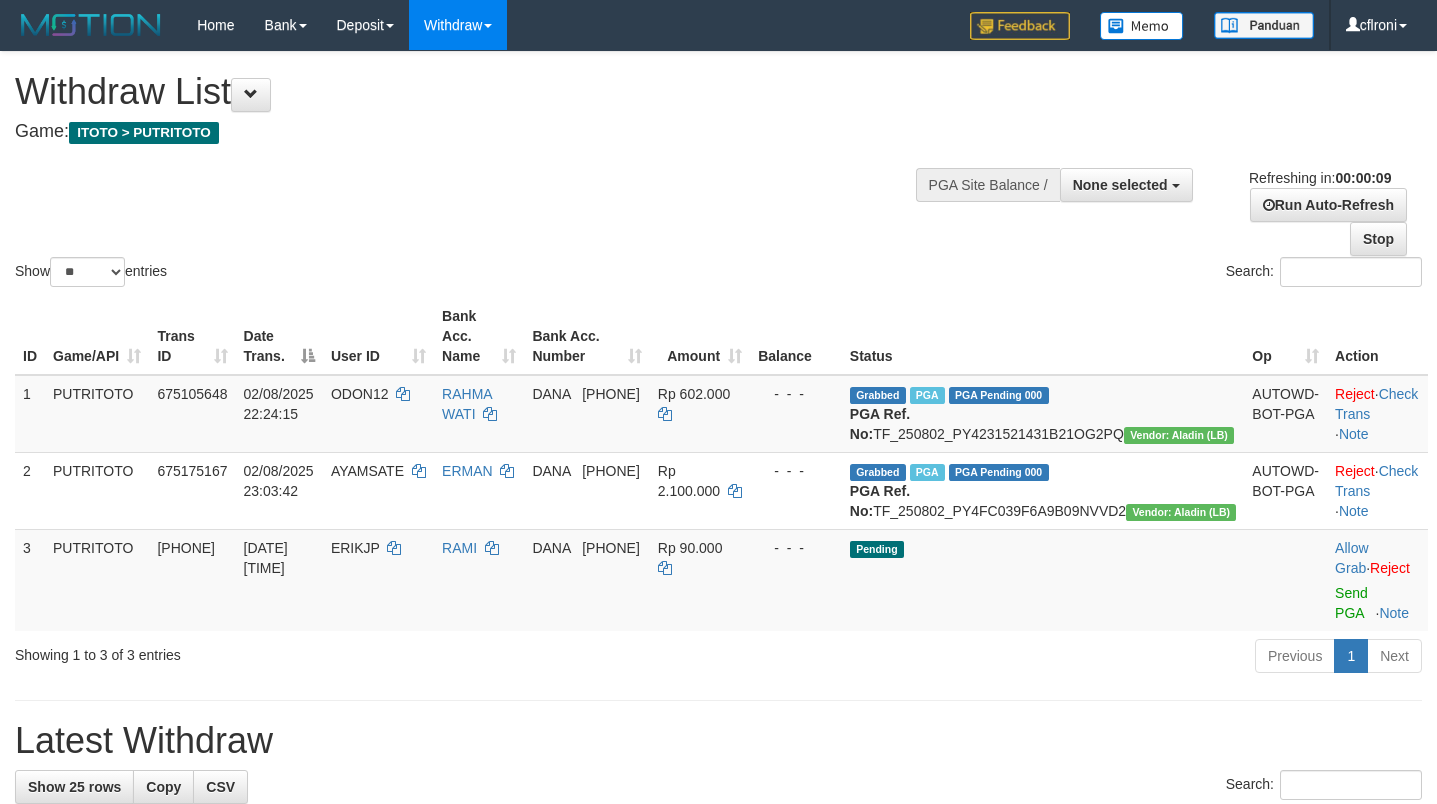select 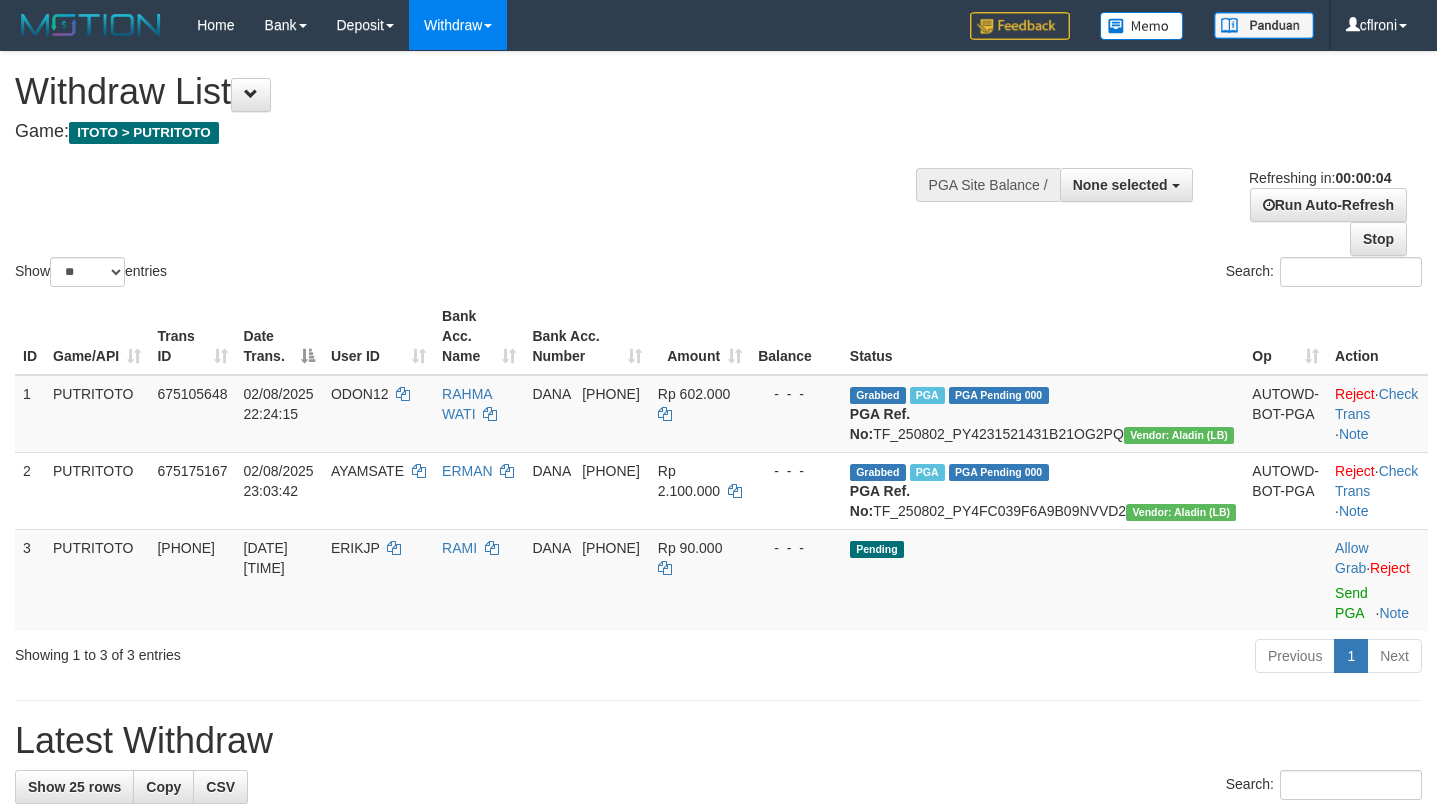 scroll, scrollTop: 0, scrollLeft: 0, axis: both 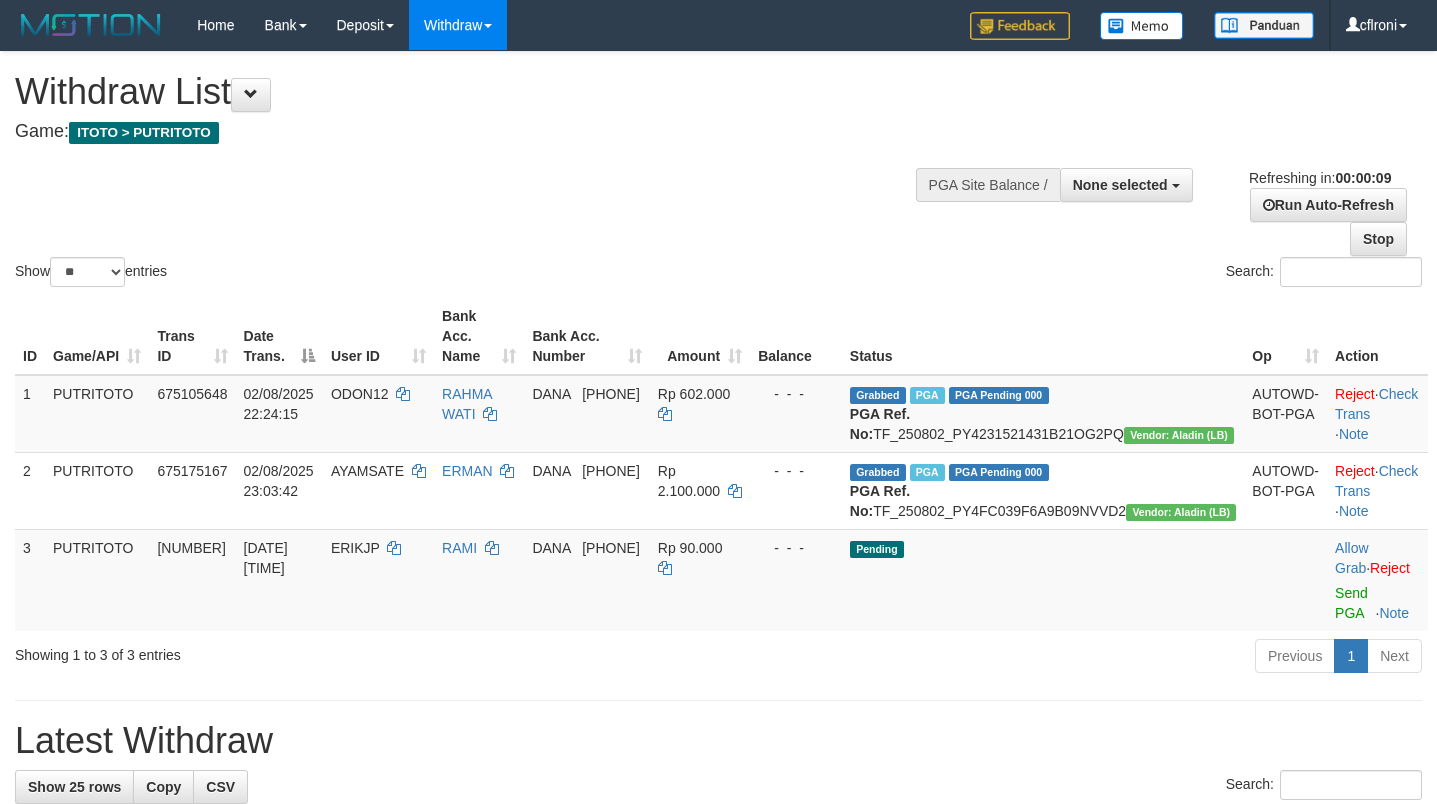 select 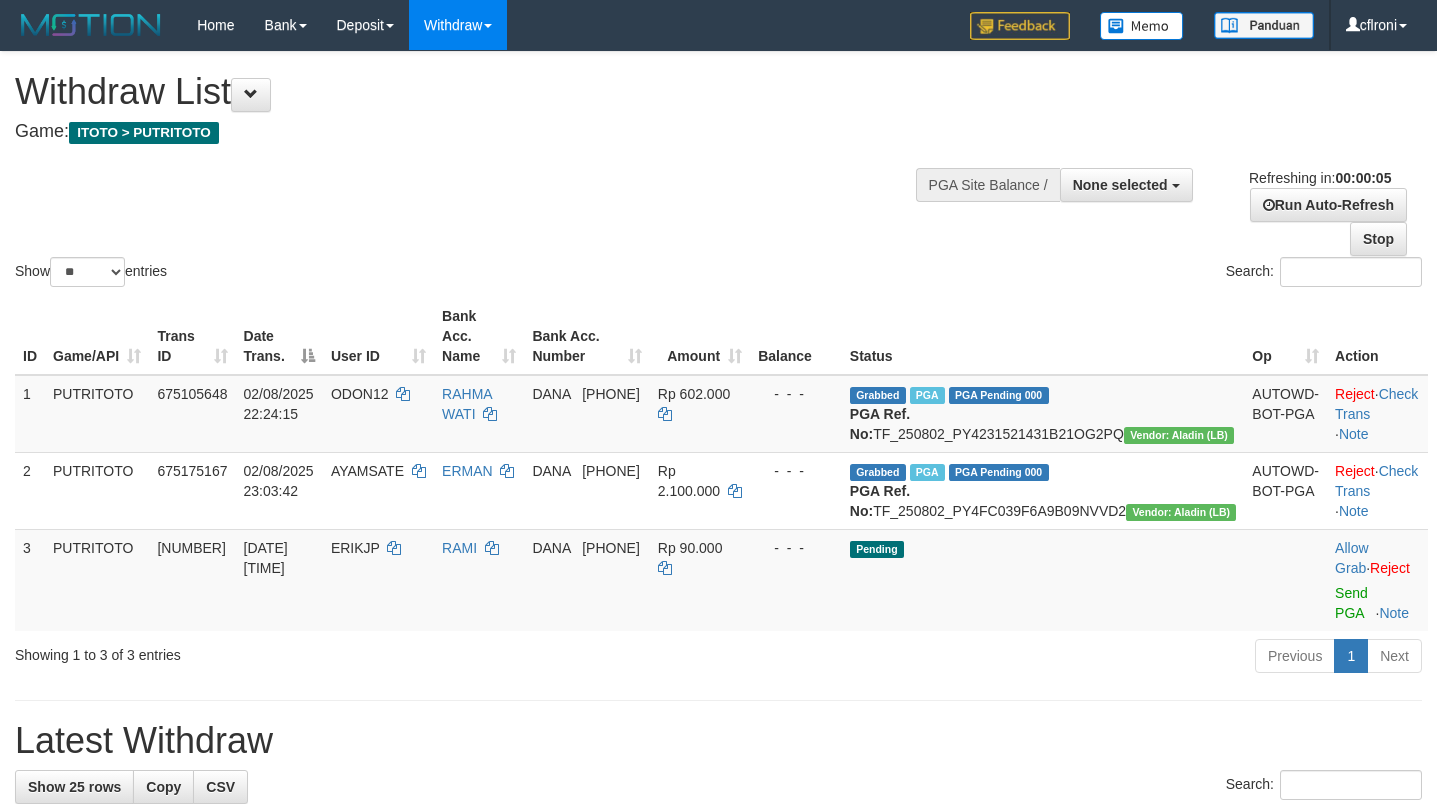 scroll, scrollTop: 0, scrollLeft: 0, axis: both 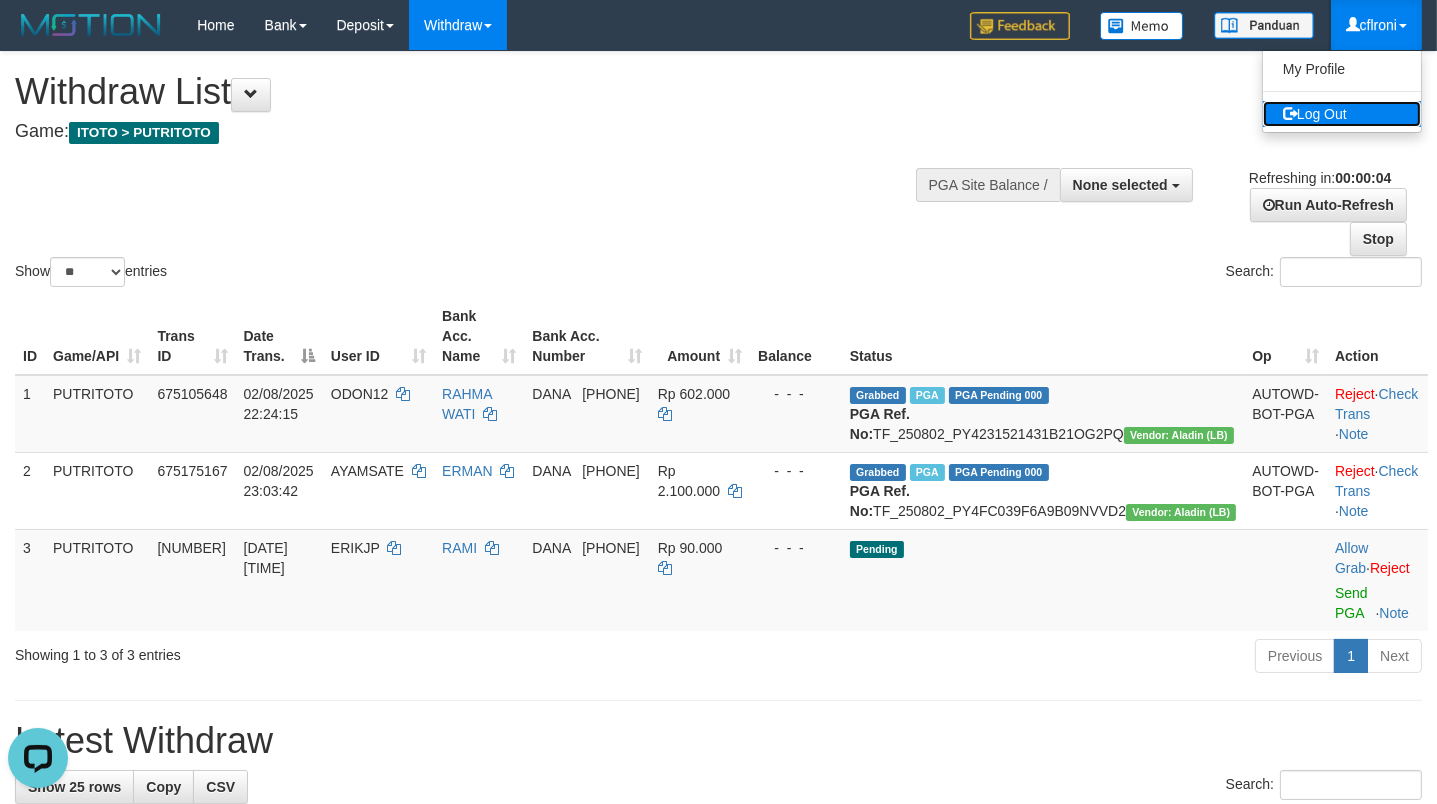 click on "Log Out" at bounding box center [1342, 114] 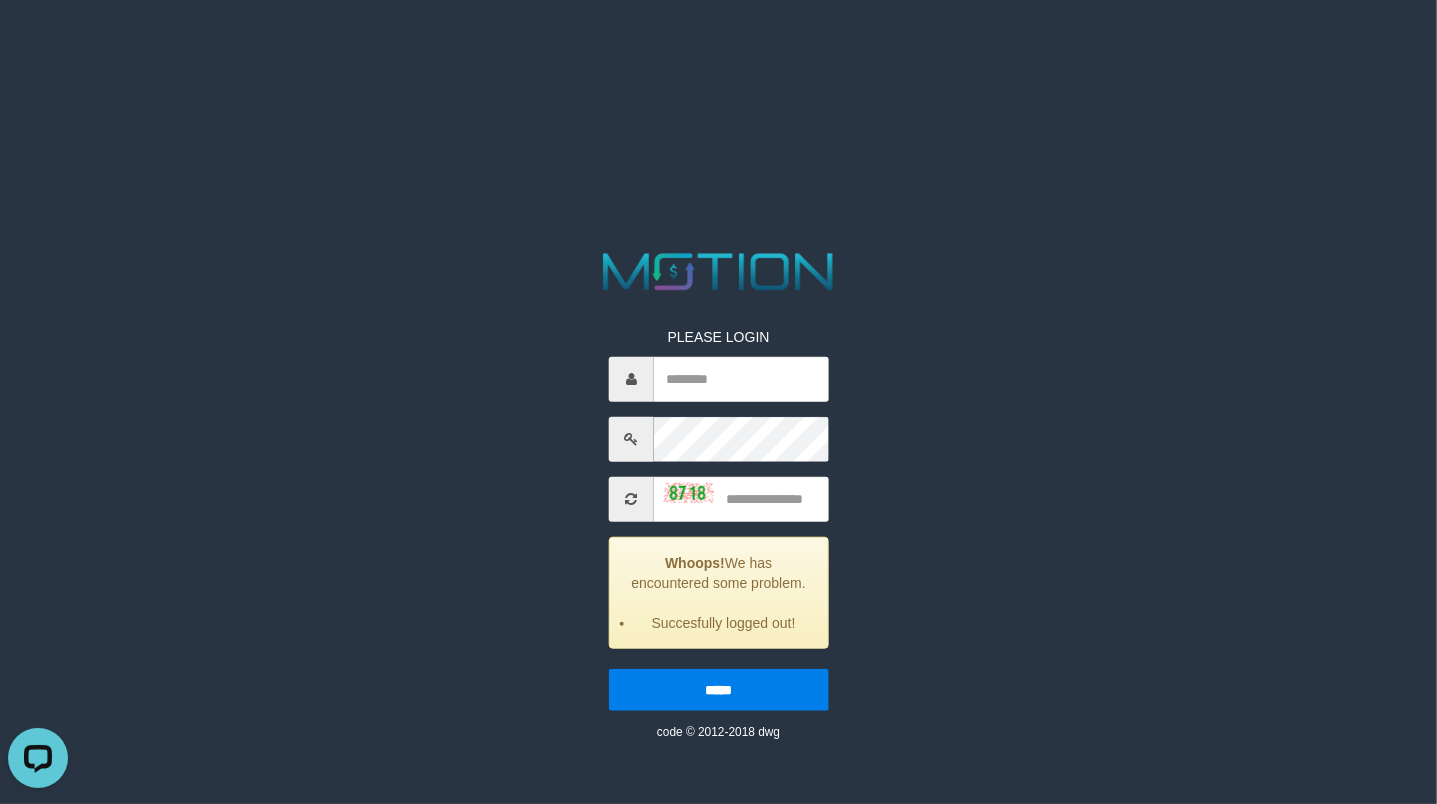 scroll, scrollTop: 0, scrollLeft: 0, axis: both 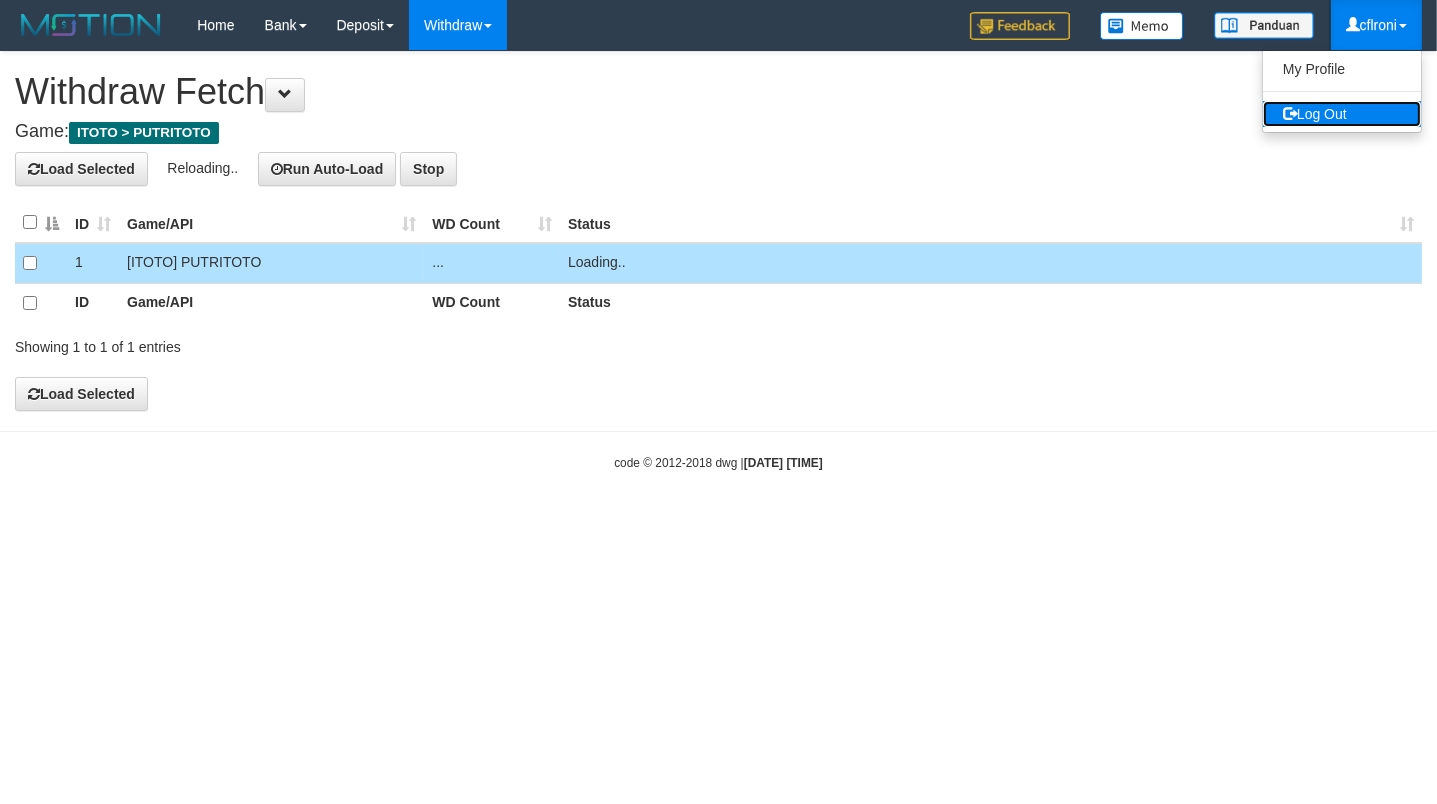 click on "Log Out" at bounding box center (1342, 114) 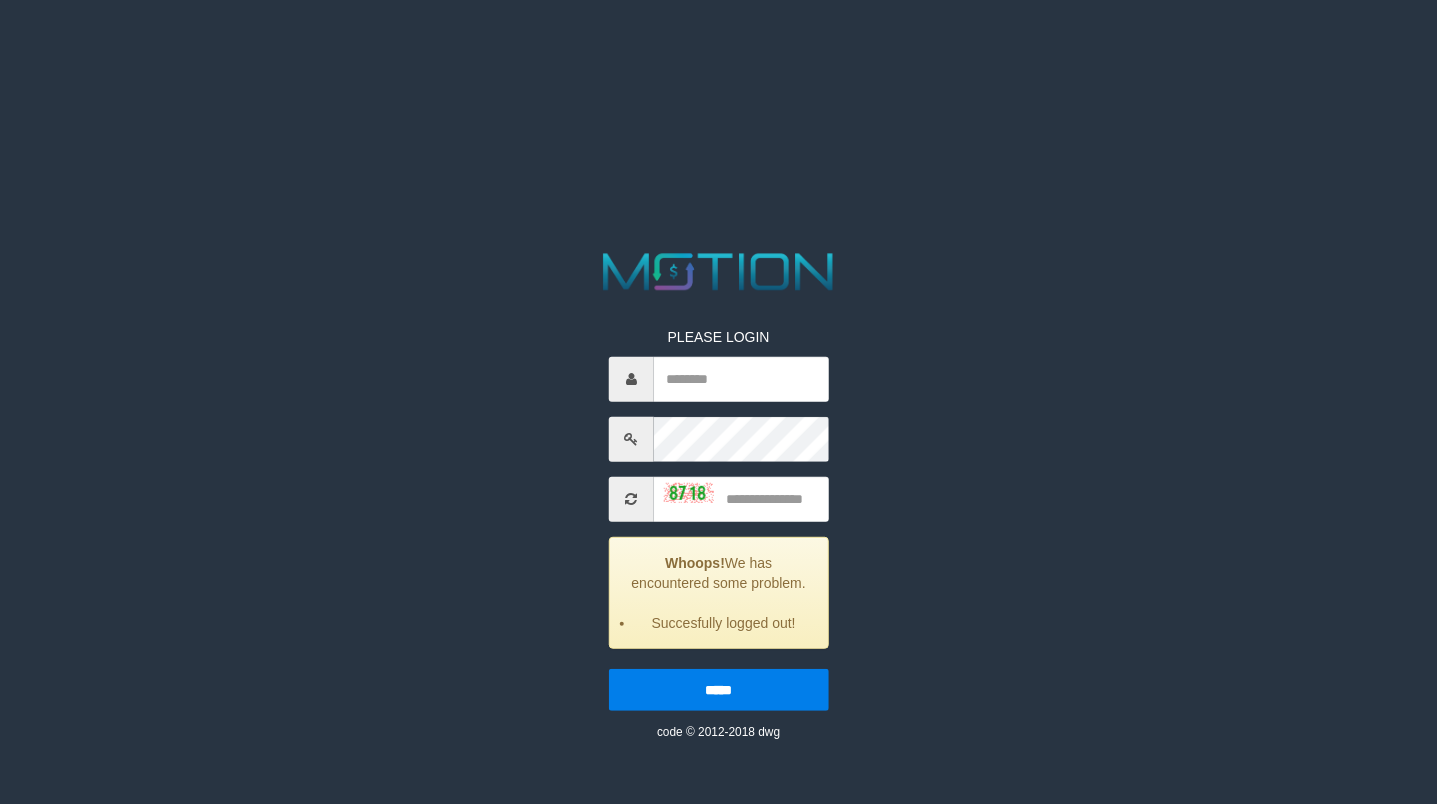 scroll, scrollTop: 0, scrollLeft: 0, axis: both 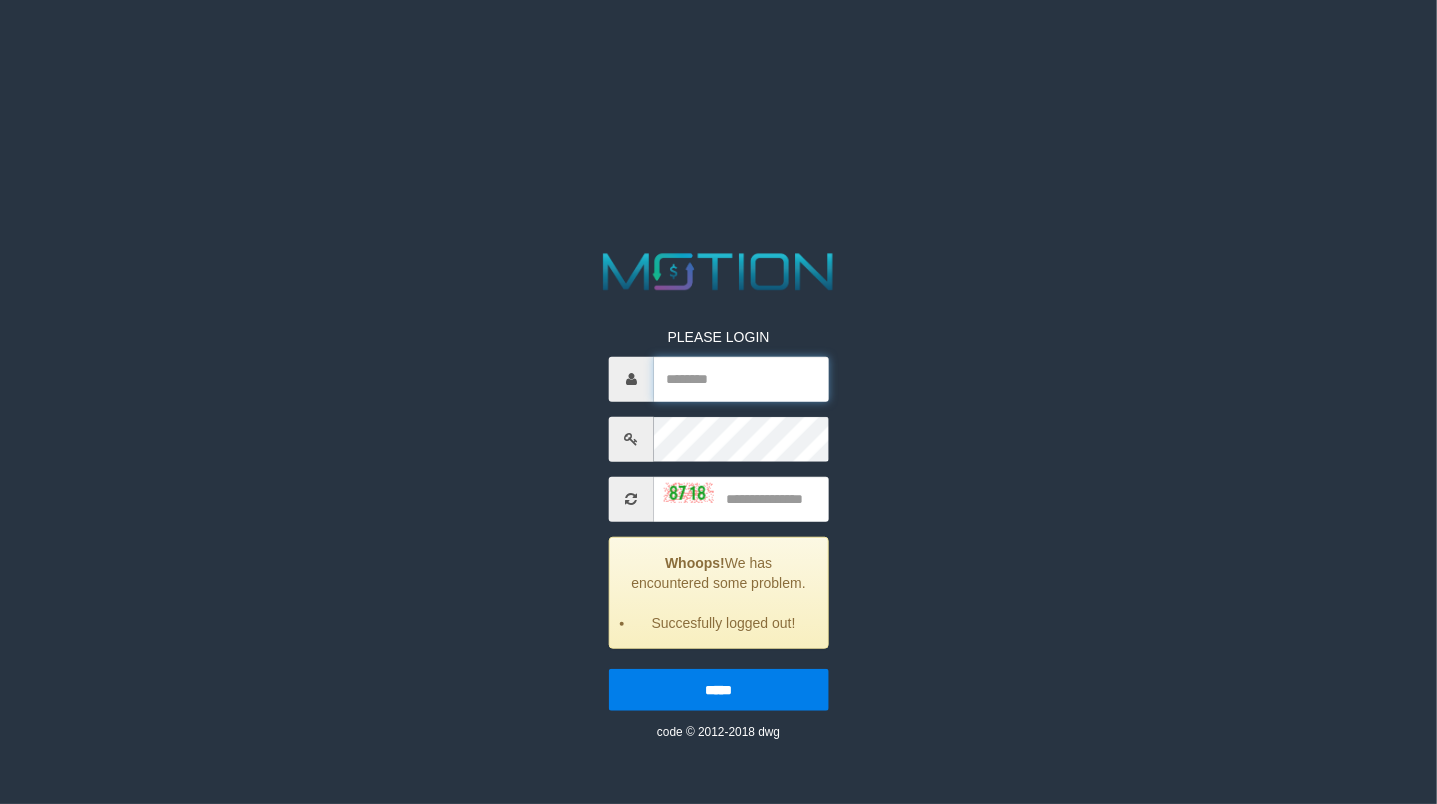 click at bounding box center [741, 378] 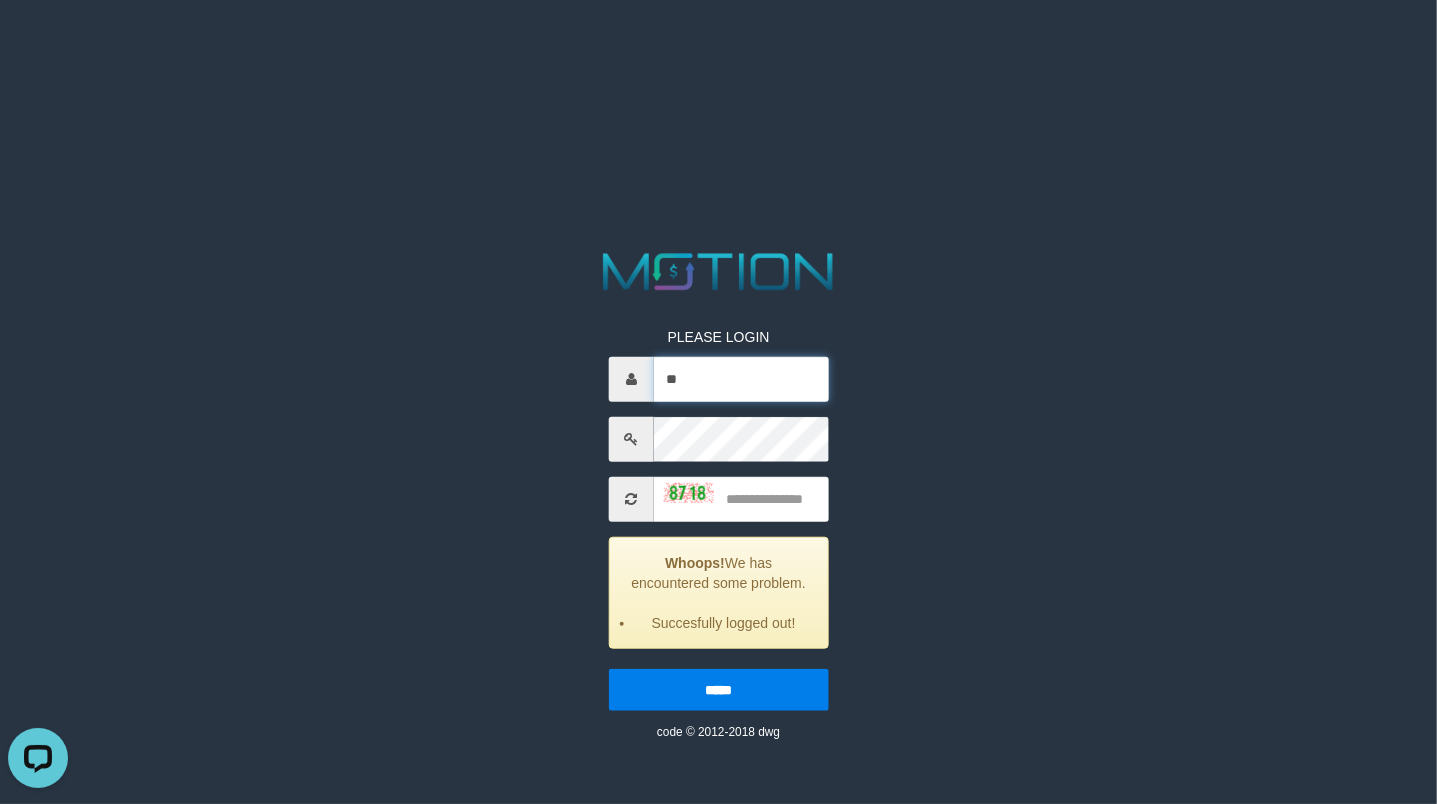 scroll, scrollTop: 0, scrollLeft: 0, axis: both 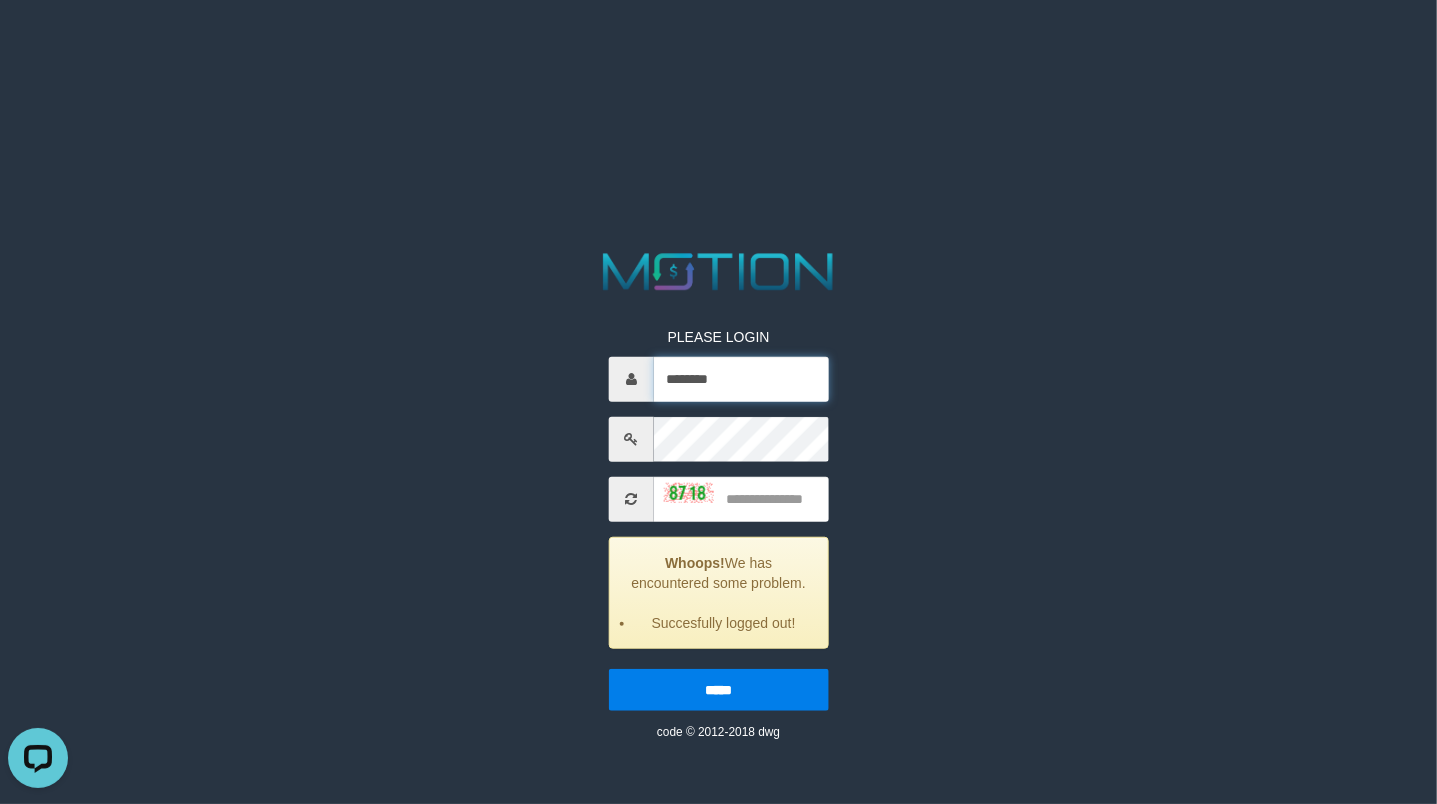 type on "********" 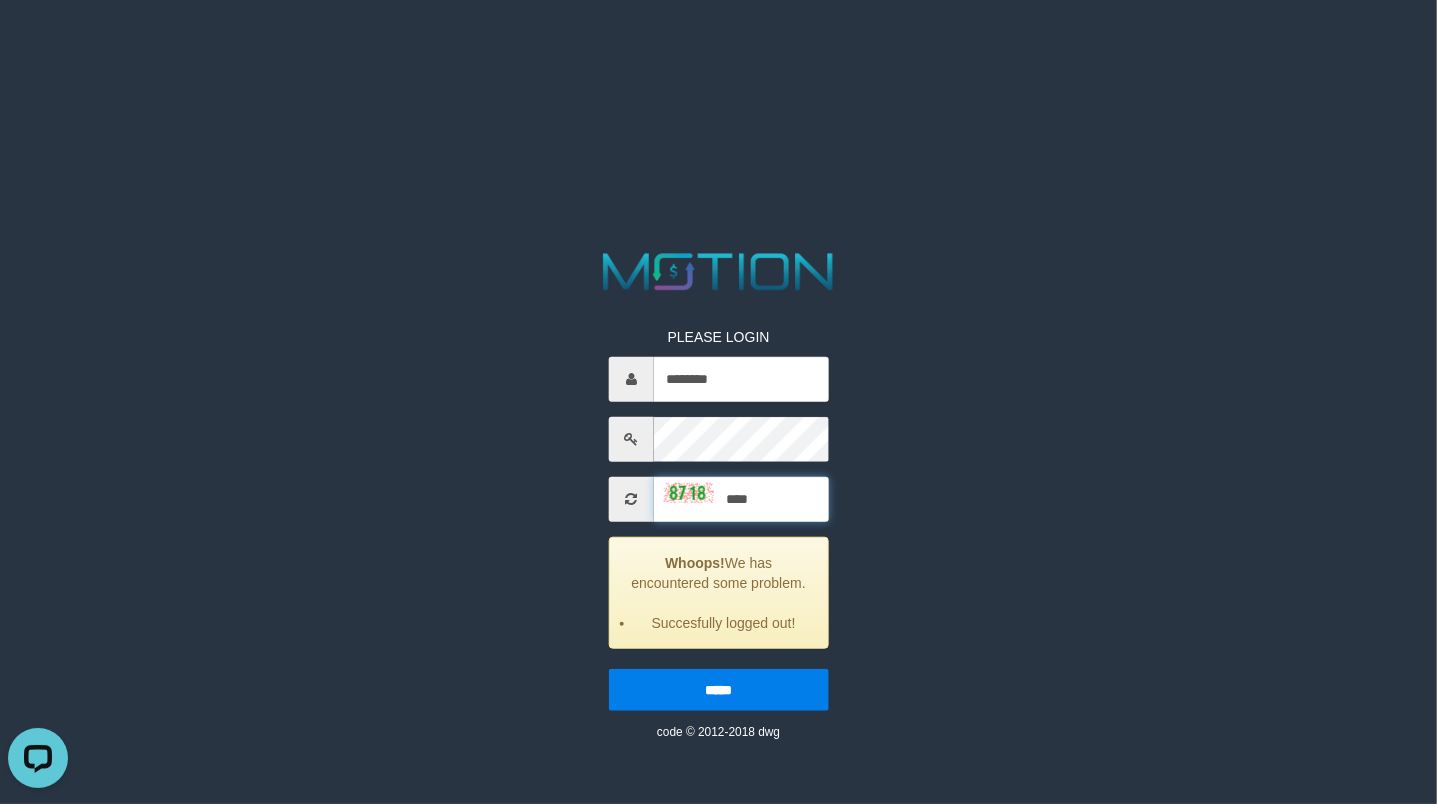 type on "****" 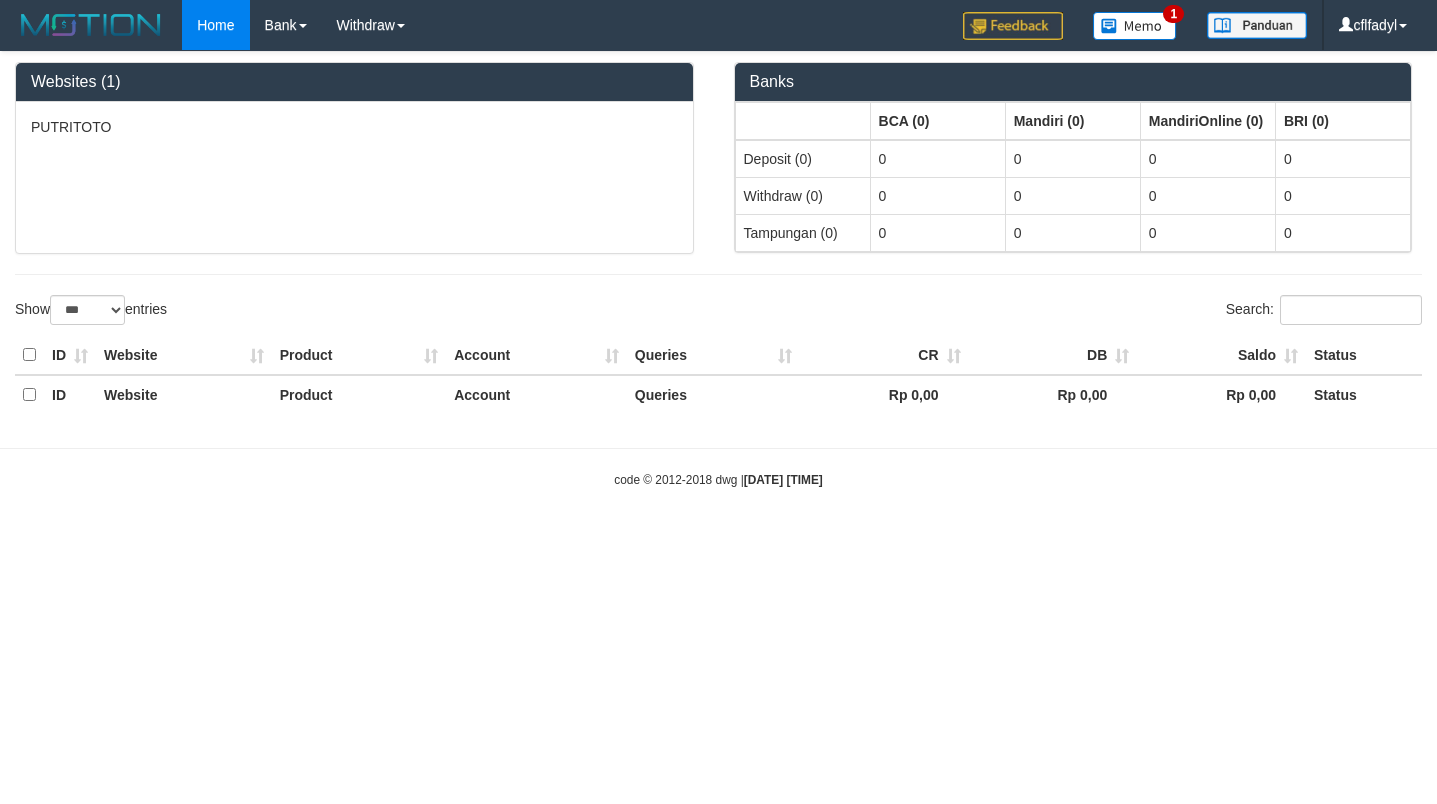 select on "***" 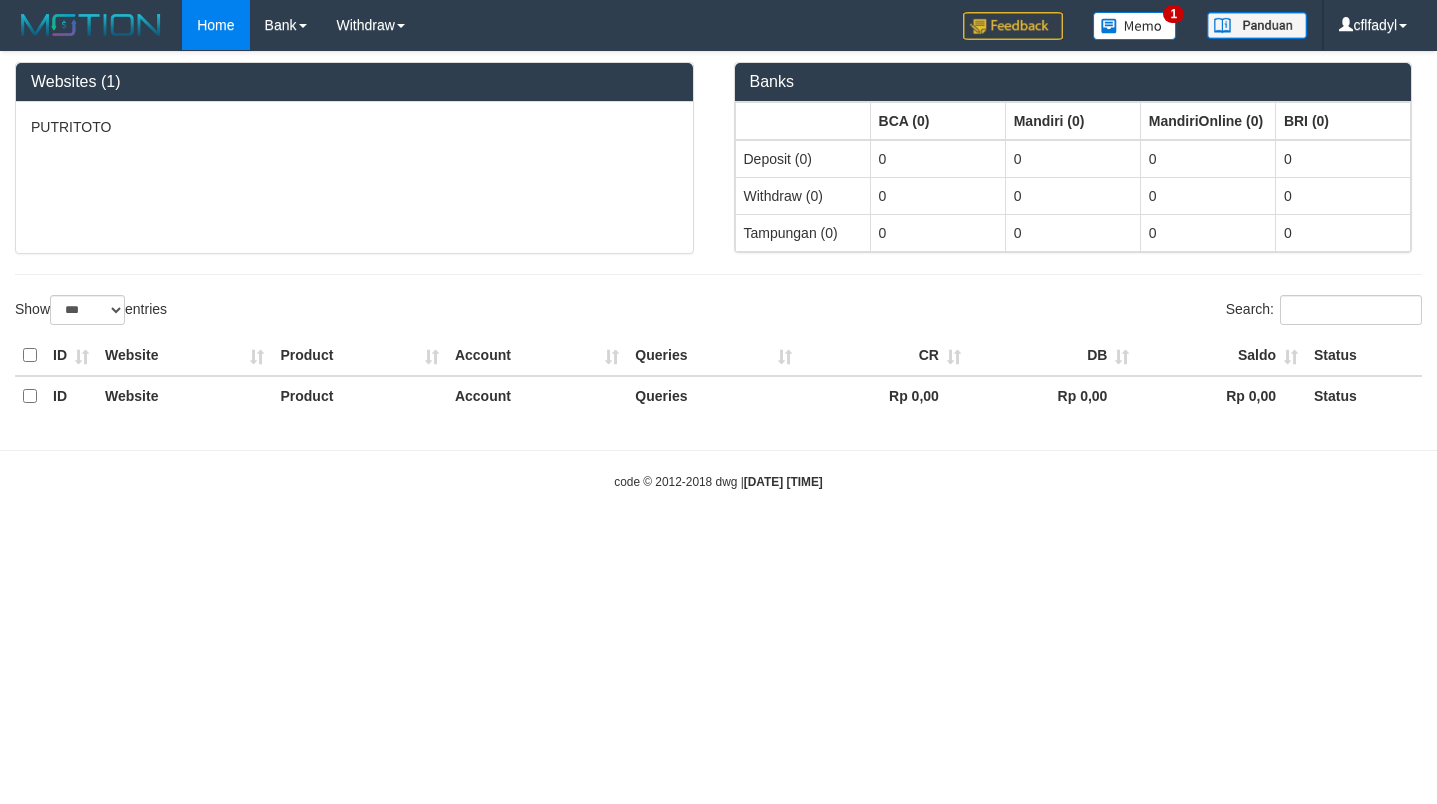 scroll, scrollTop: 0, scrollLeft: 0, axis: both 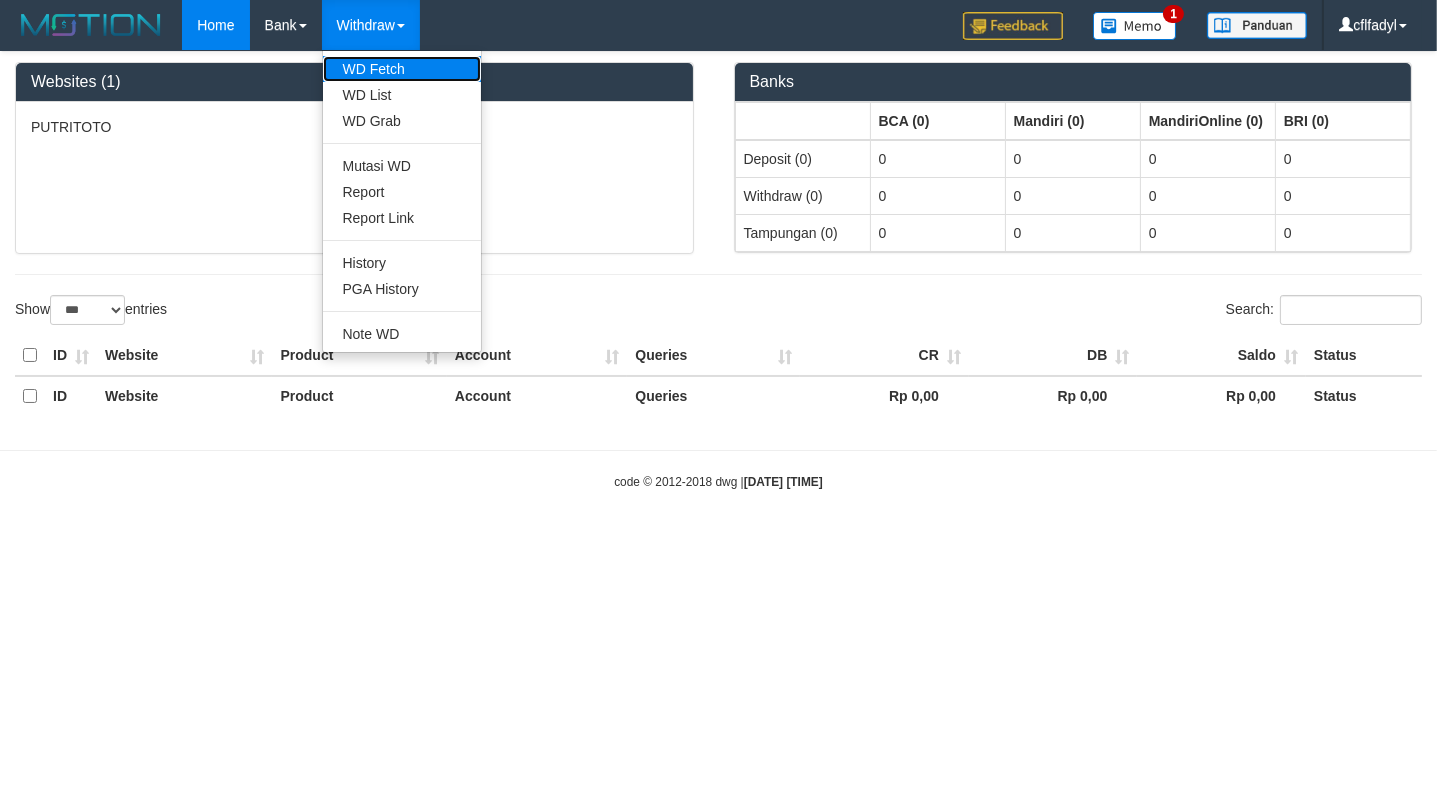 click on "WD Fetch" at bounding box center [402, 69] 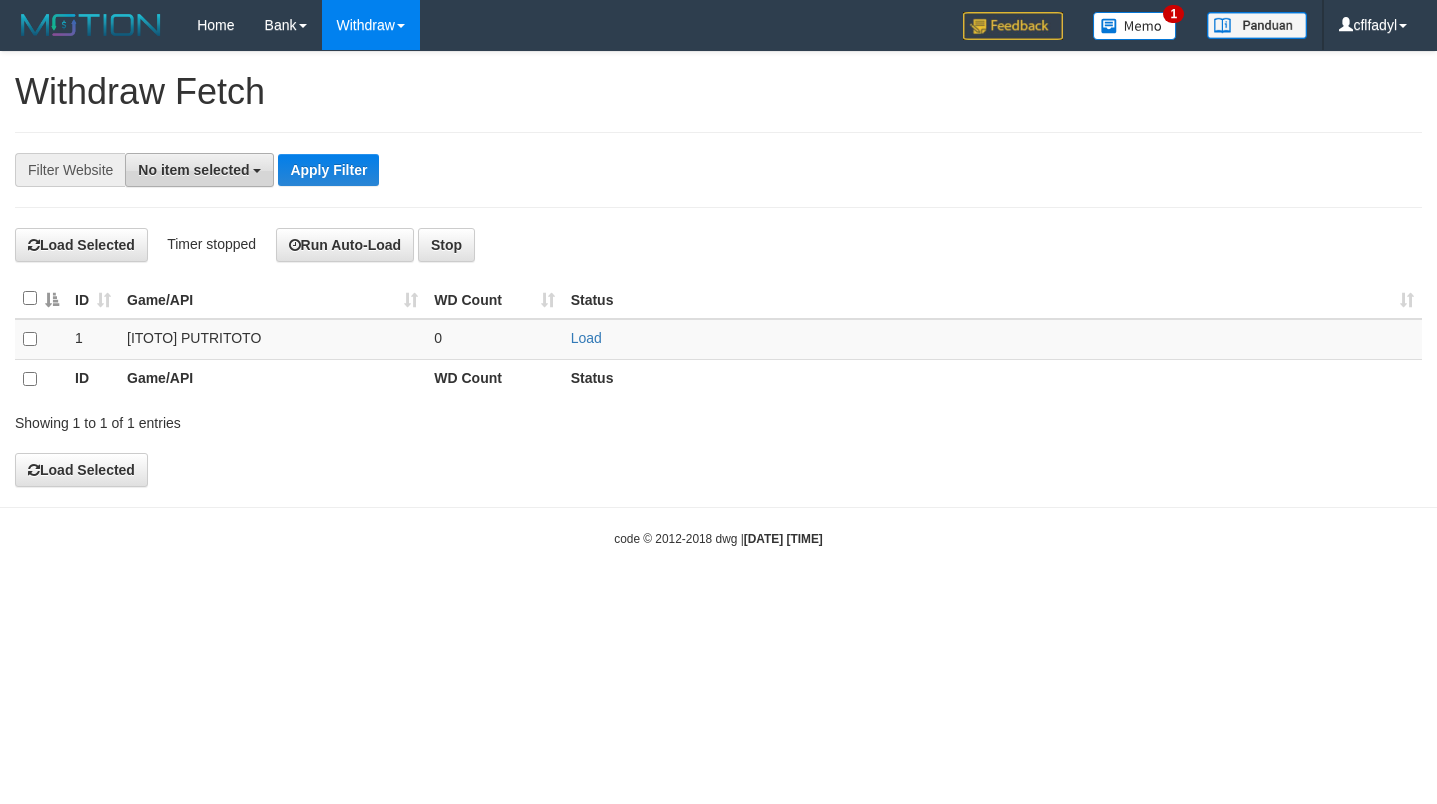 scroll, scrollTop: 0, scrollLeft: 0, axis: both 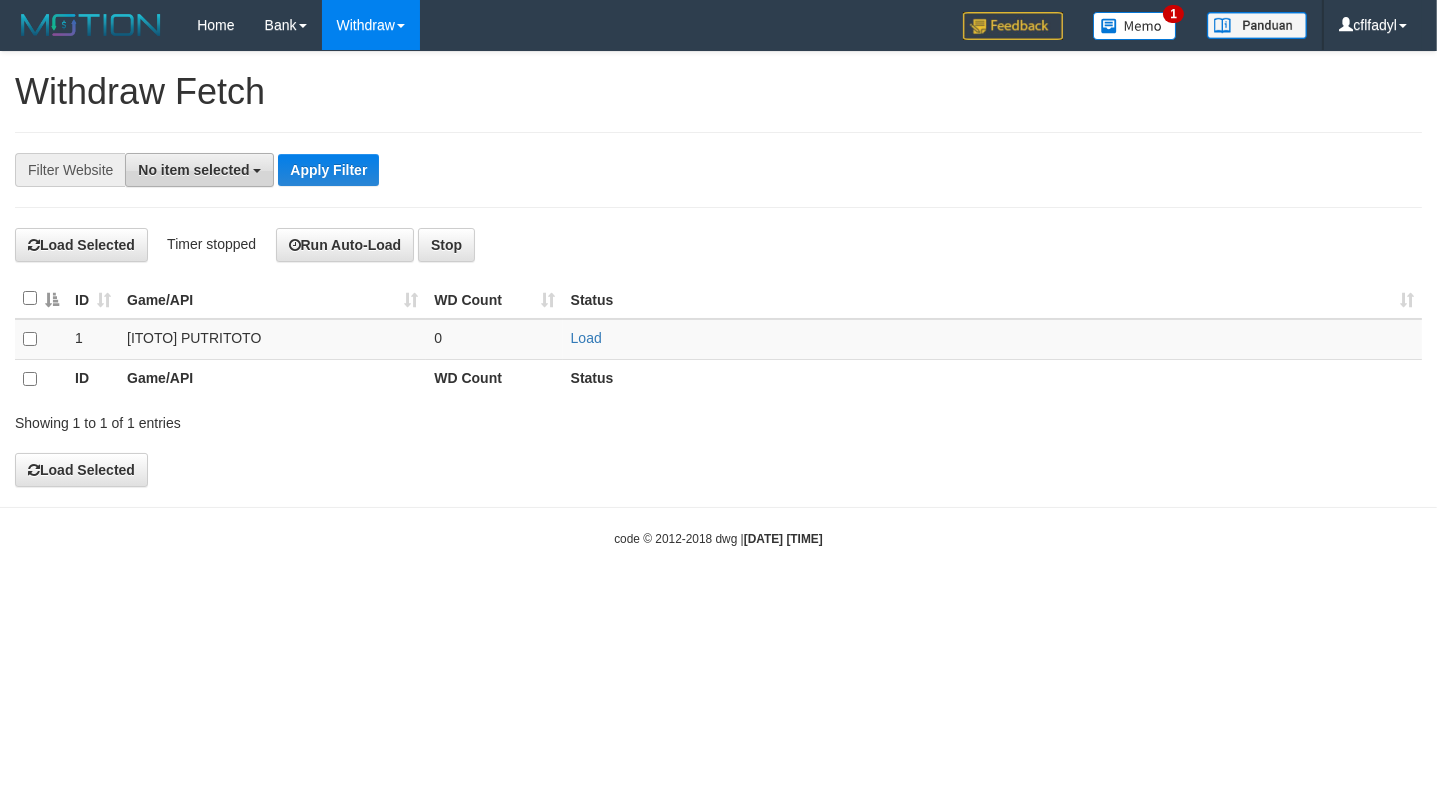 drag, startPoint x: 172, startPoint y: 162, endPoint x: 153, endPoint y: 166, distance: 19.416489 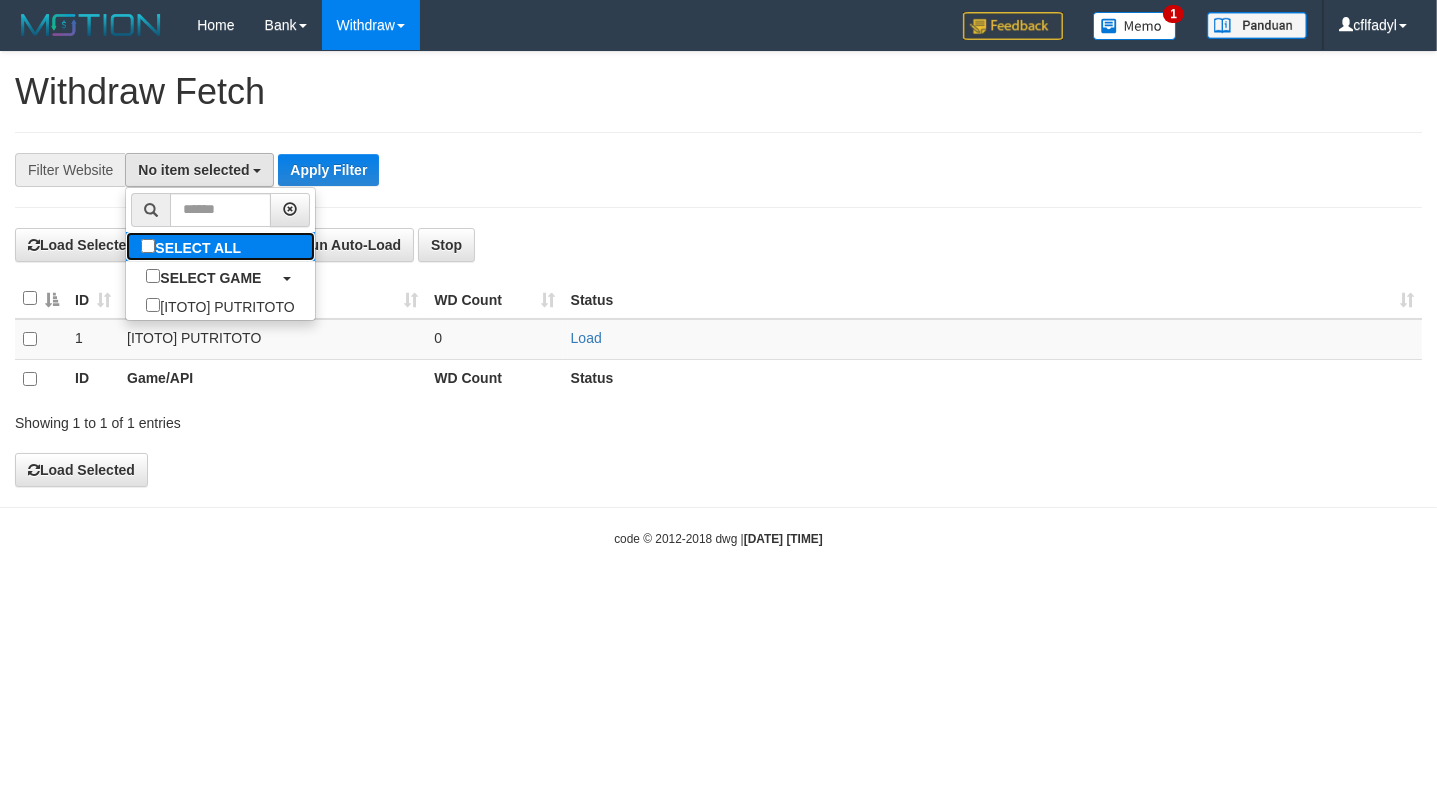 drag, startPoint x: 106, startPoint y: 247, endPoint x: 83, endPoint y: 250, distance: 23.194826 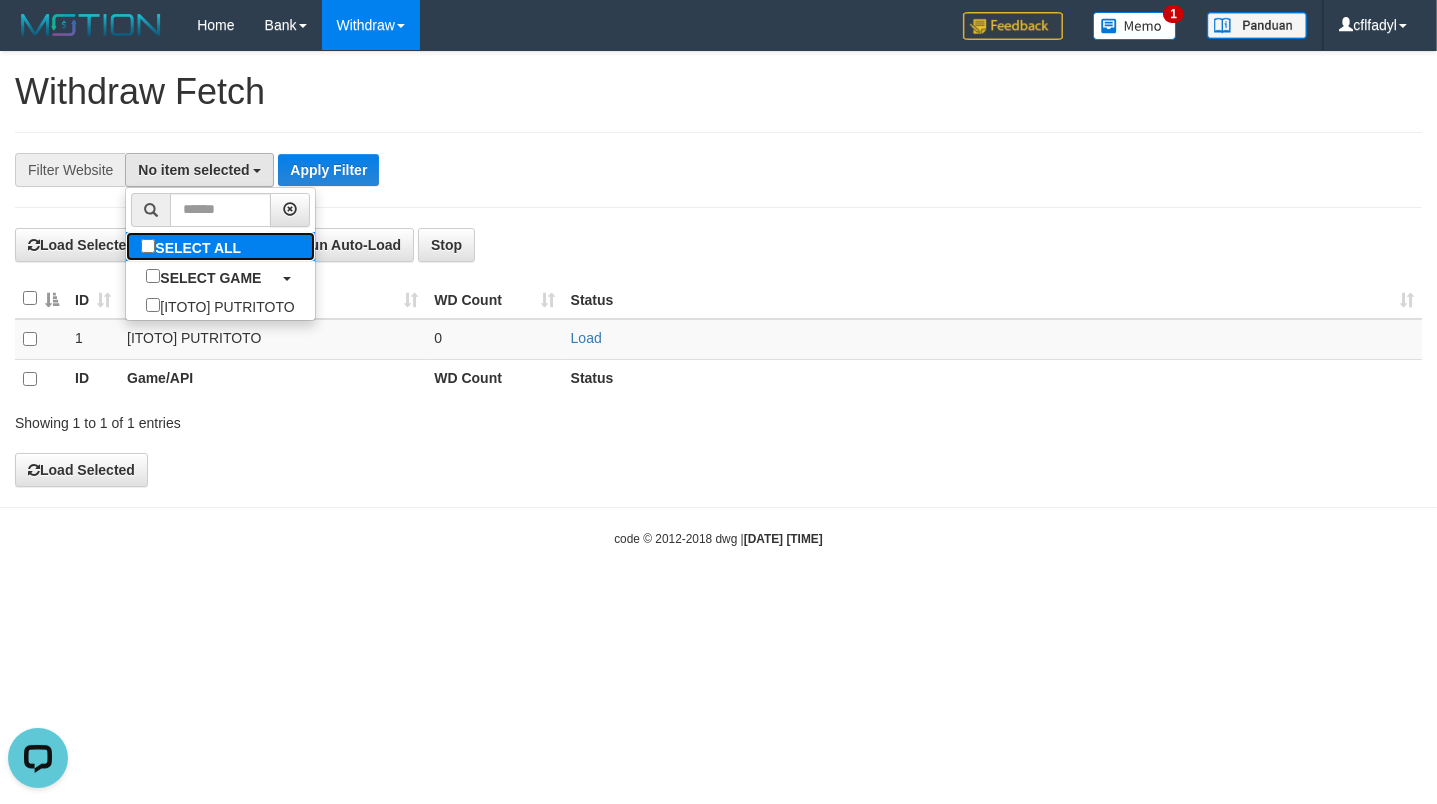 scroll, scrollTop: 0, scrollLeft: 0, axis: both 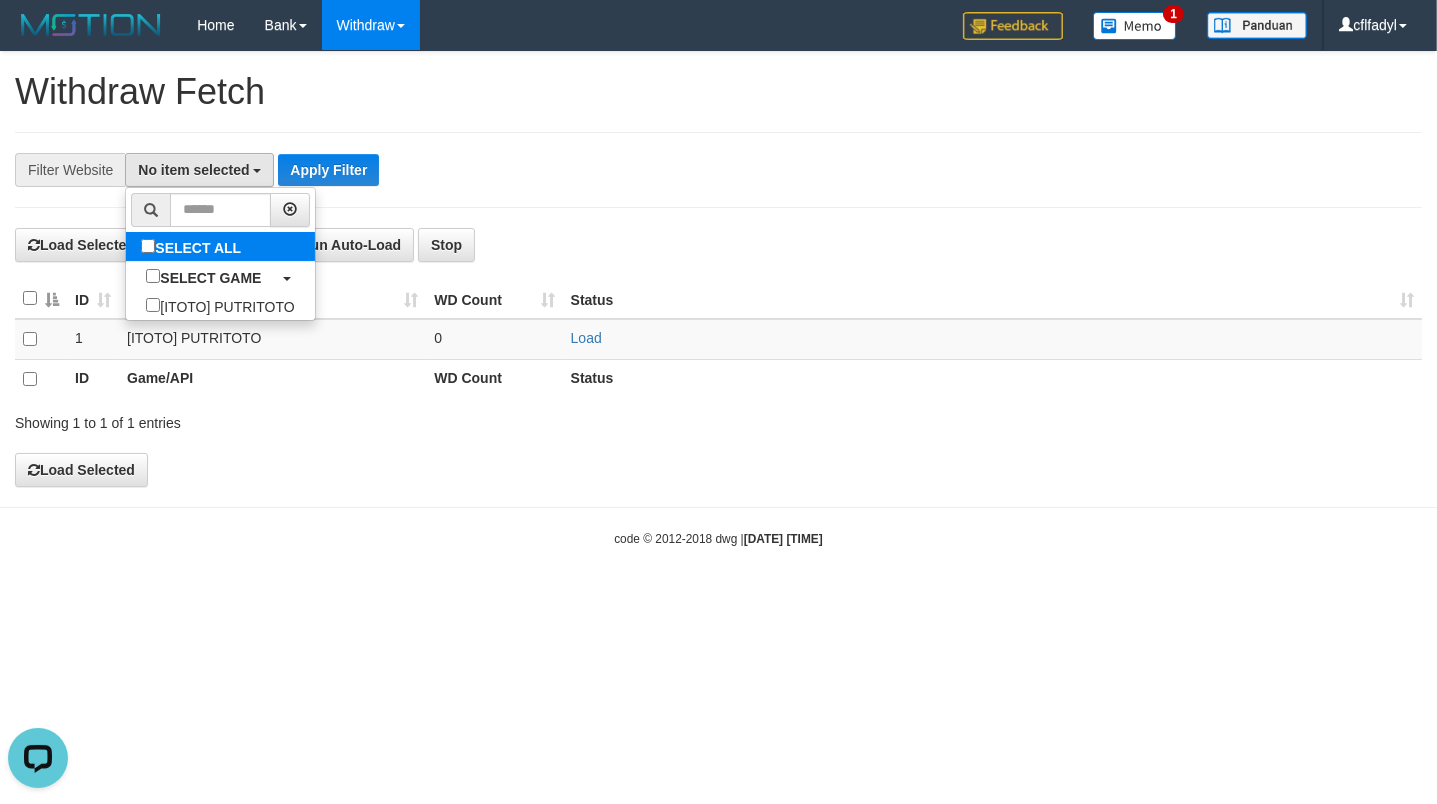 select on "****" 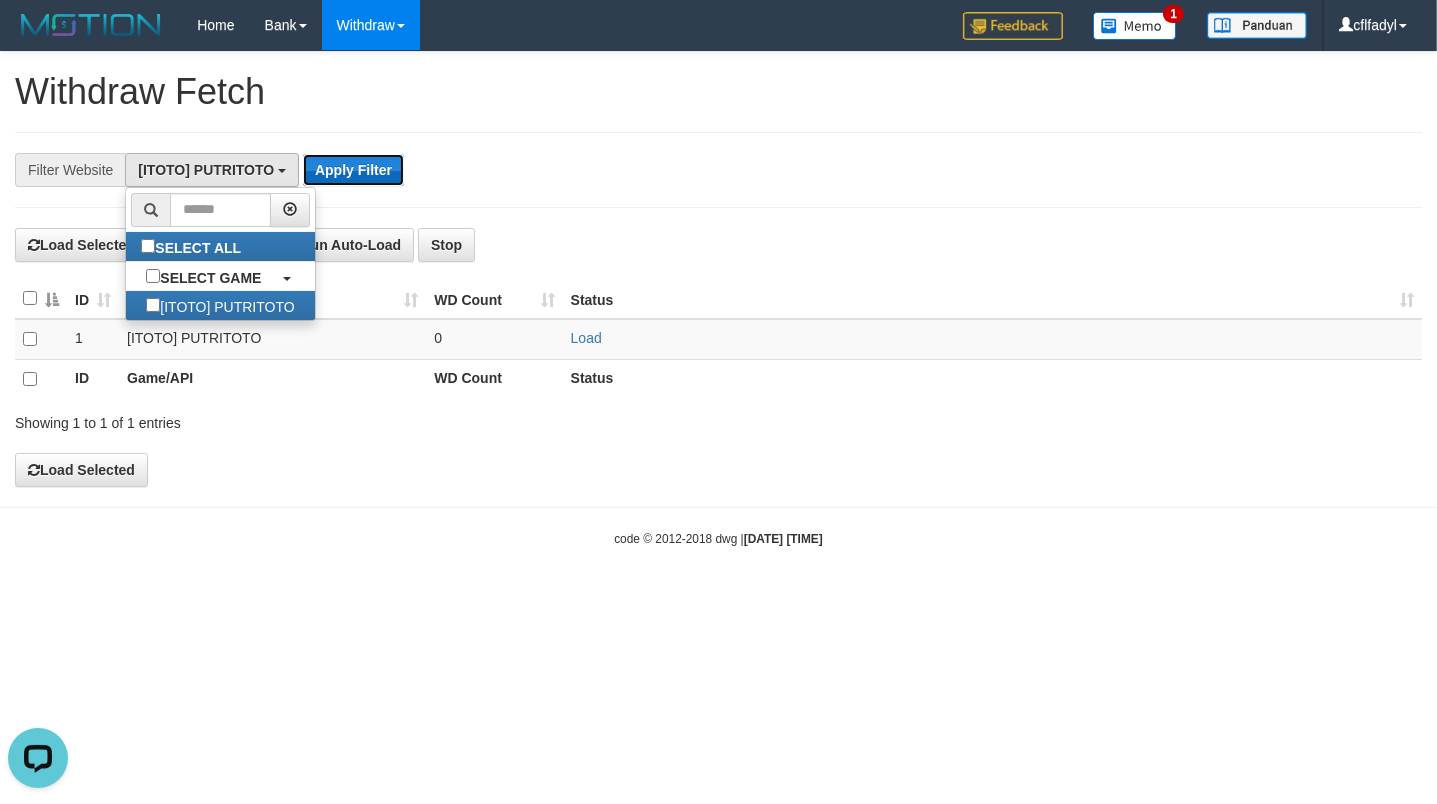 click on "Apply Filter" at bounding box center [353, 170] 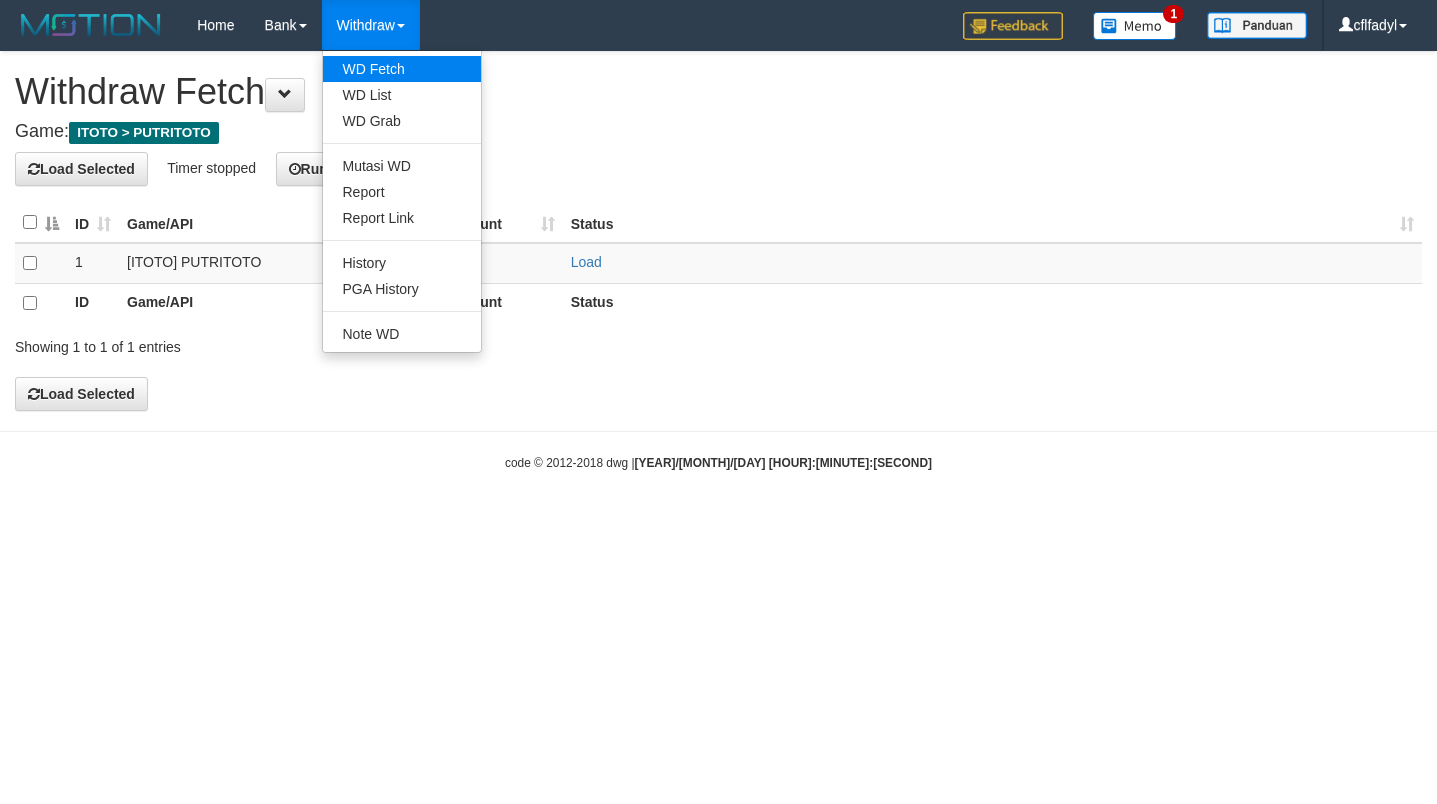 scroll, scrollTop: 0, scrollLeft: 0, axis: both 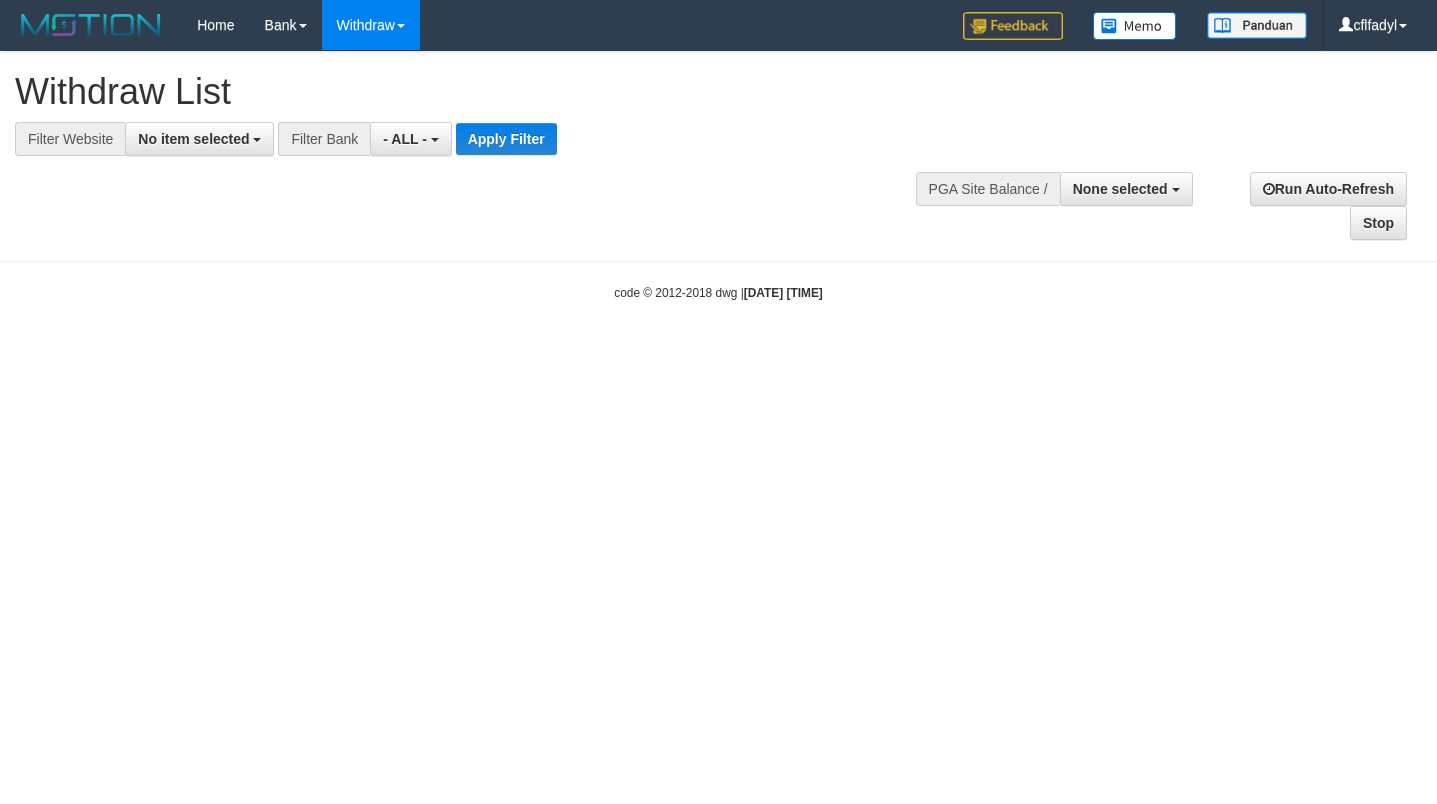 select 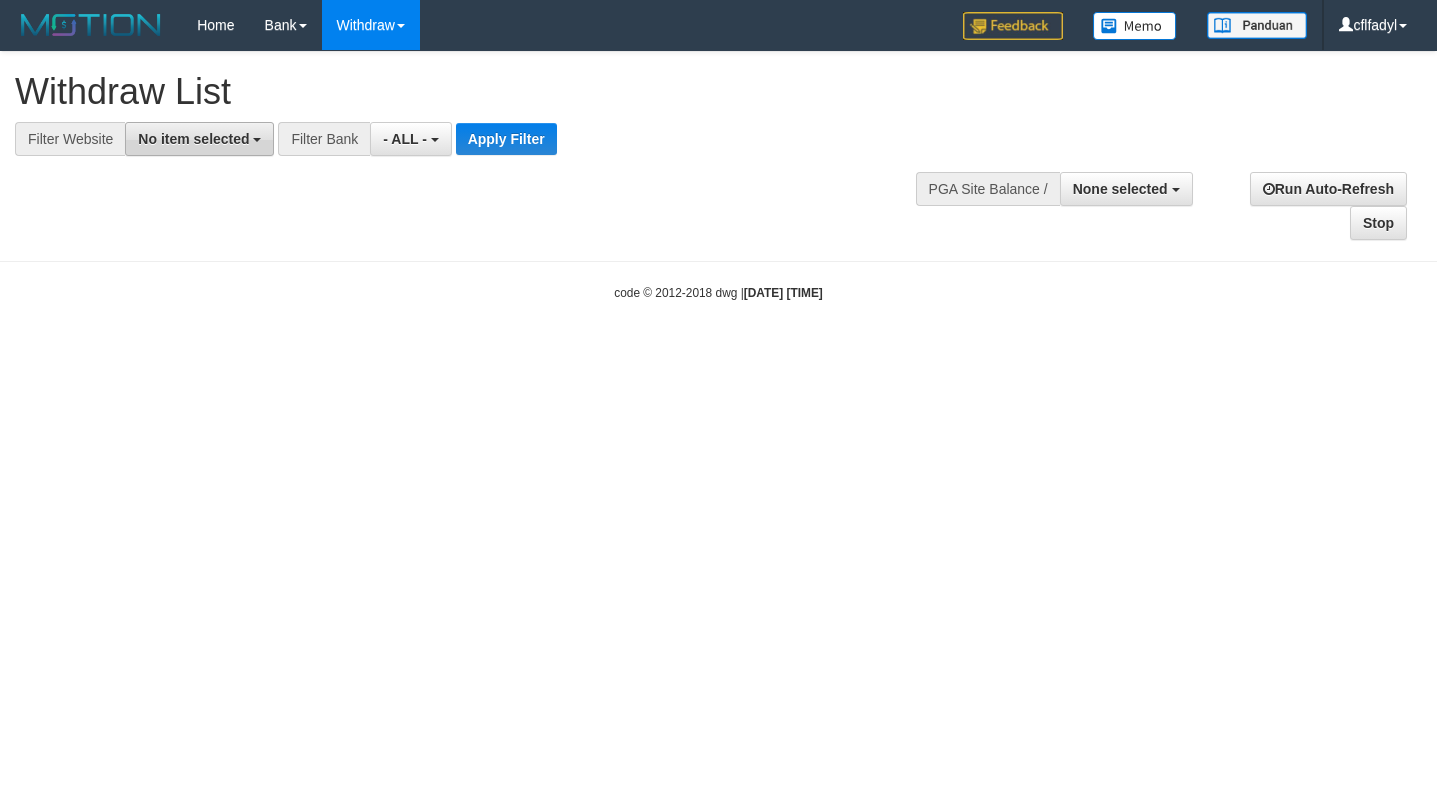 scroll, scrollTop: 0, scrollLeft: 0, axis: both 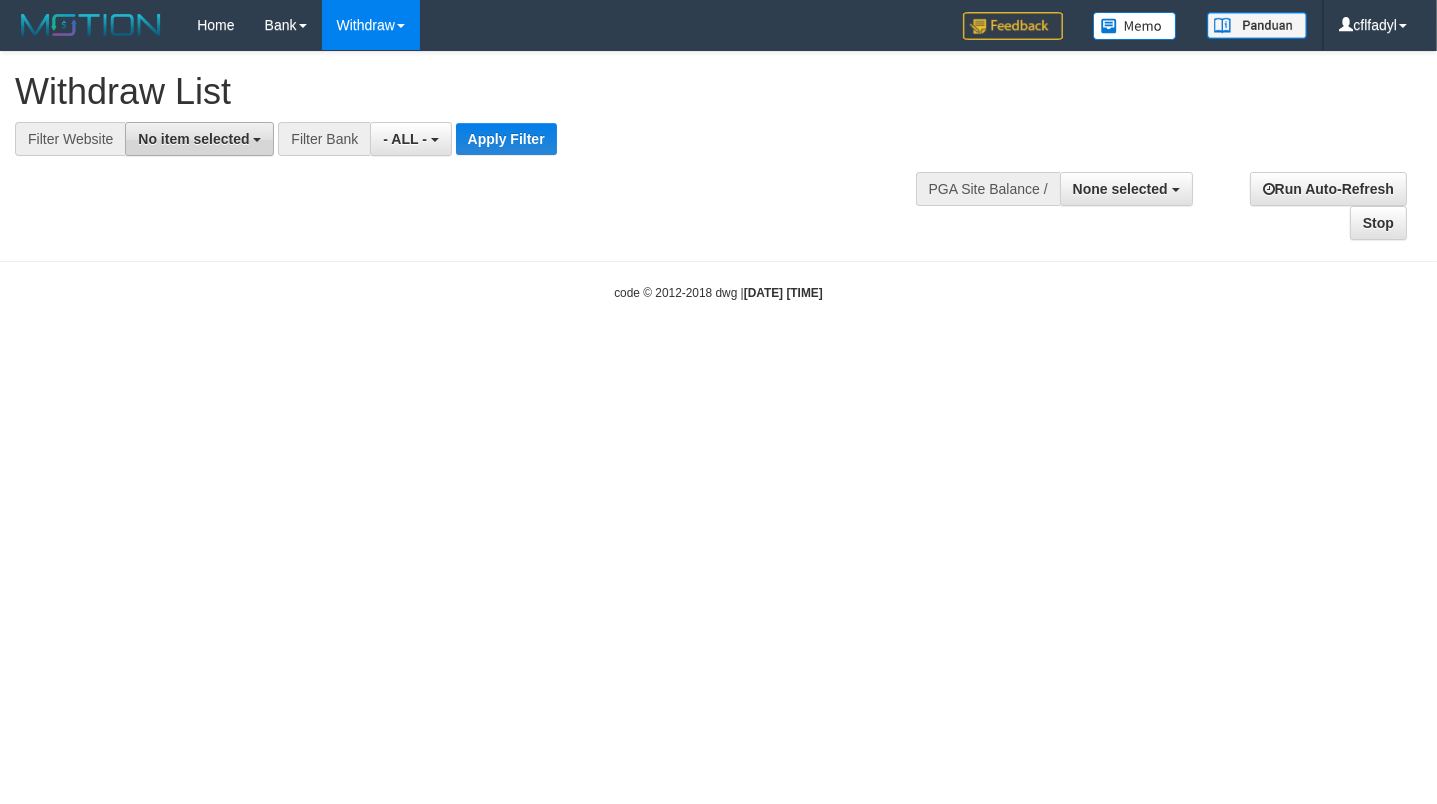 drag, startPoint x: 208, startPoint y: 144, endPoint x: 176, endPoint y: 144, distance: 32 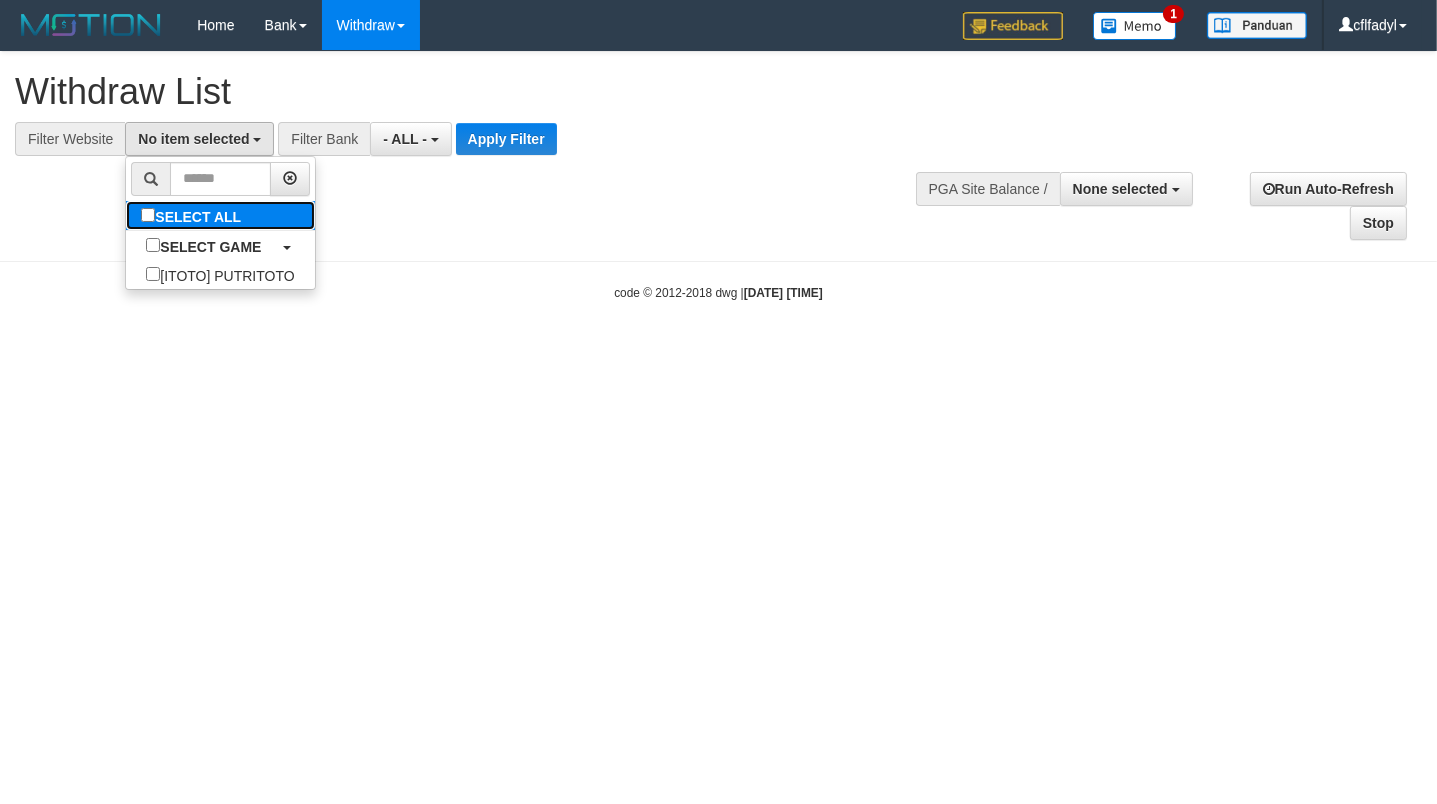 drag, startPoint x: 90, startPoint y: 216, endPoint x: 68, endPoint y: 220, distance: 22.36068 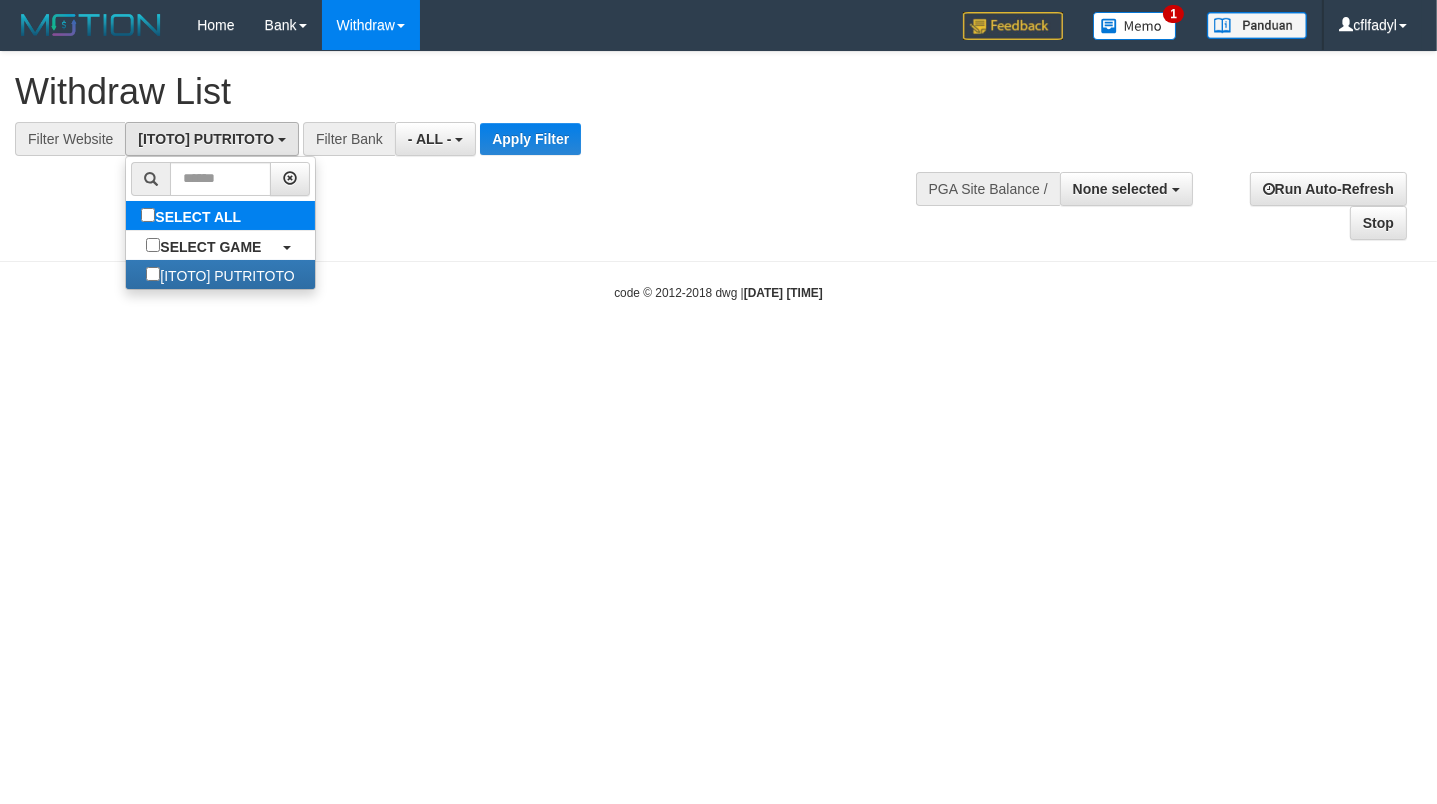 select on "****" 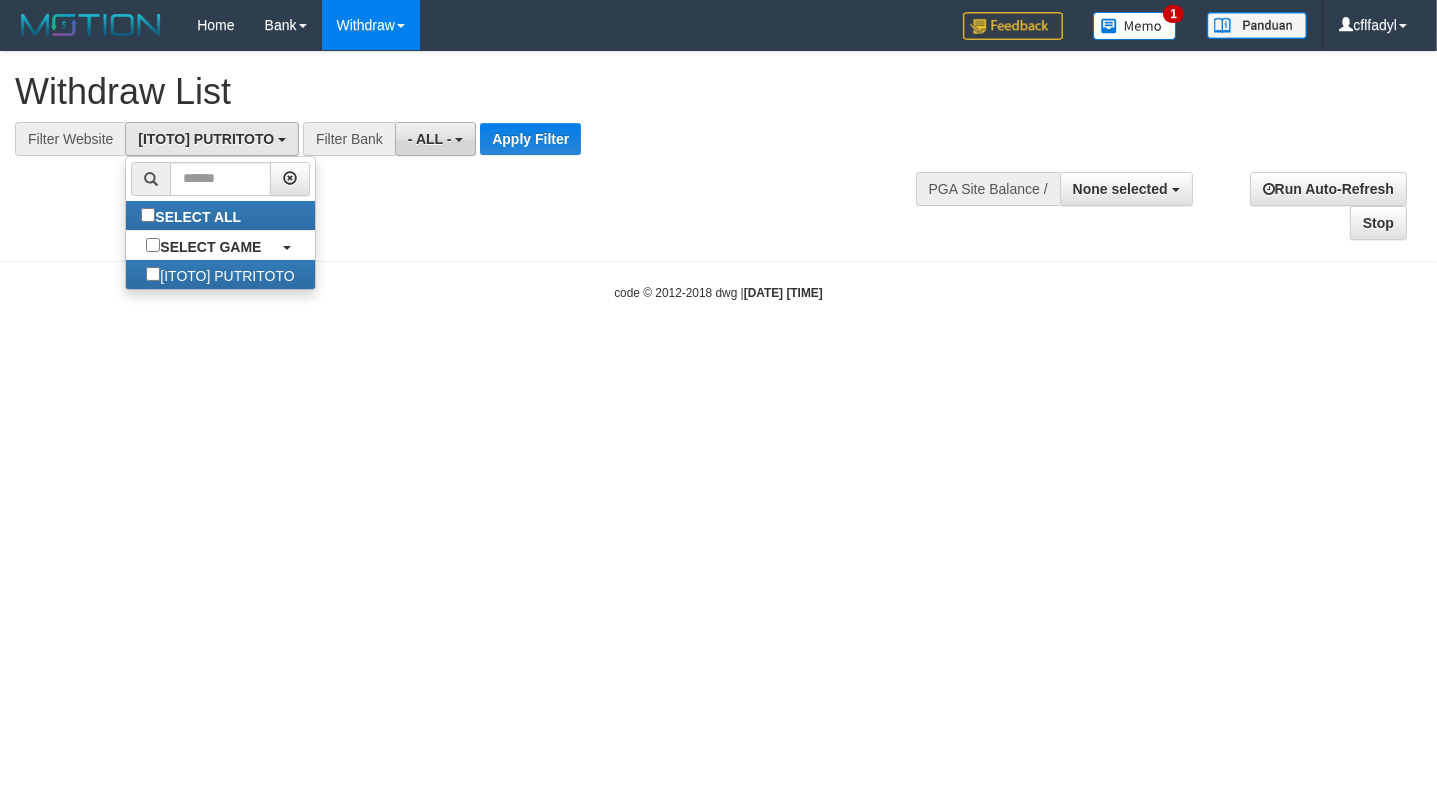click at bounding box center [459, 140] 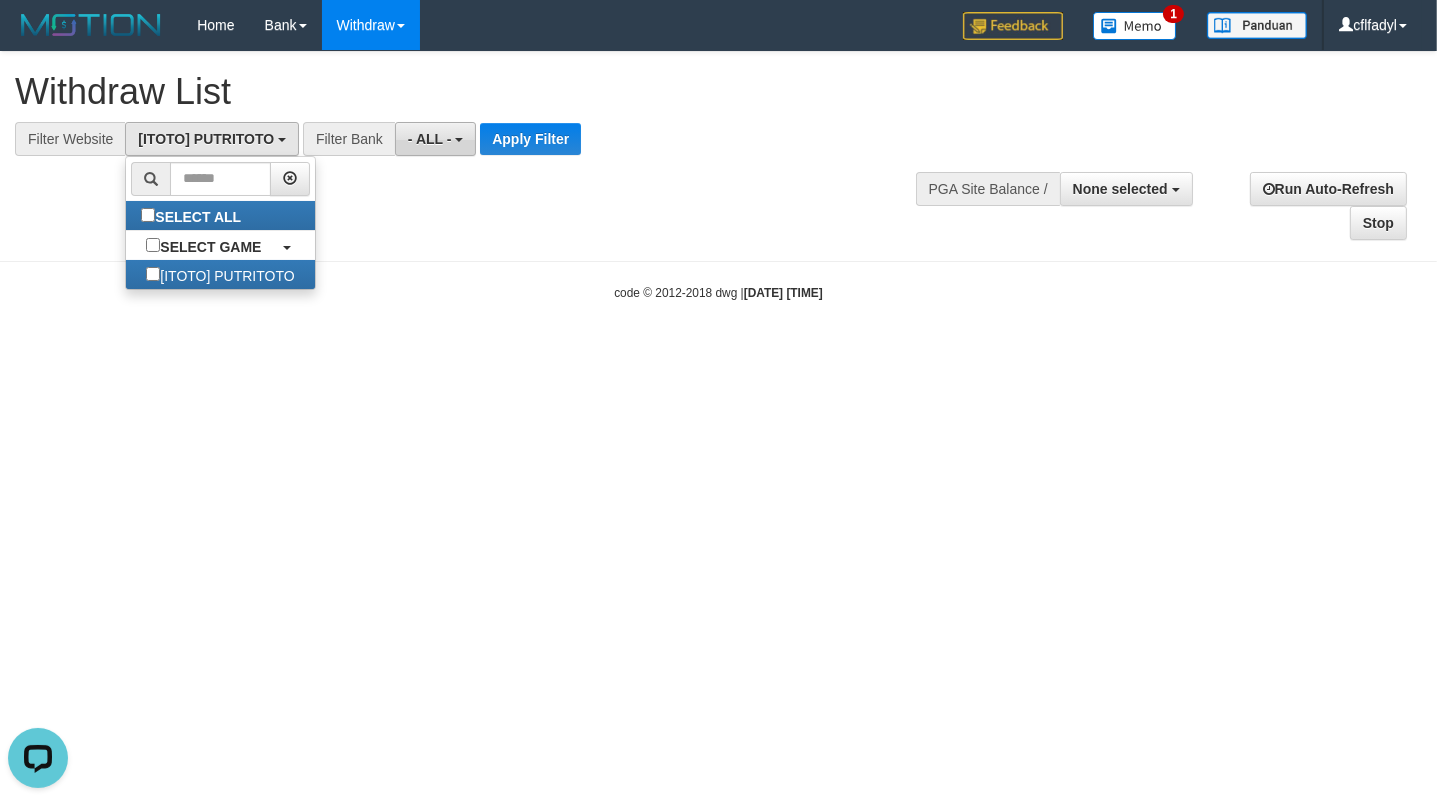 scroll, scrollTop: 0, scrollLeft: 0, axis: both 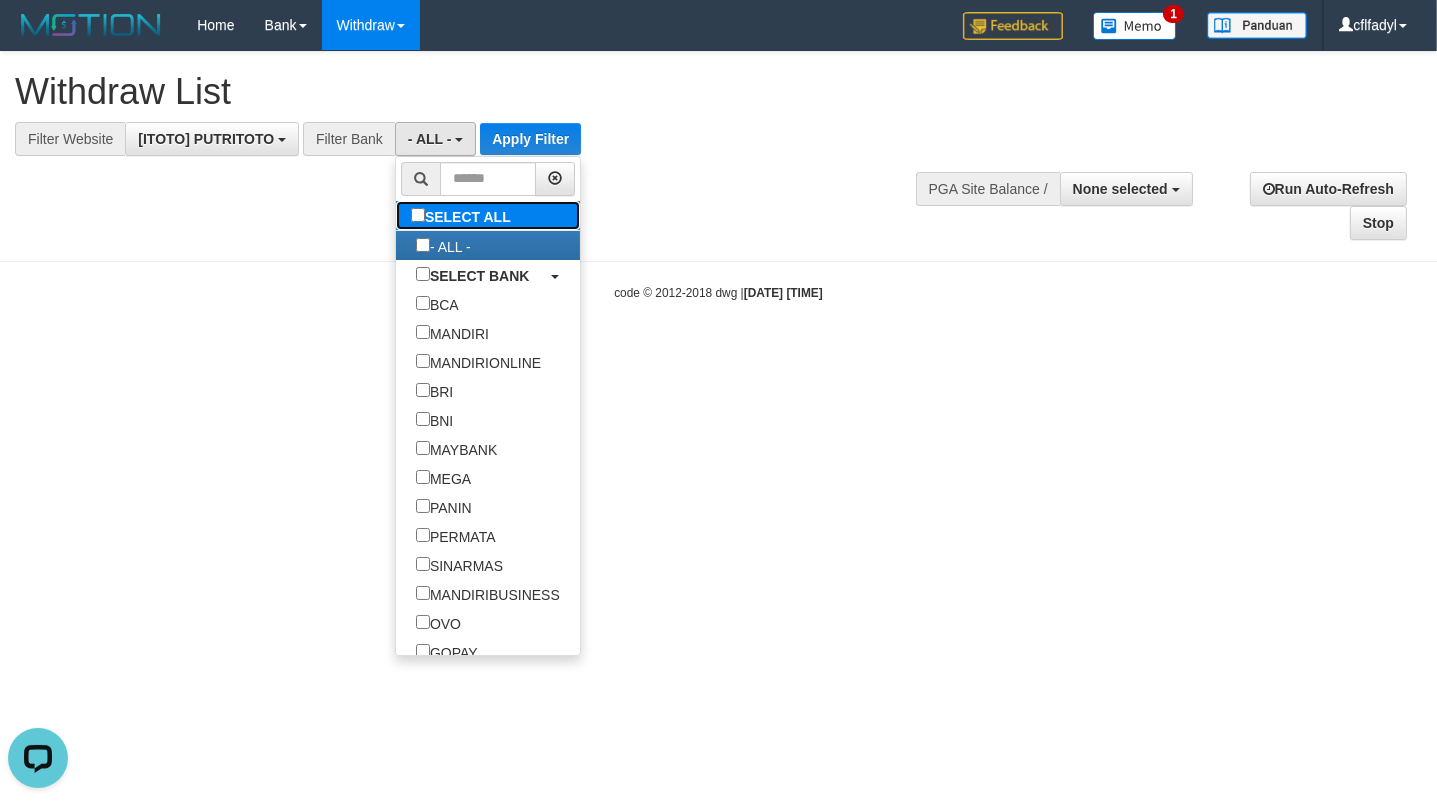 click on "SELECT ALL" at bounding box center (463, 215) 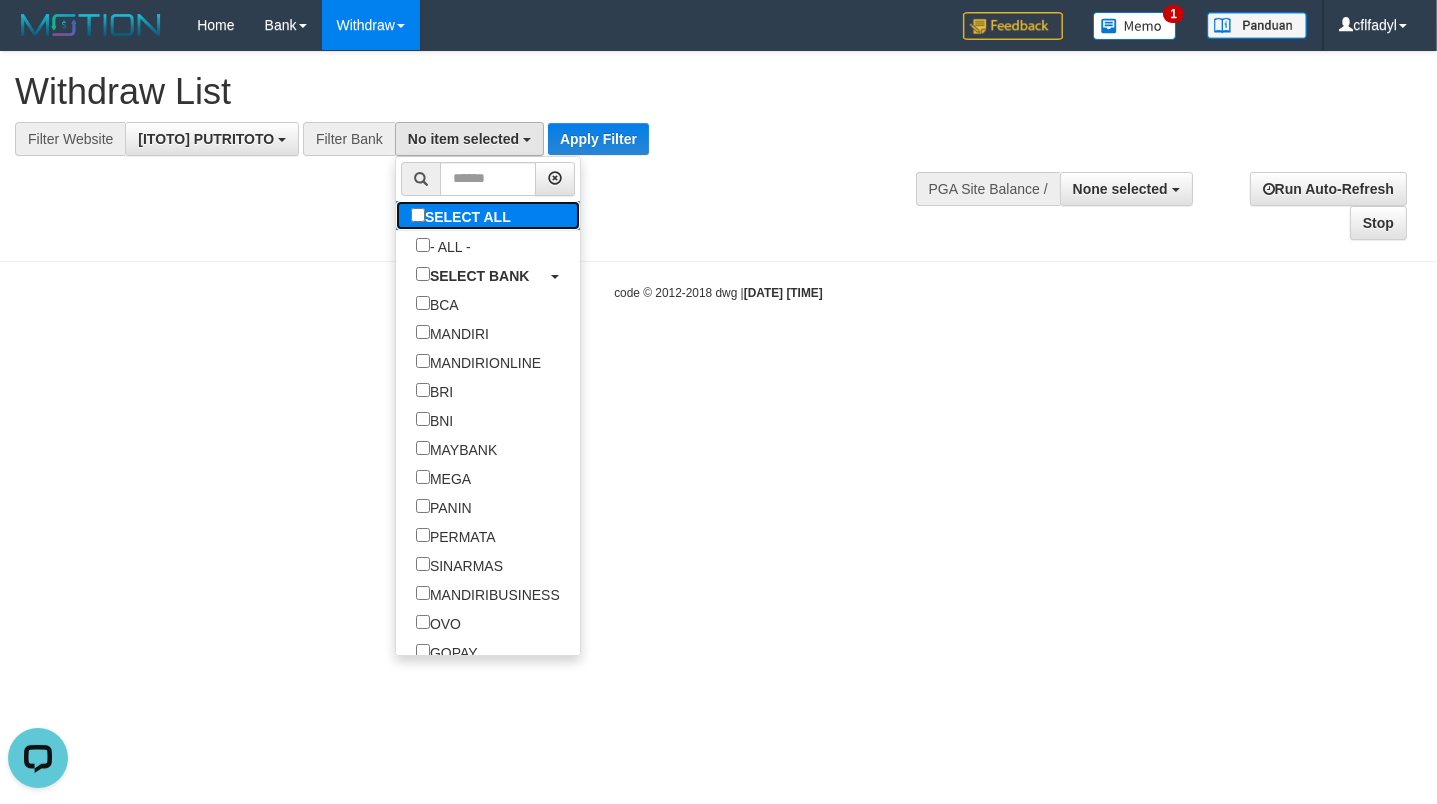click on "SELECT ALL" at bounding box center [463, 215] 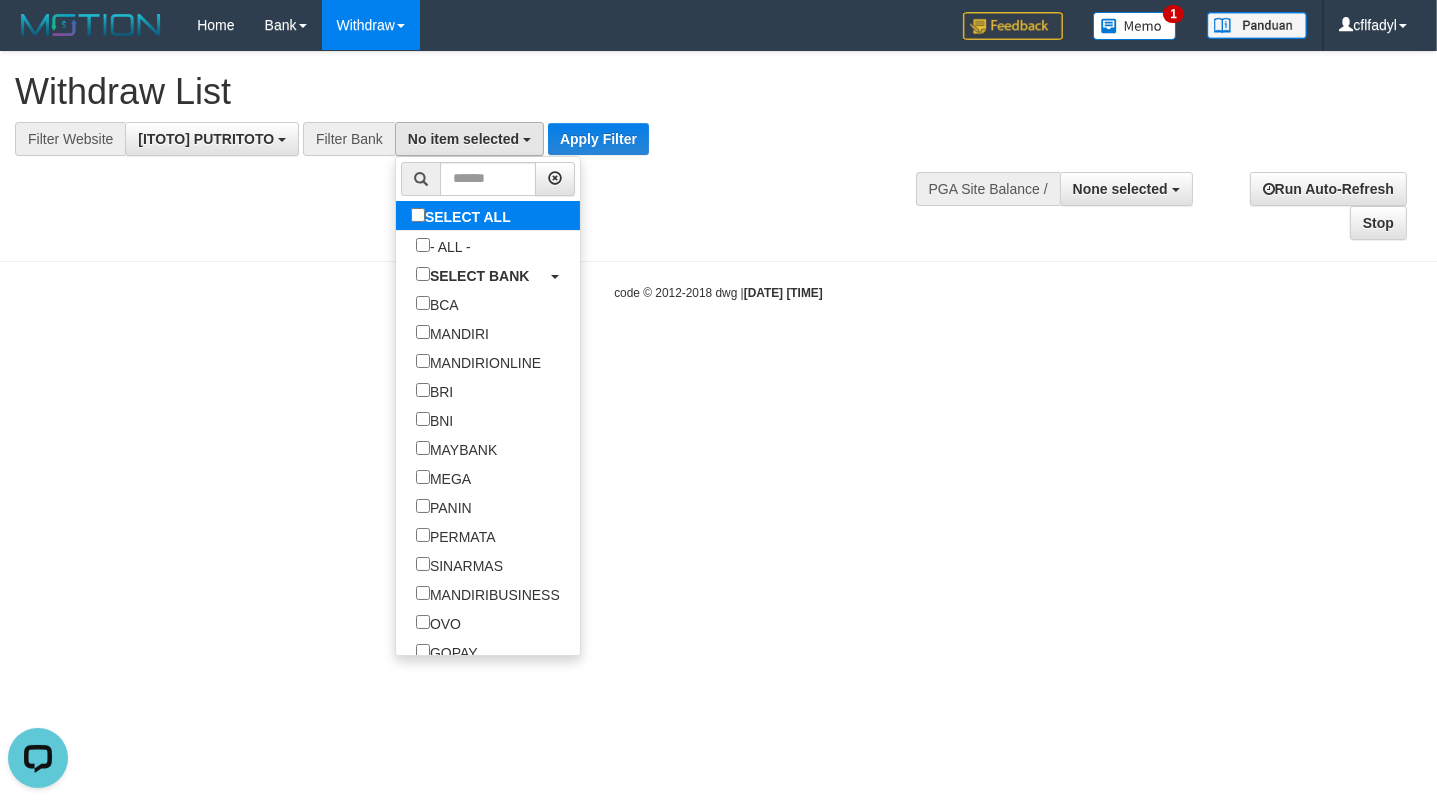 select on "***" 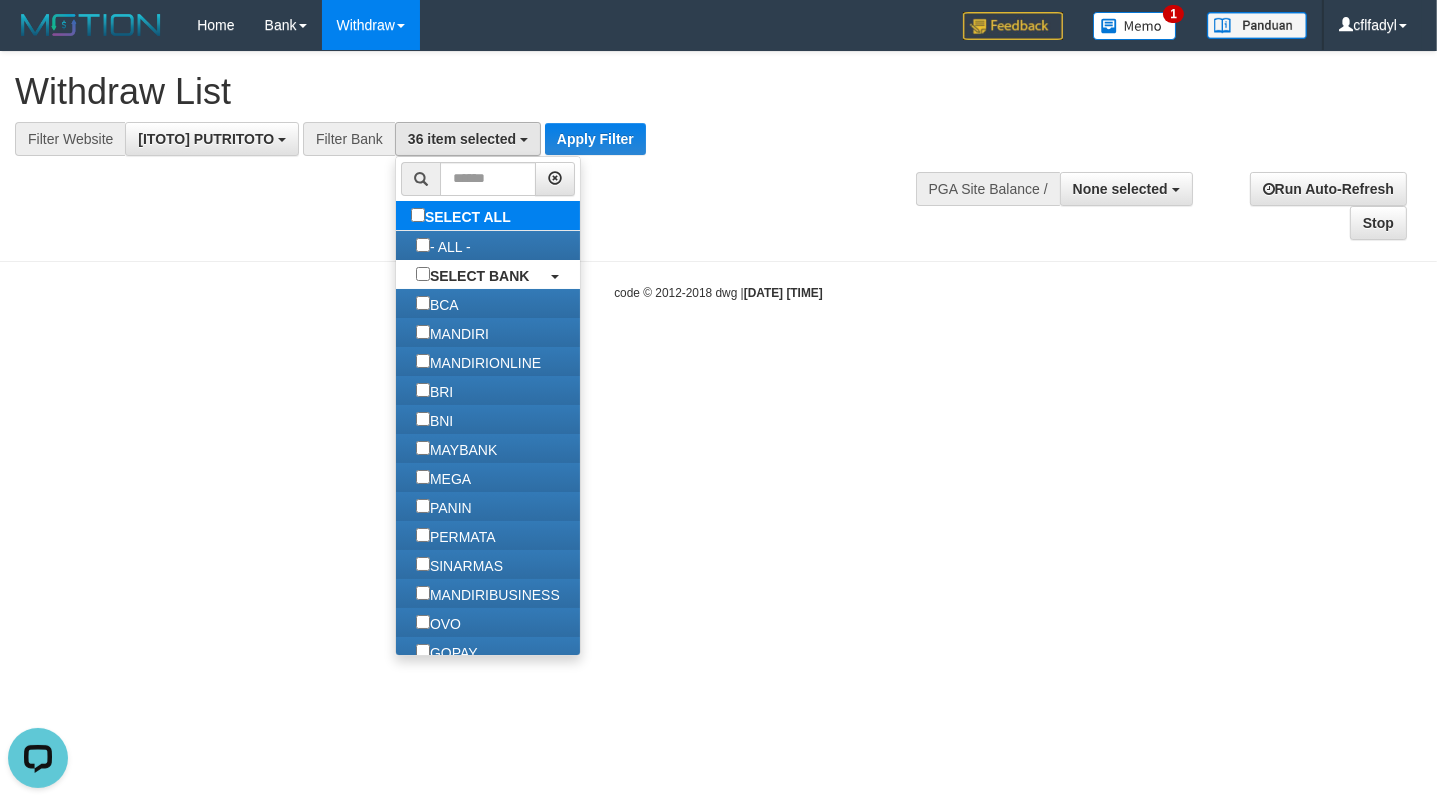 scroll, scrollTop: 743, scrollLeft: 0, axis: vertical 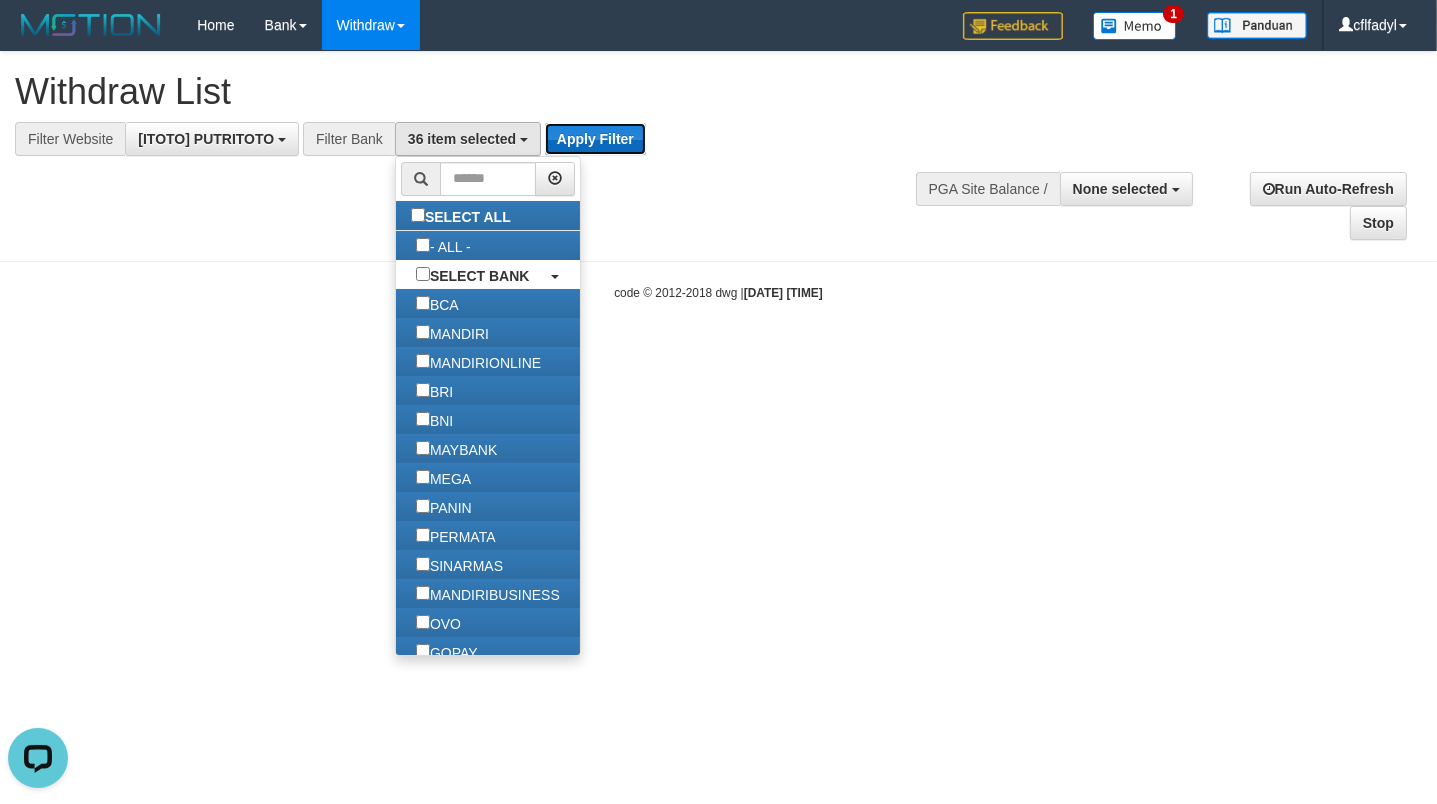 click on "Apply Filter" at bounding box center [595, 139] 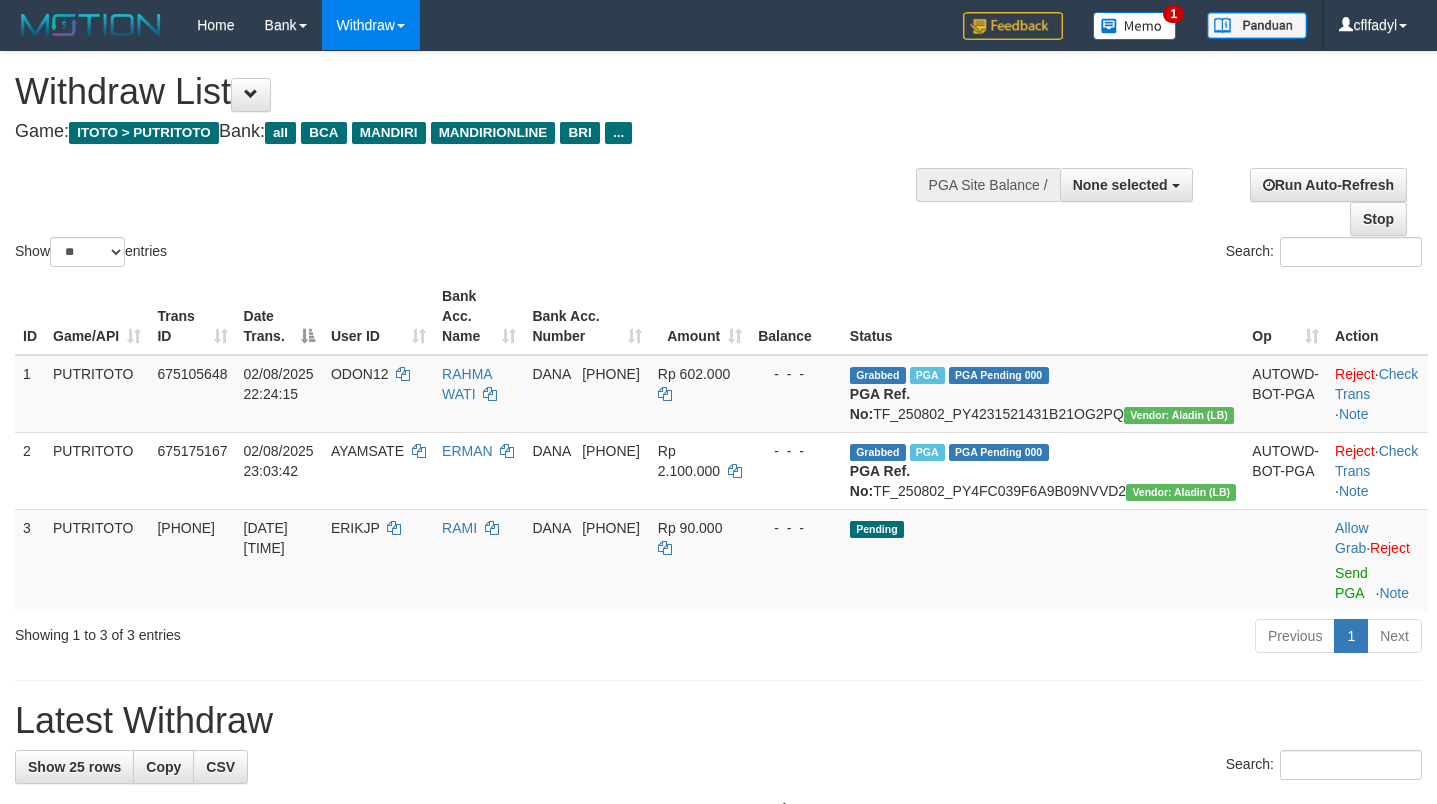 select 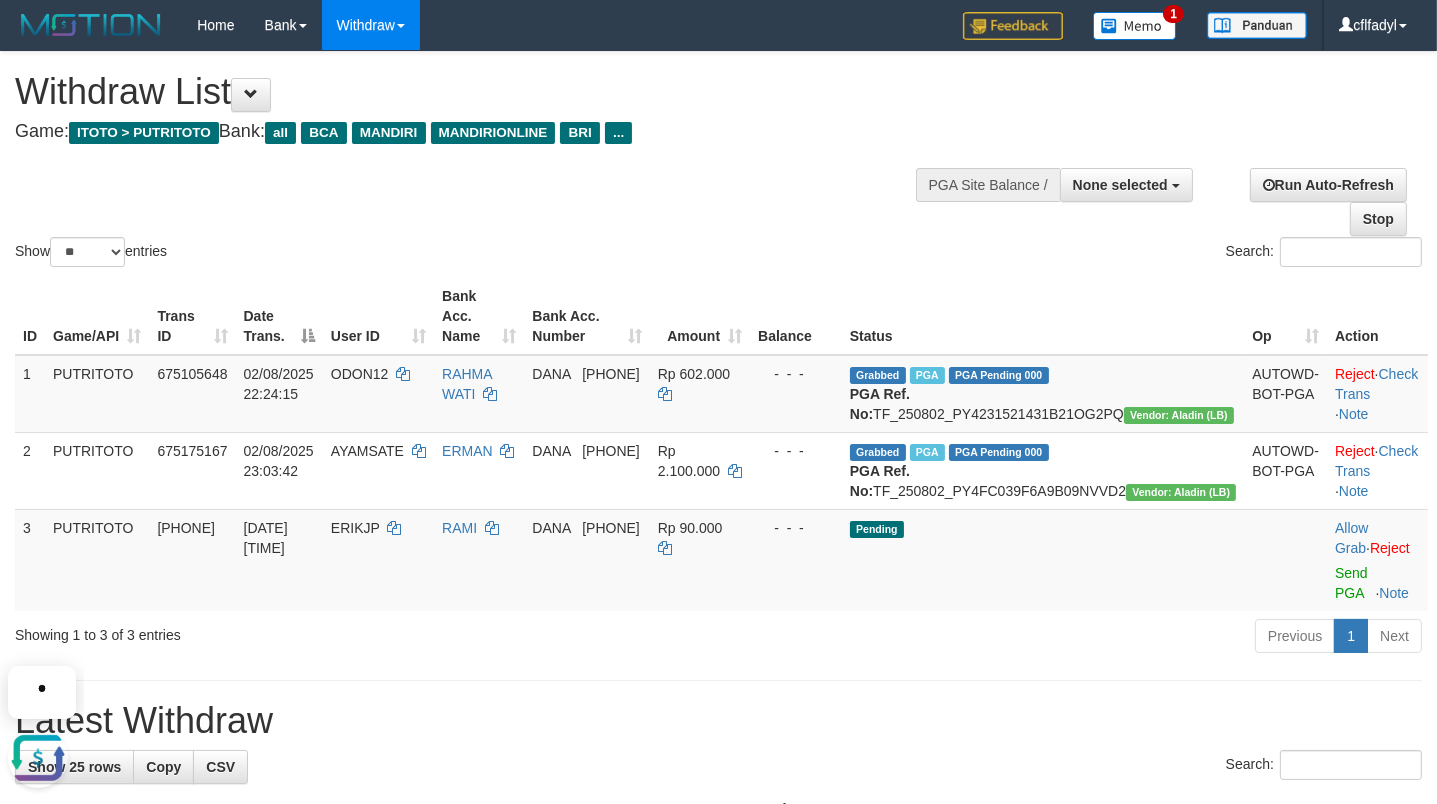 scroll, scrollTop: 0, scrollLeft: 0, axis: both 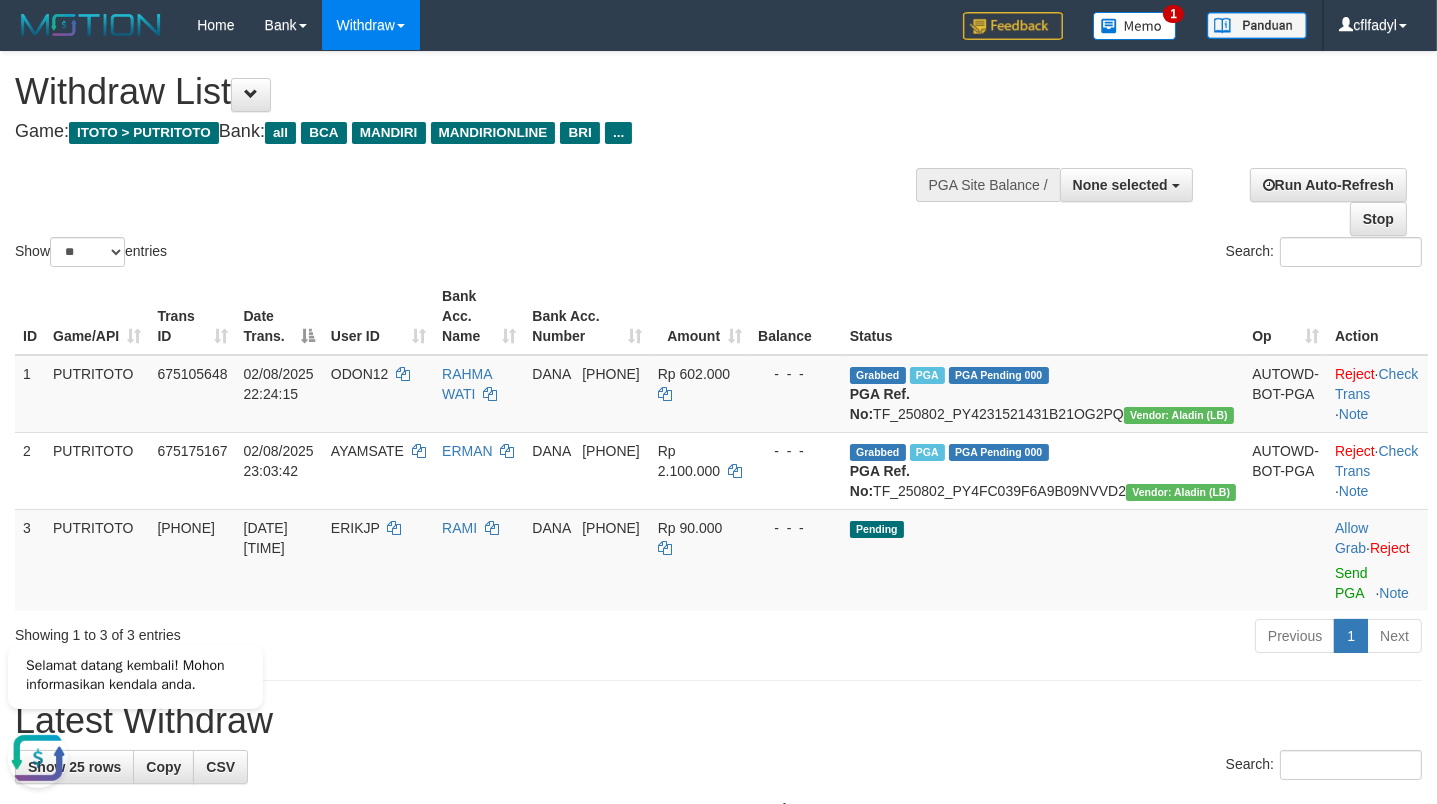drag, startPoint x: 712, startPoint y: 145, endPoint x: 687, endPoint y: 121, distance: 34.655445 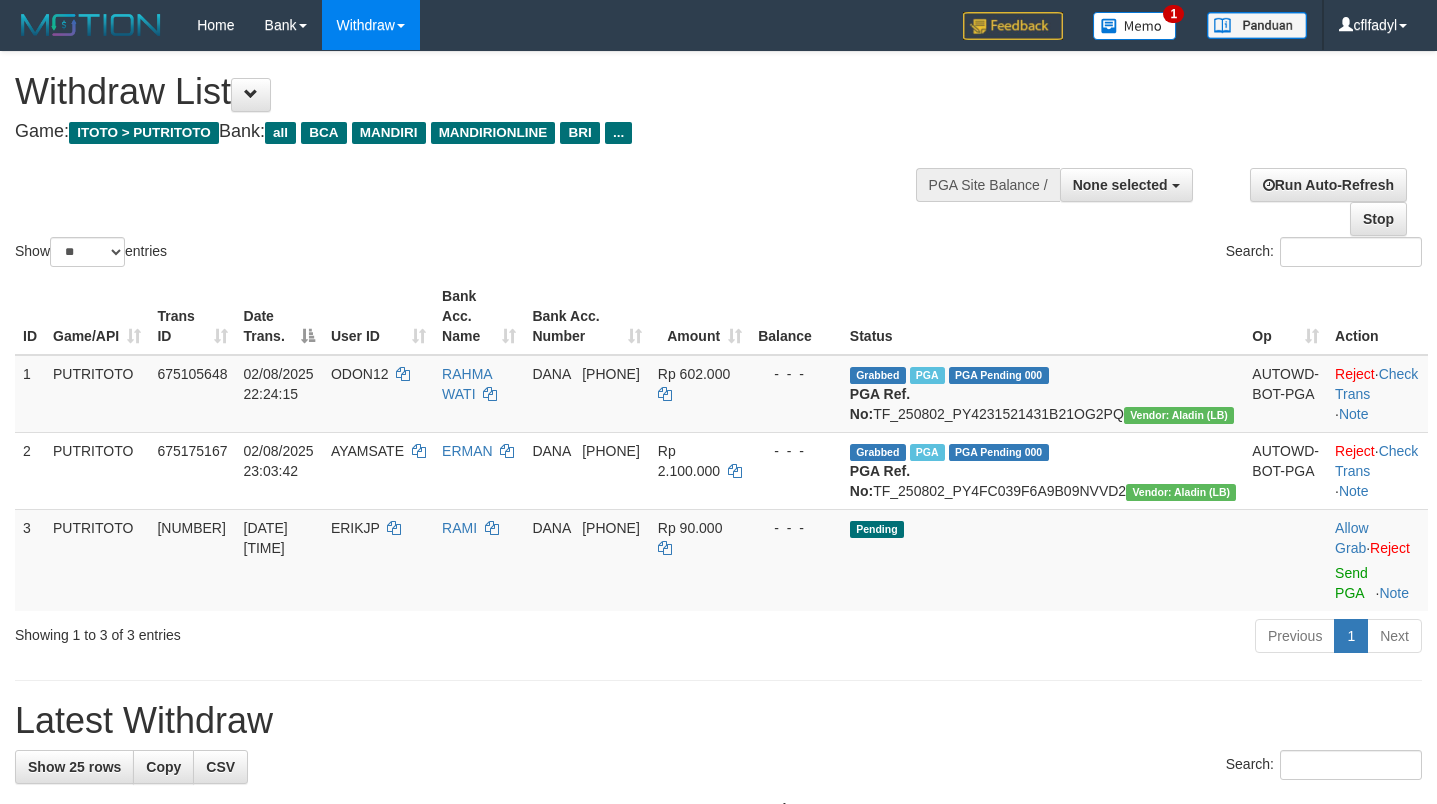 select 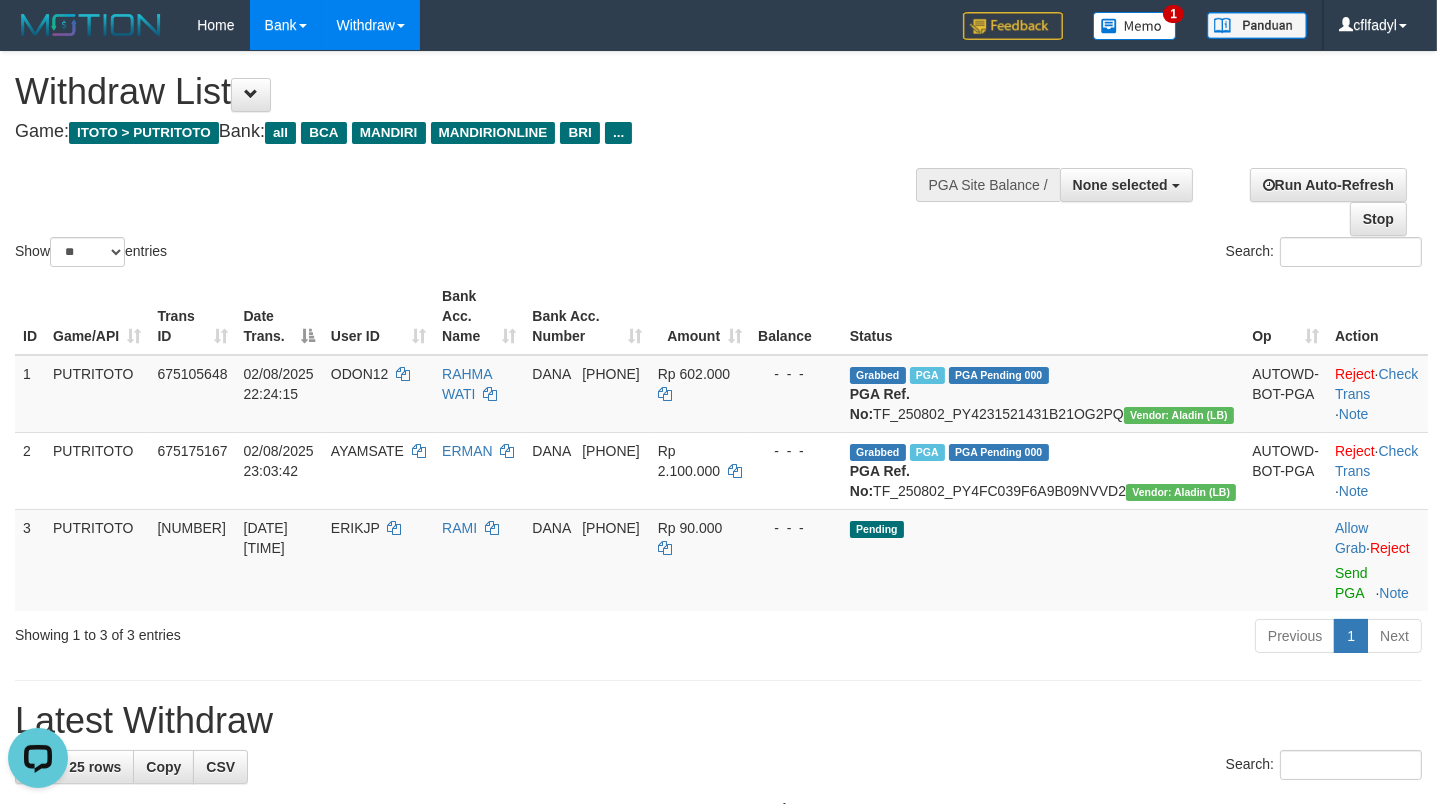scroll, scrollTop: 0, scrollLeft: 0, axis: both 